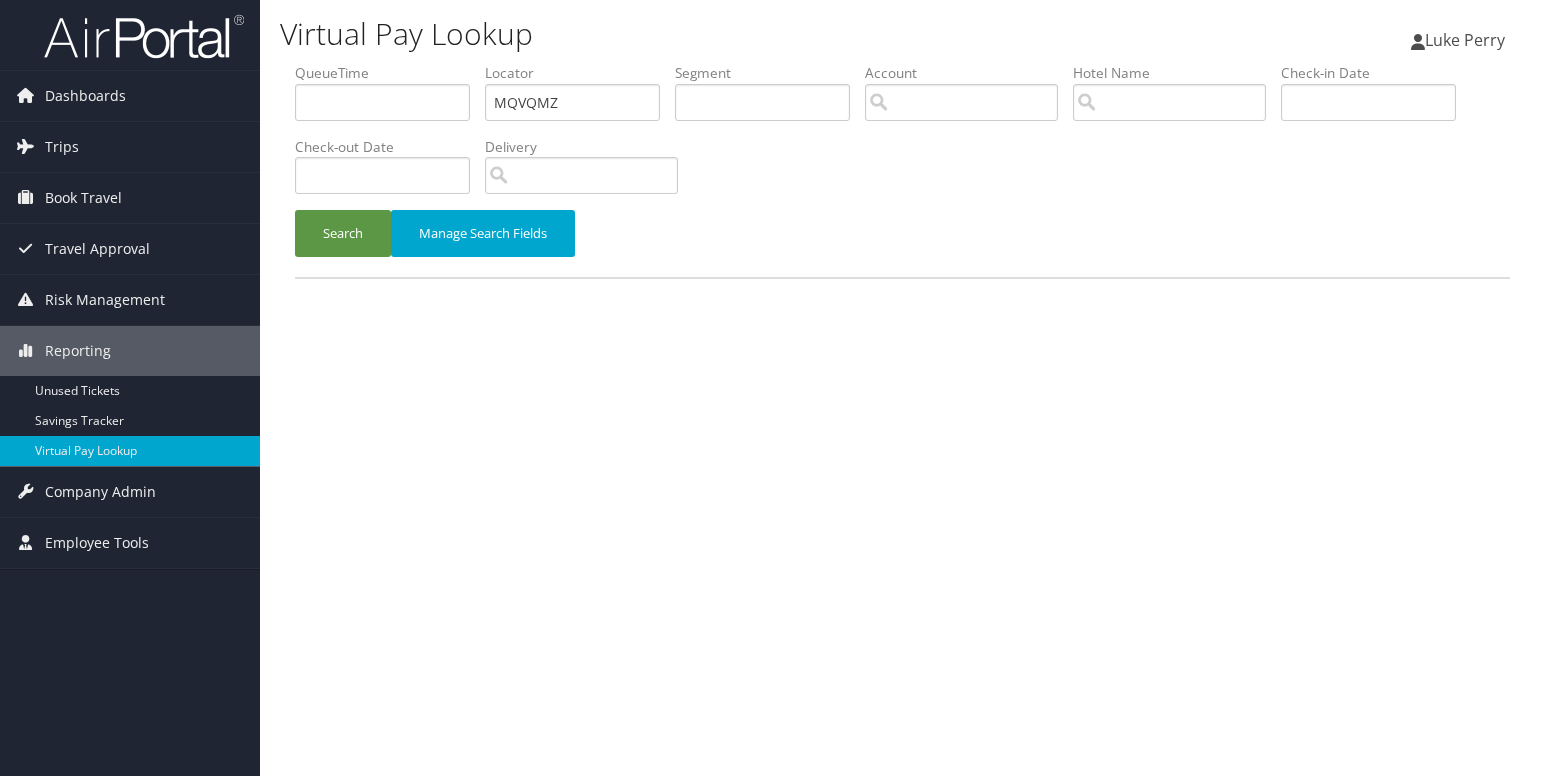 scroll, scrollTop: 0, scrollLeft: 0, axis: both 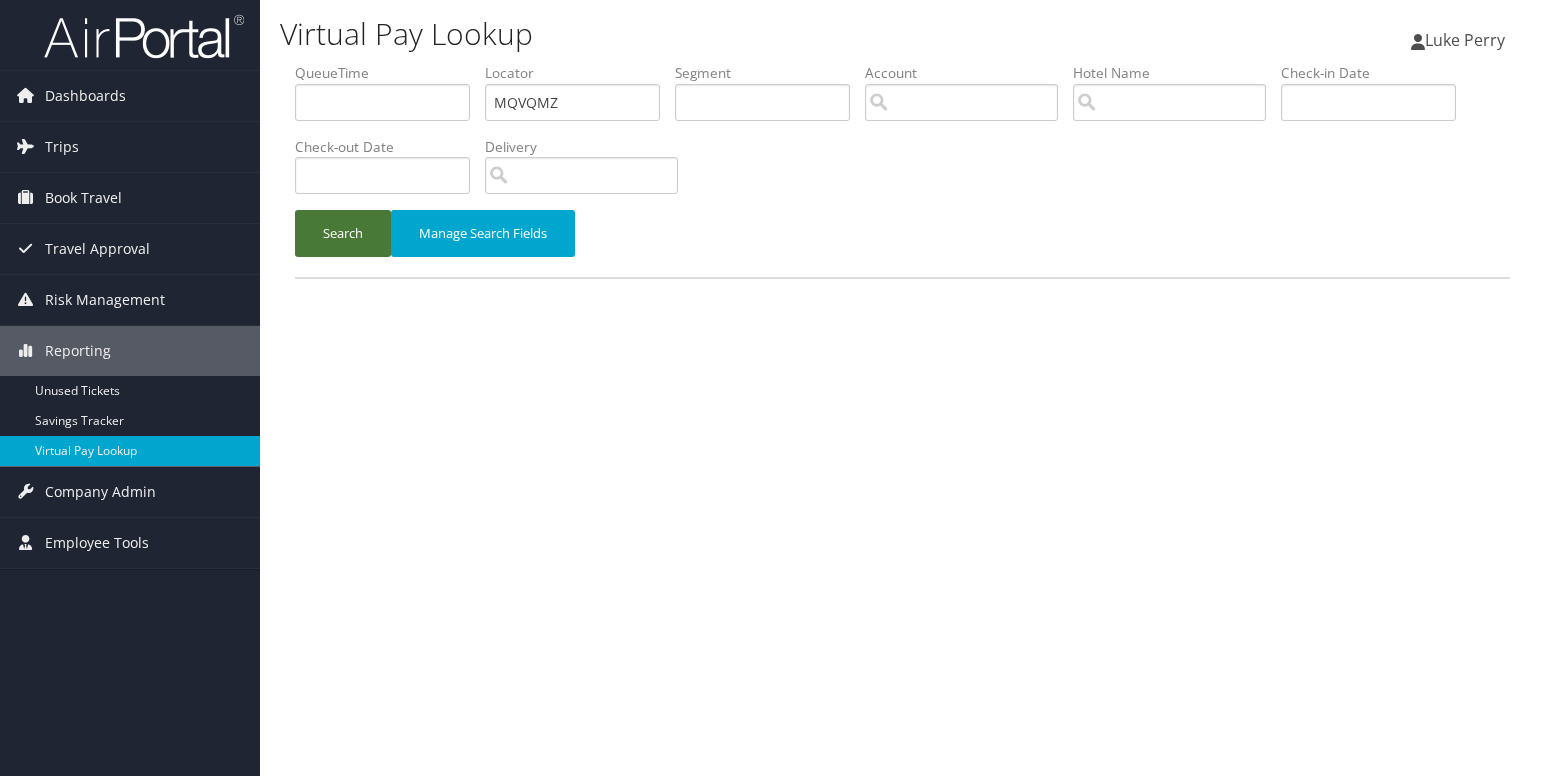 drag, startPoint x: 0, startPoint y: 0, endPoint x: 333, endPoint y: 239, distance: 409.89023 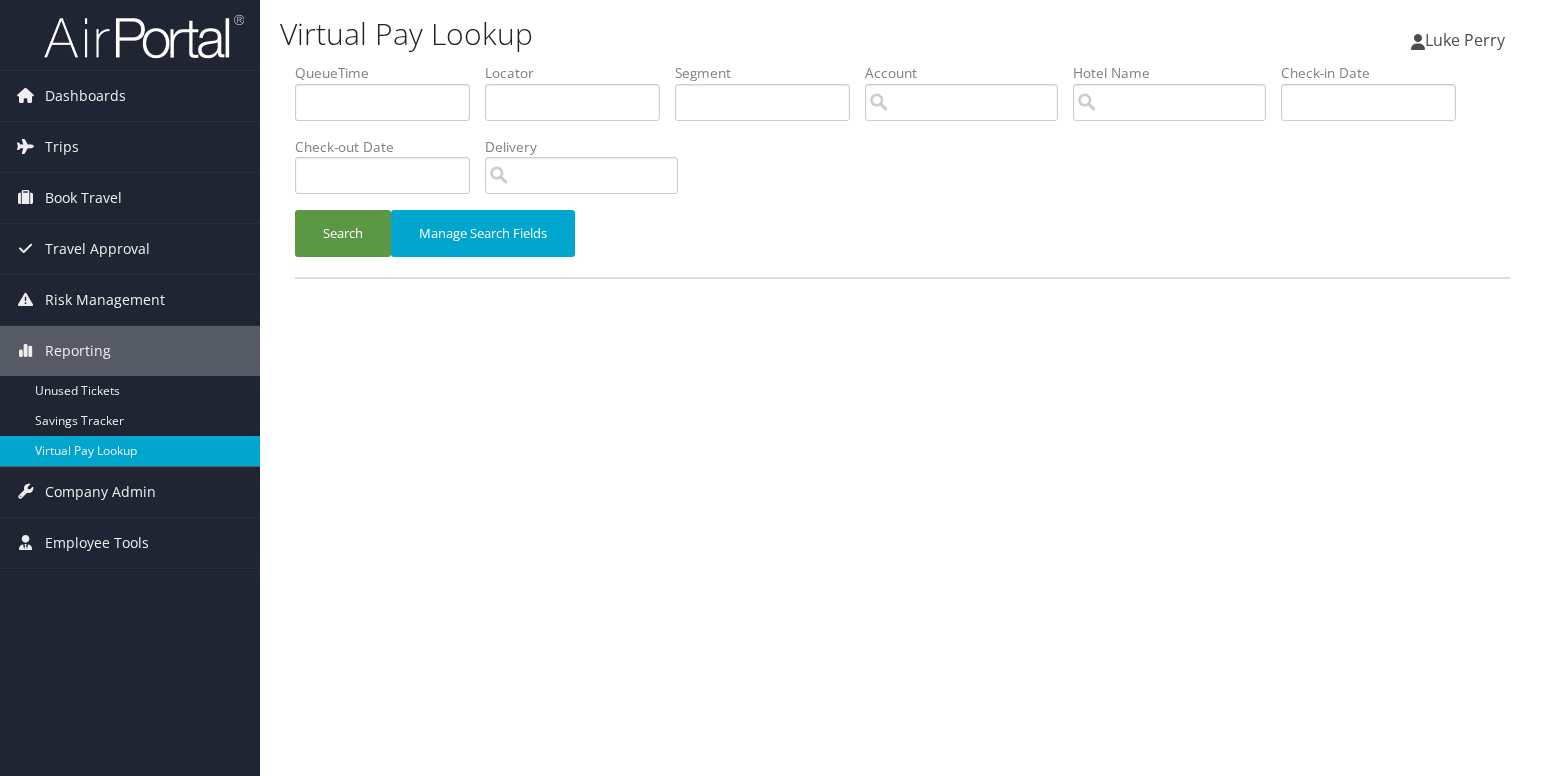 scroll, scrollTop: 0, scrollLeft: 0, axis: both 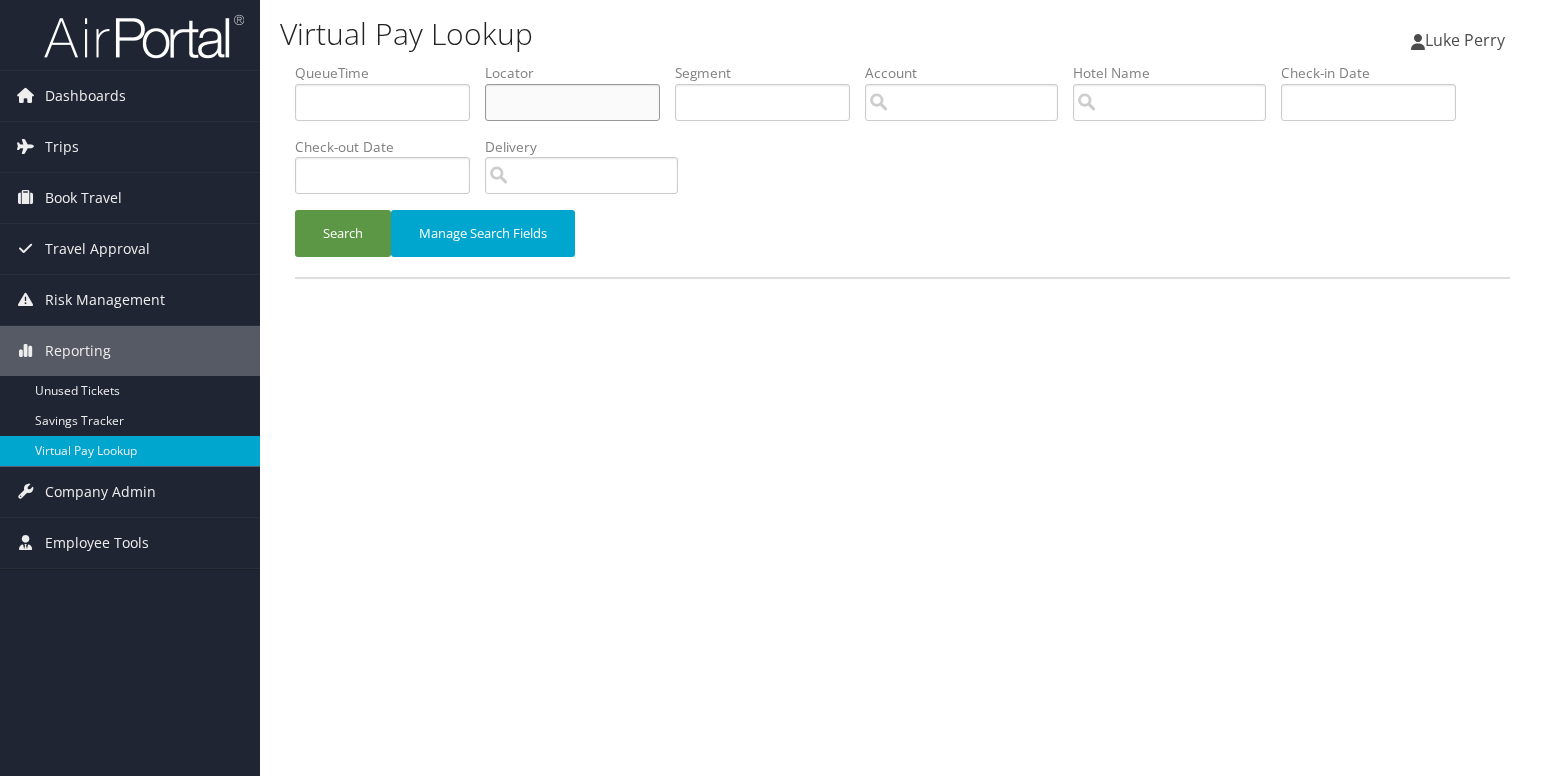 click at bounding box center [572, 102] 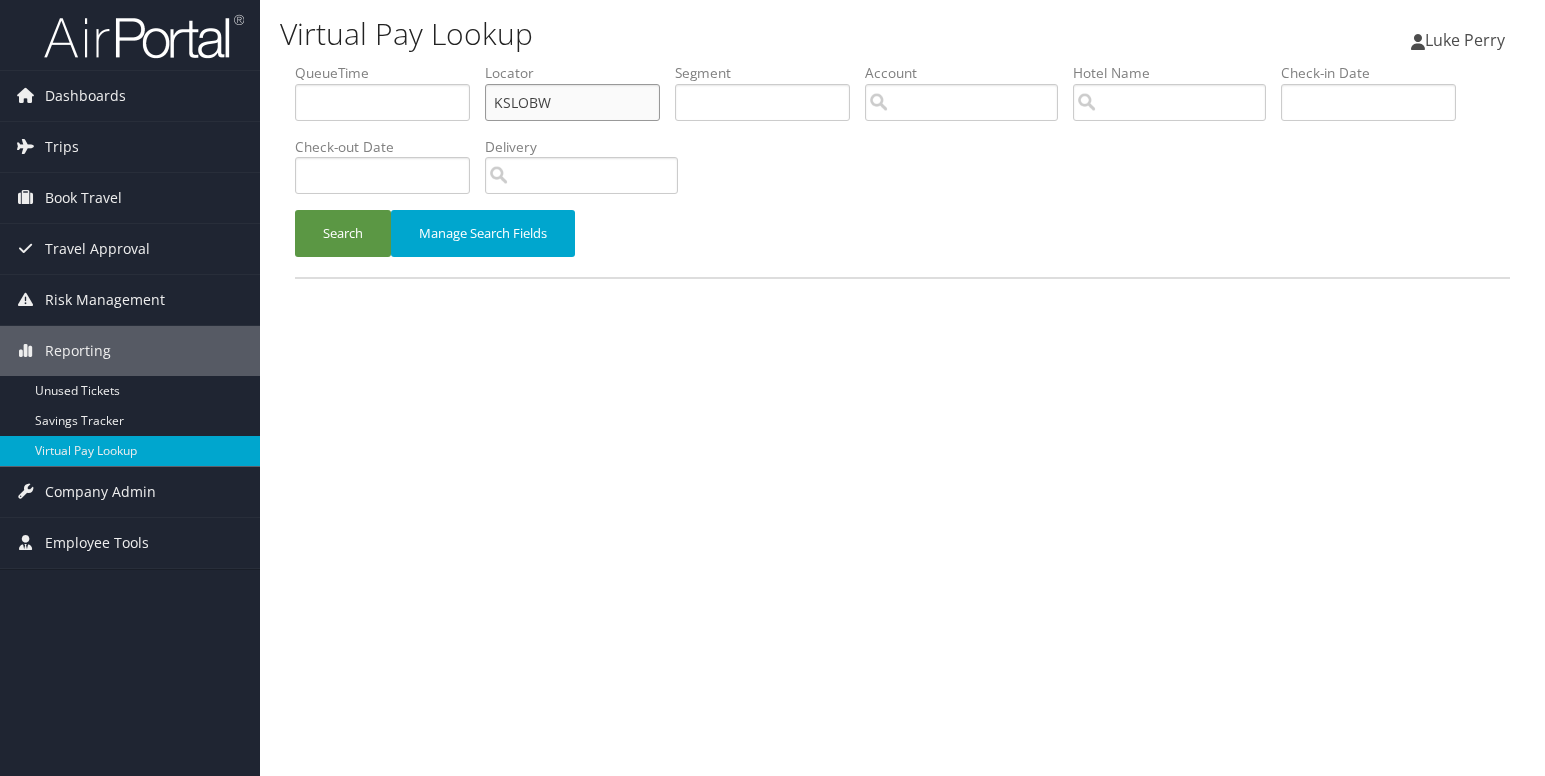 type on "KSLOBW" 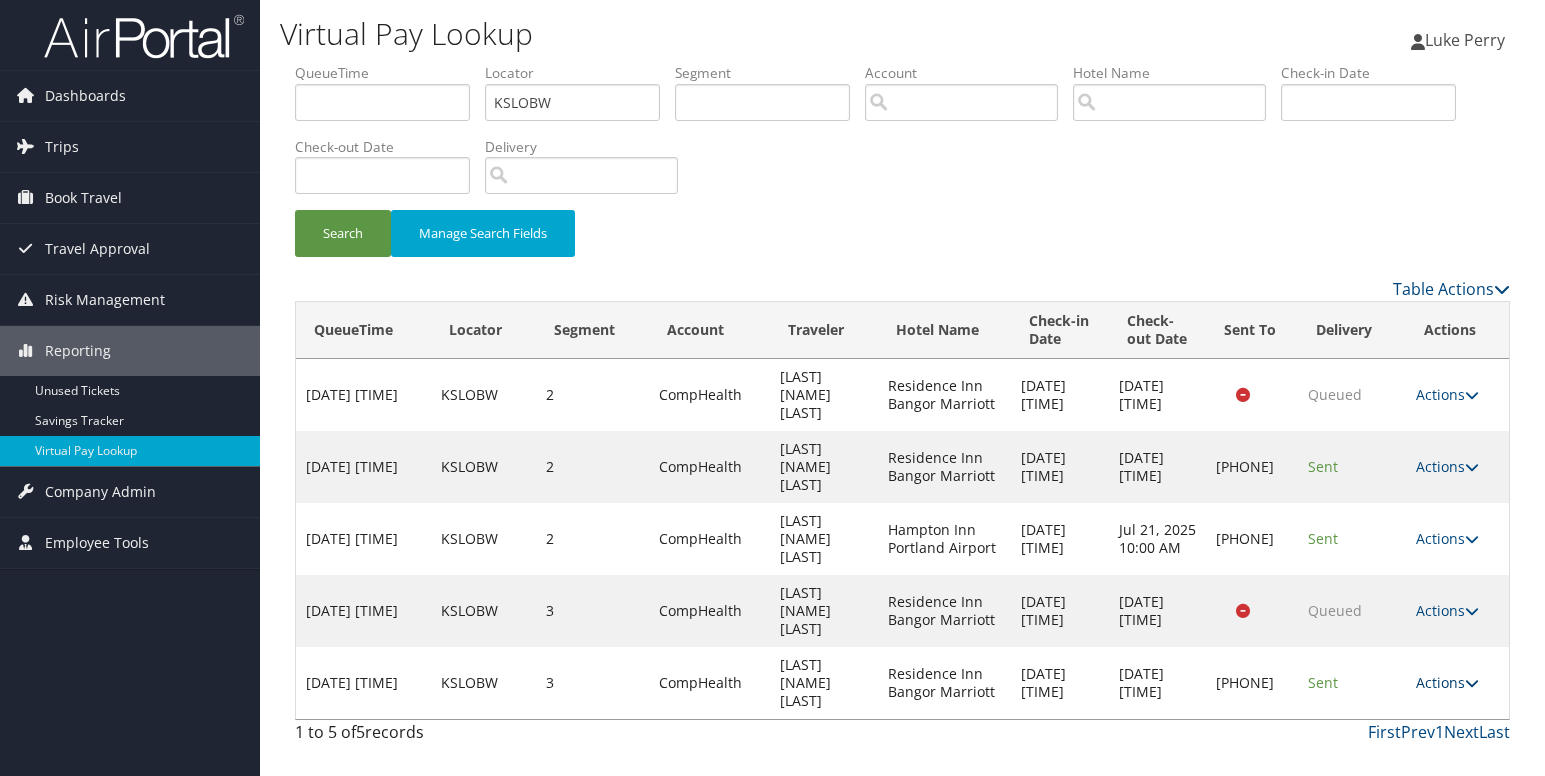 click at bounding box center [1472, 683] 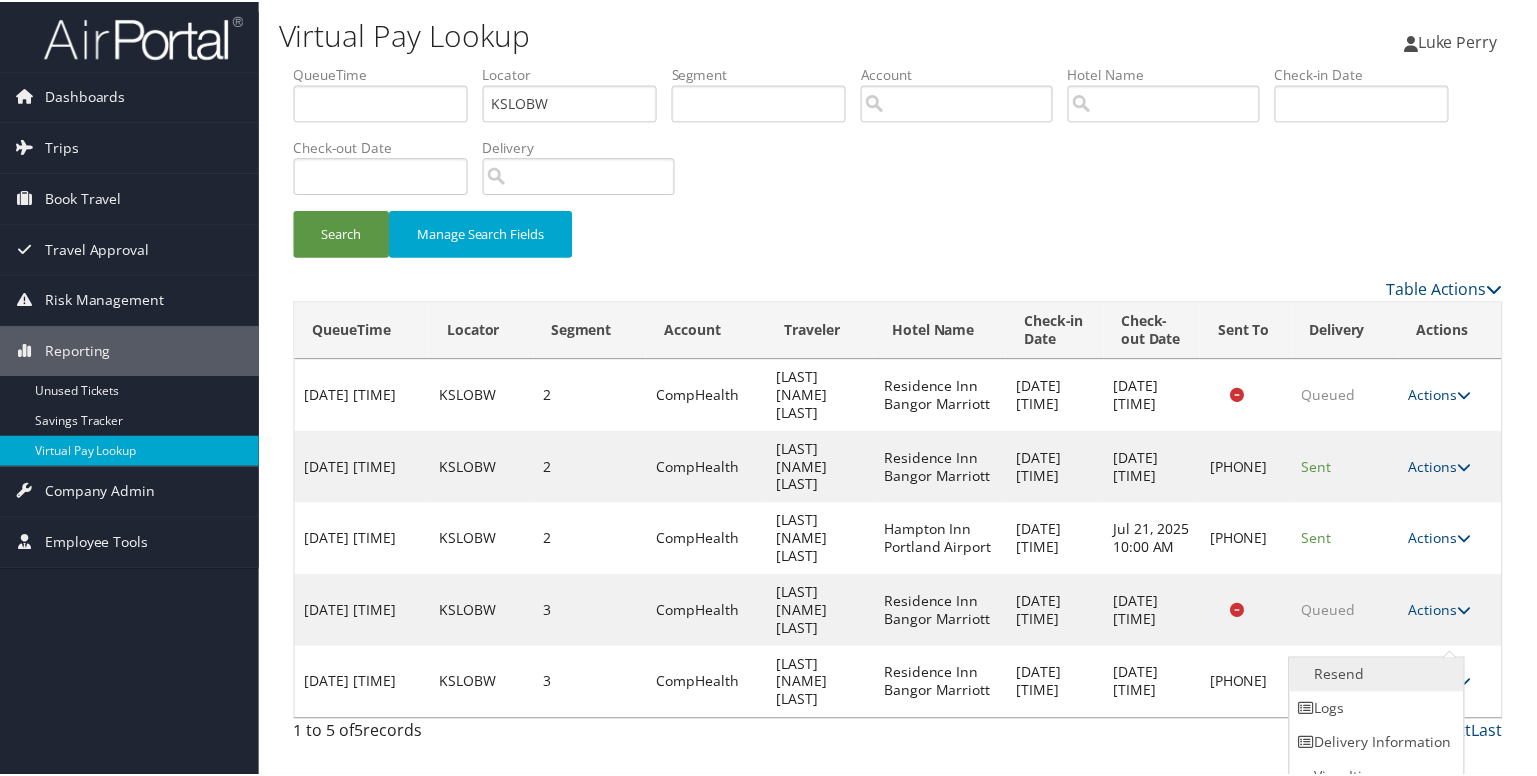 scroll, scrollTop: 20, scrollLeft: 0, axis: vertical 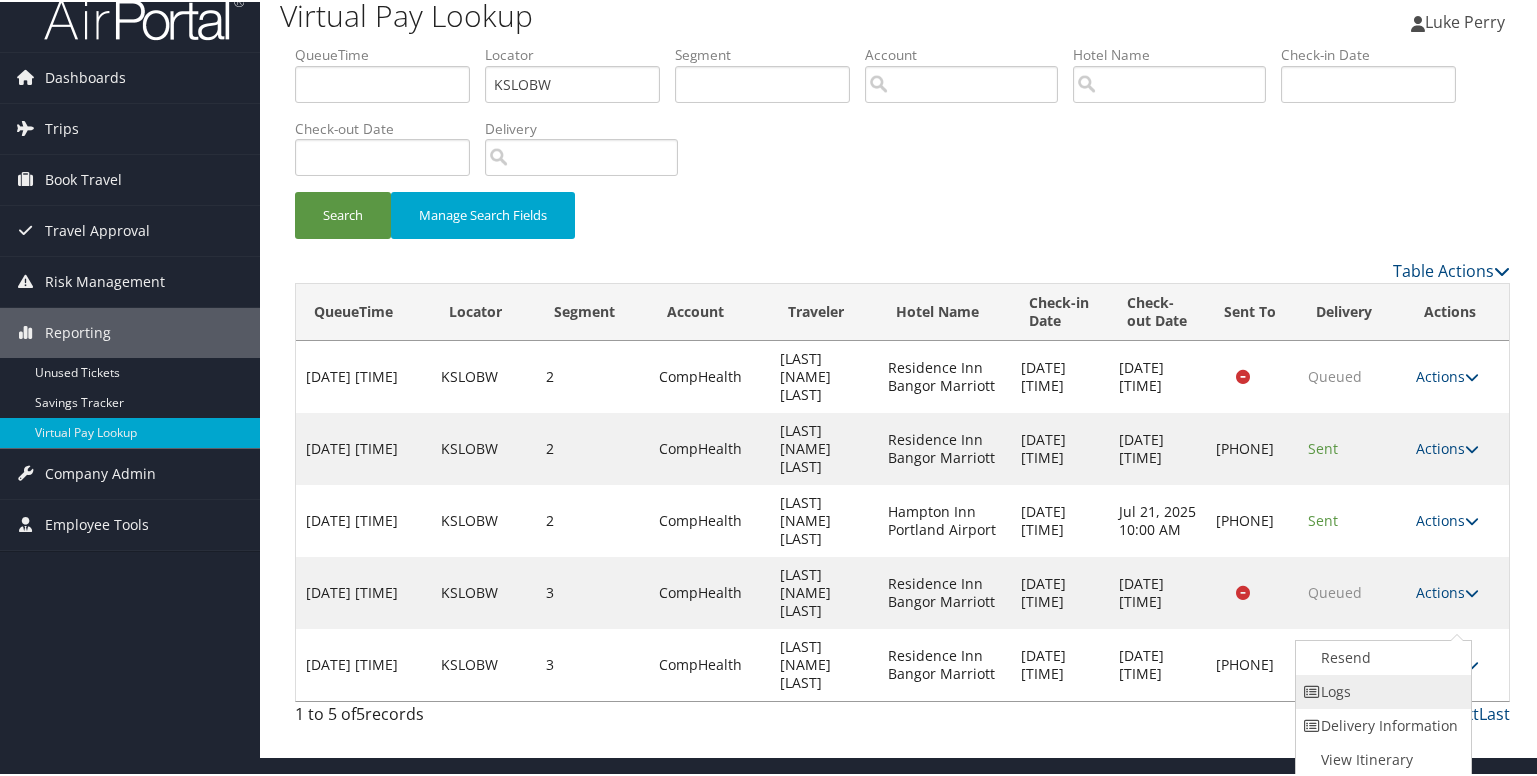 click on "Logs" at bounding box center (1381, 690) 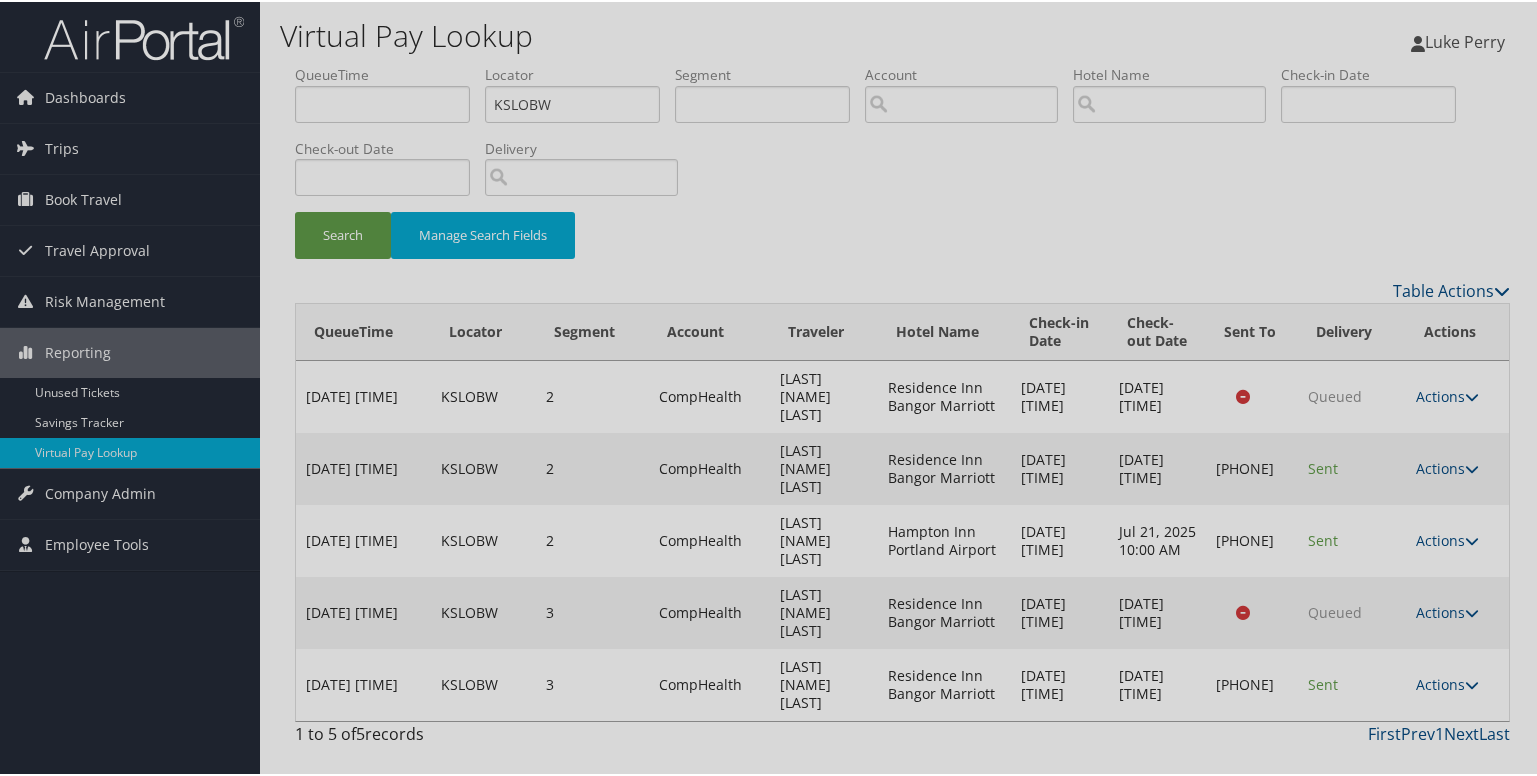 scroll, scrollTop: 0, scrollLeft: 0, axis: both 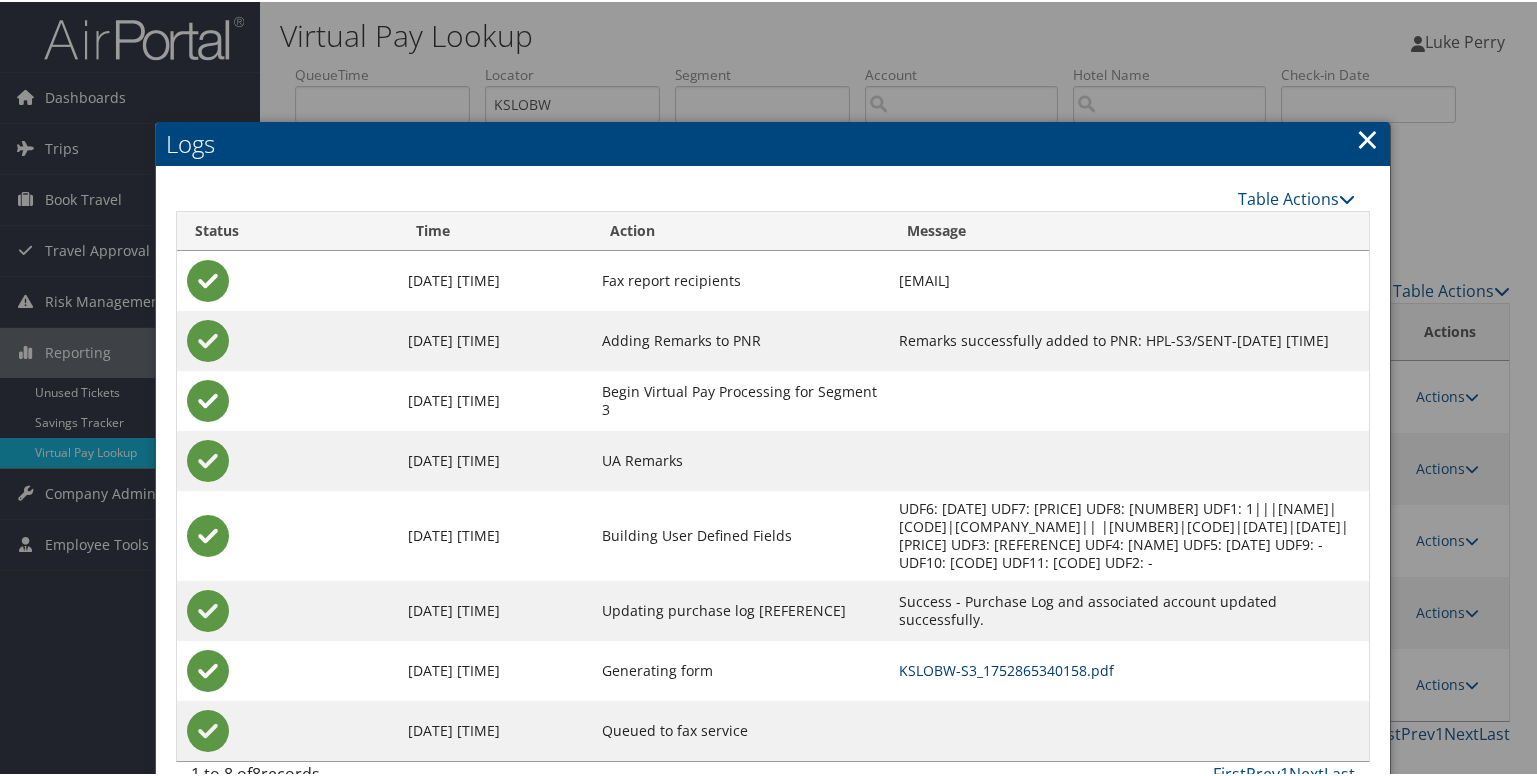 click on "KSLOBW-S3_1752865340158.pdf" at bounding box center [1006, 668] 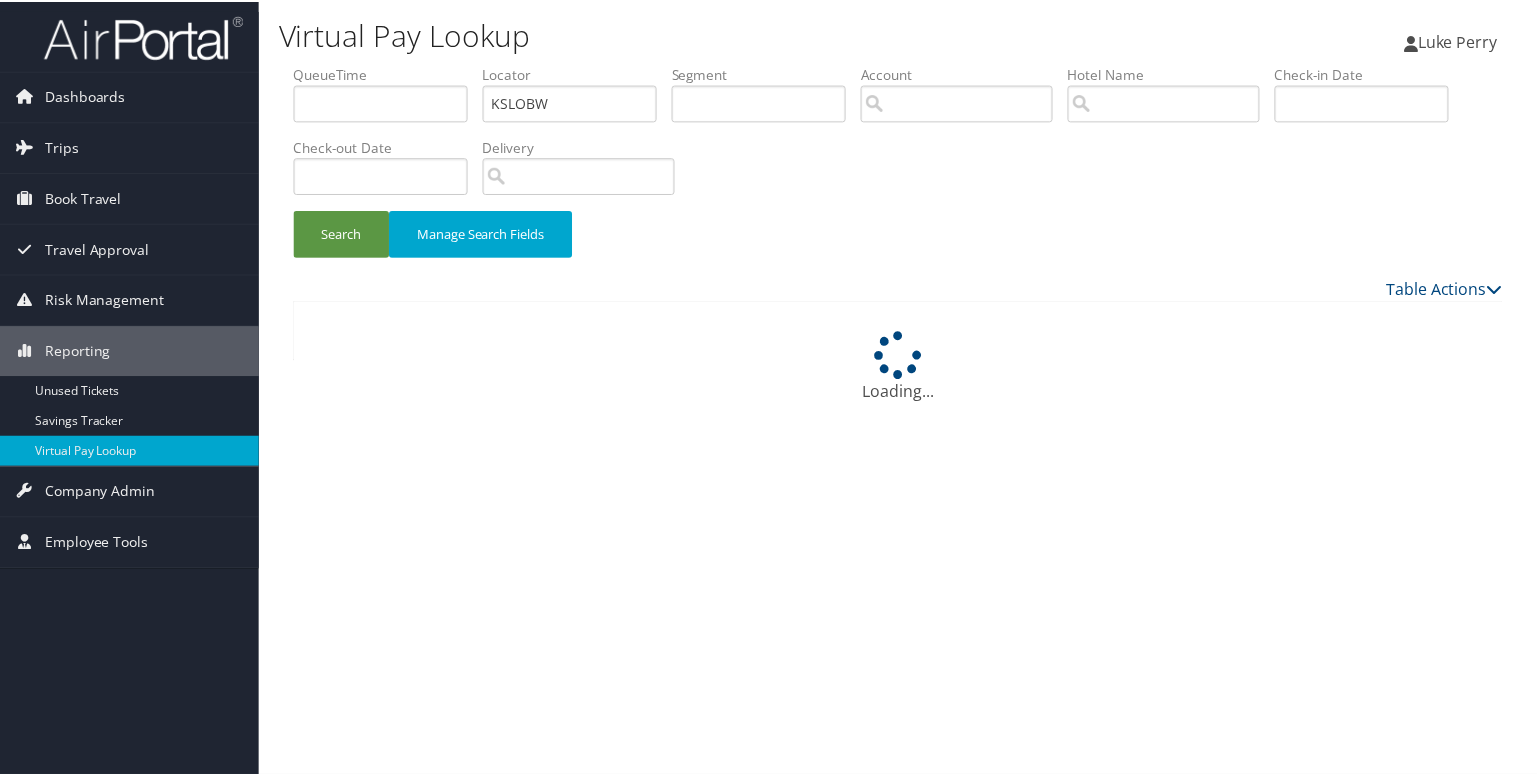scroll, scrollTop: 0, scrollLeft: 0, axis: both 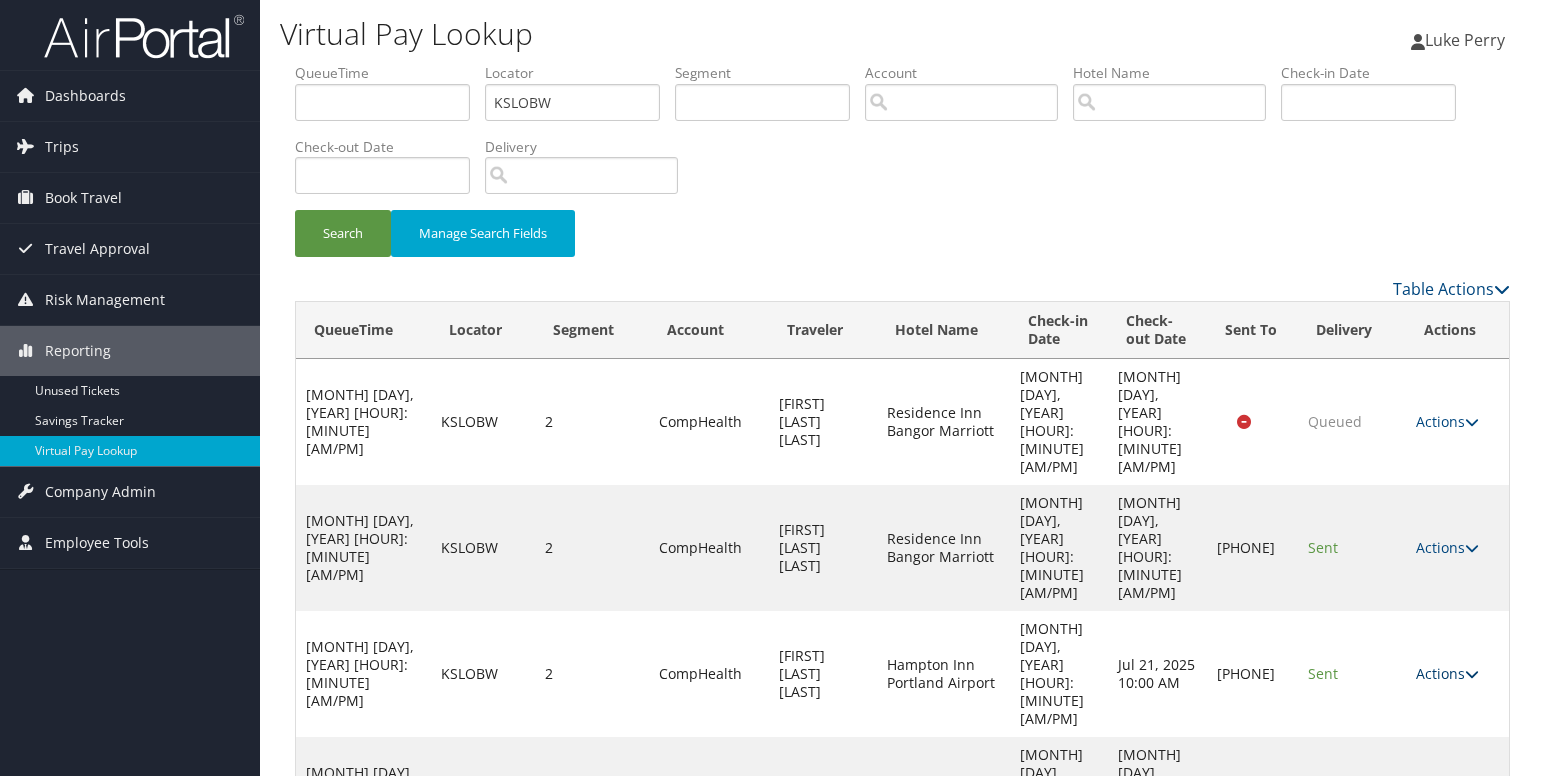 drag, startPoint x: 1462, startPoint y: 517, endPoint x: 1450, endPoint y: 518, distance: 12.0415945 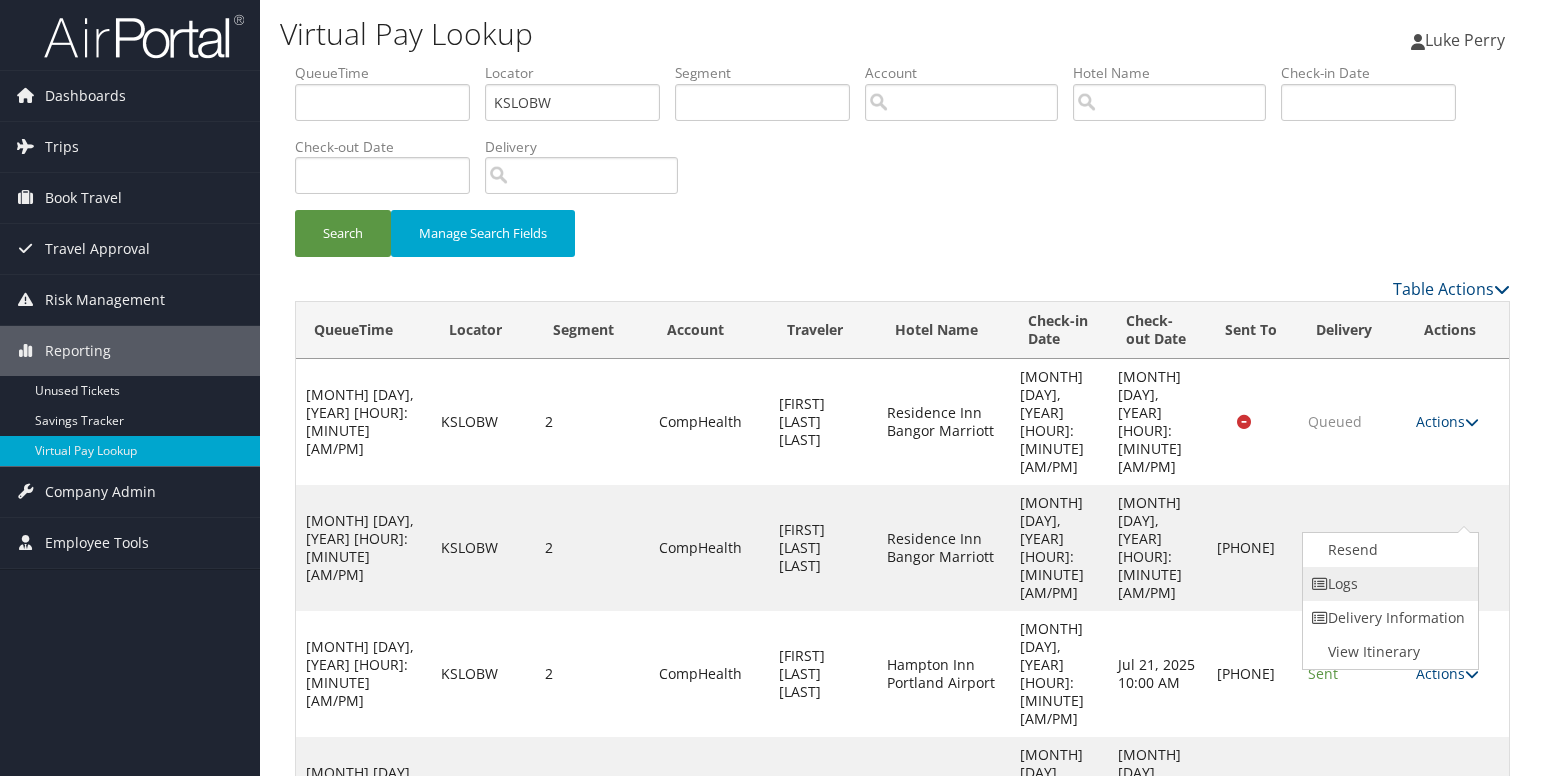 drag, startPoint x: 1450, startPoint y: 518, endPoint x: 1353, endPoint y: 575, distance: 112.507774 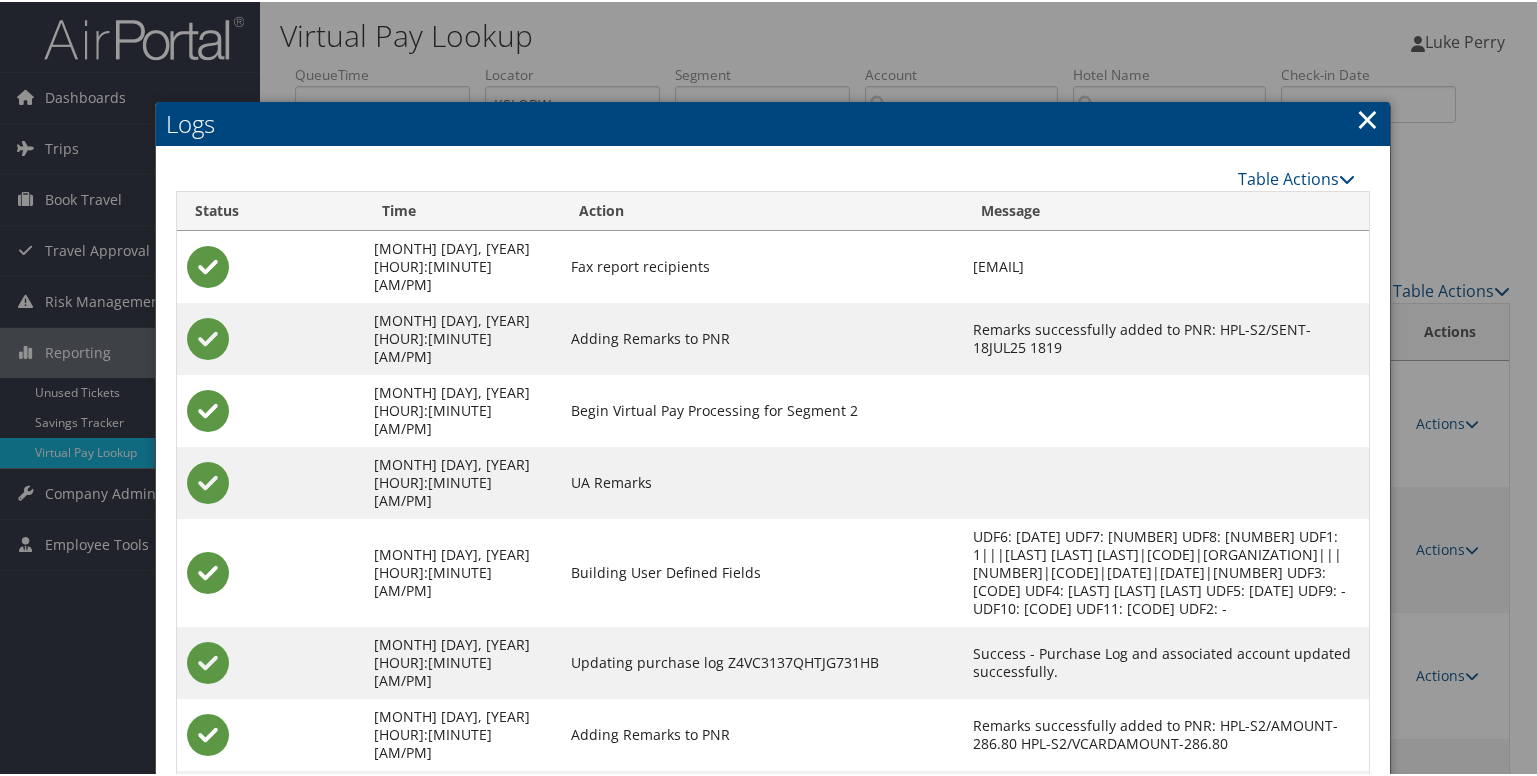 click on "KSLOBW-S2_1752862692100.pdf" at bounding box center (1080, 804) 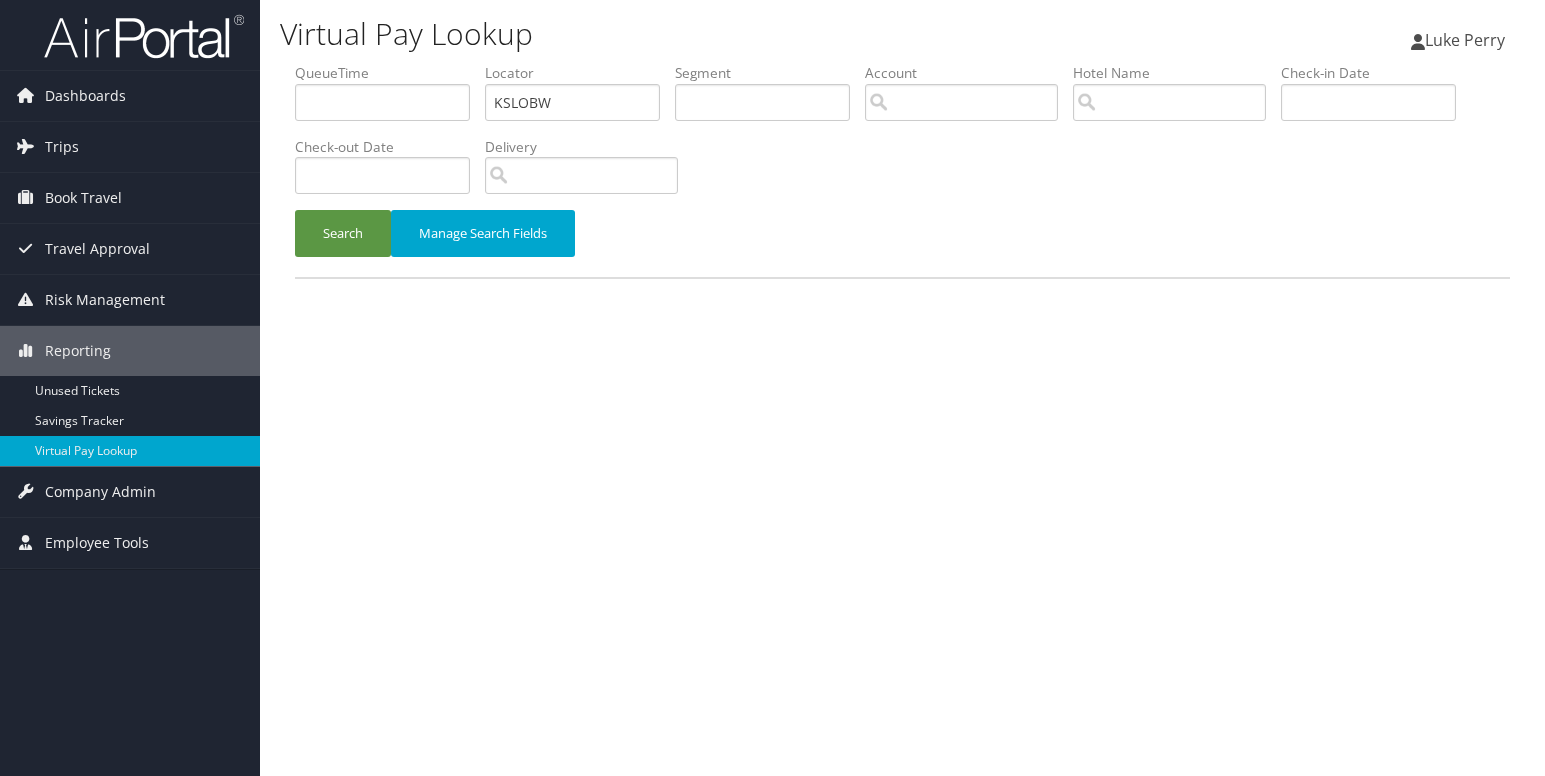 scroll, scrollTop: 0, scrollLeft: 0, axis: both 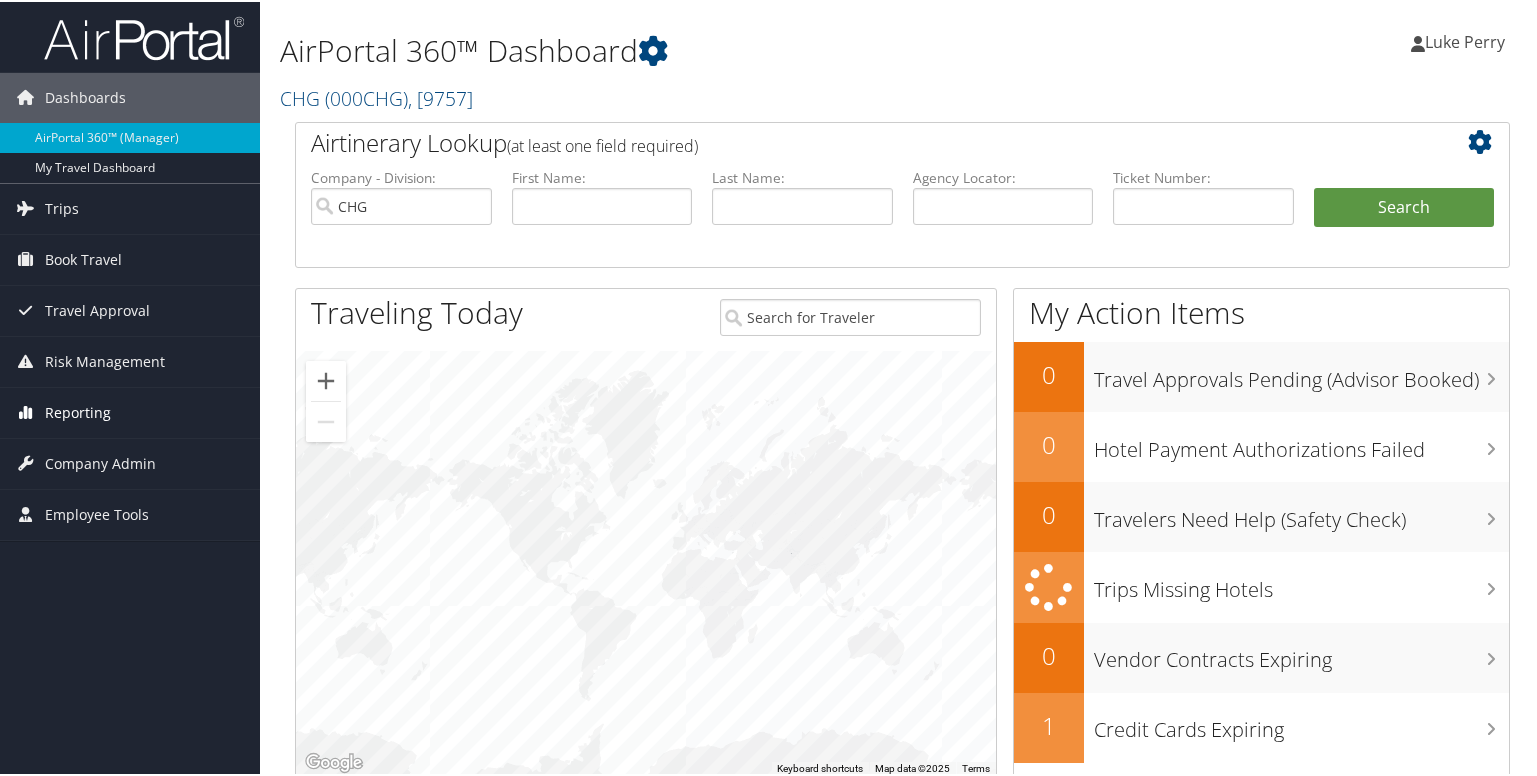 click on "Reporting" at bounding box center (78, 411) 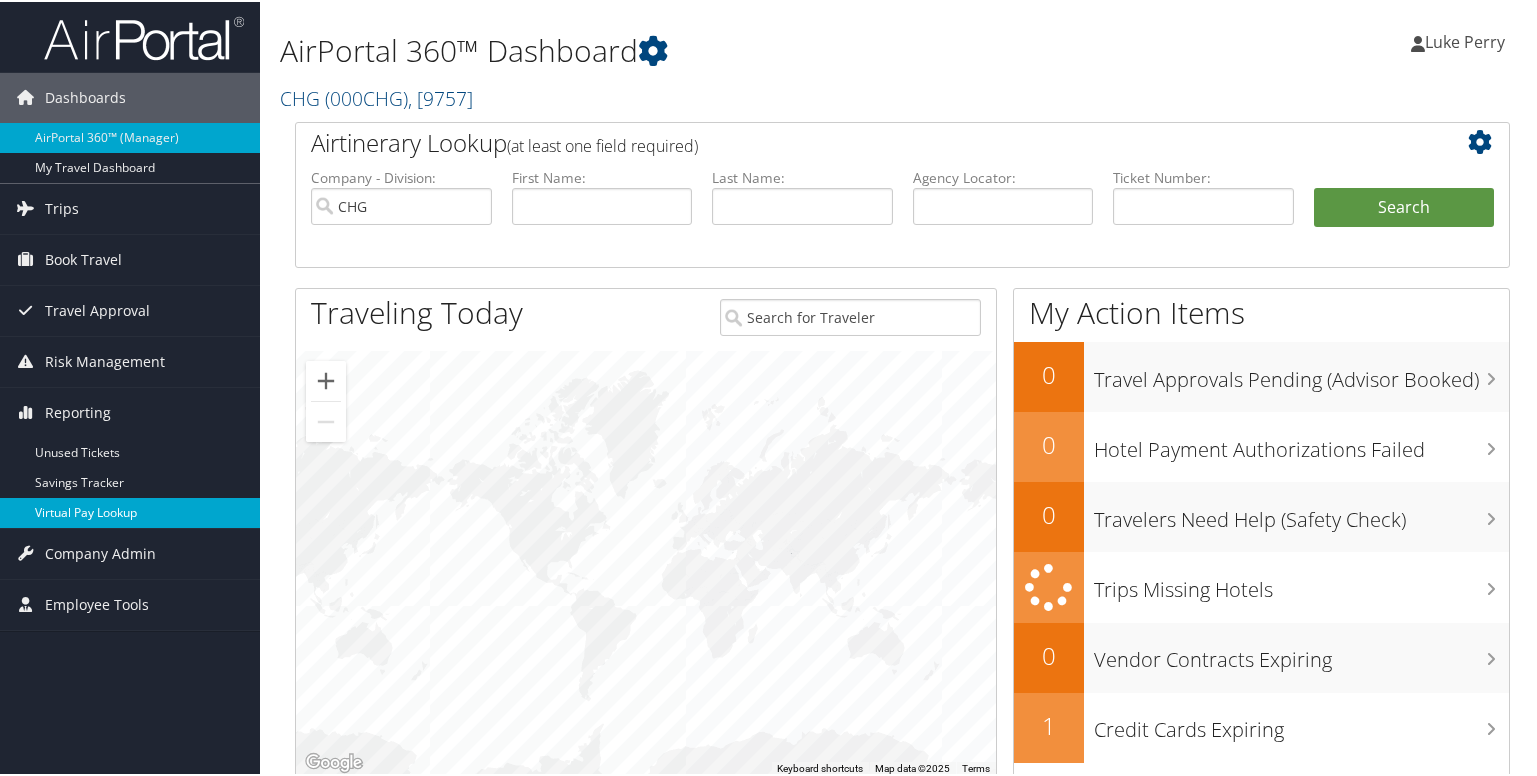 click on "Virtual Pay Lookup" at bounding box center [130, 511] 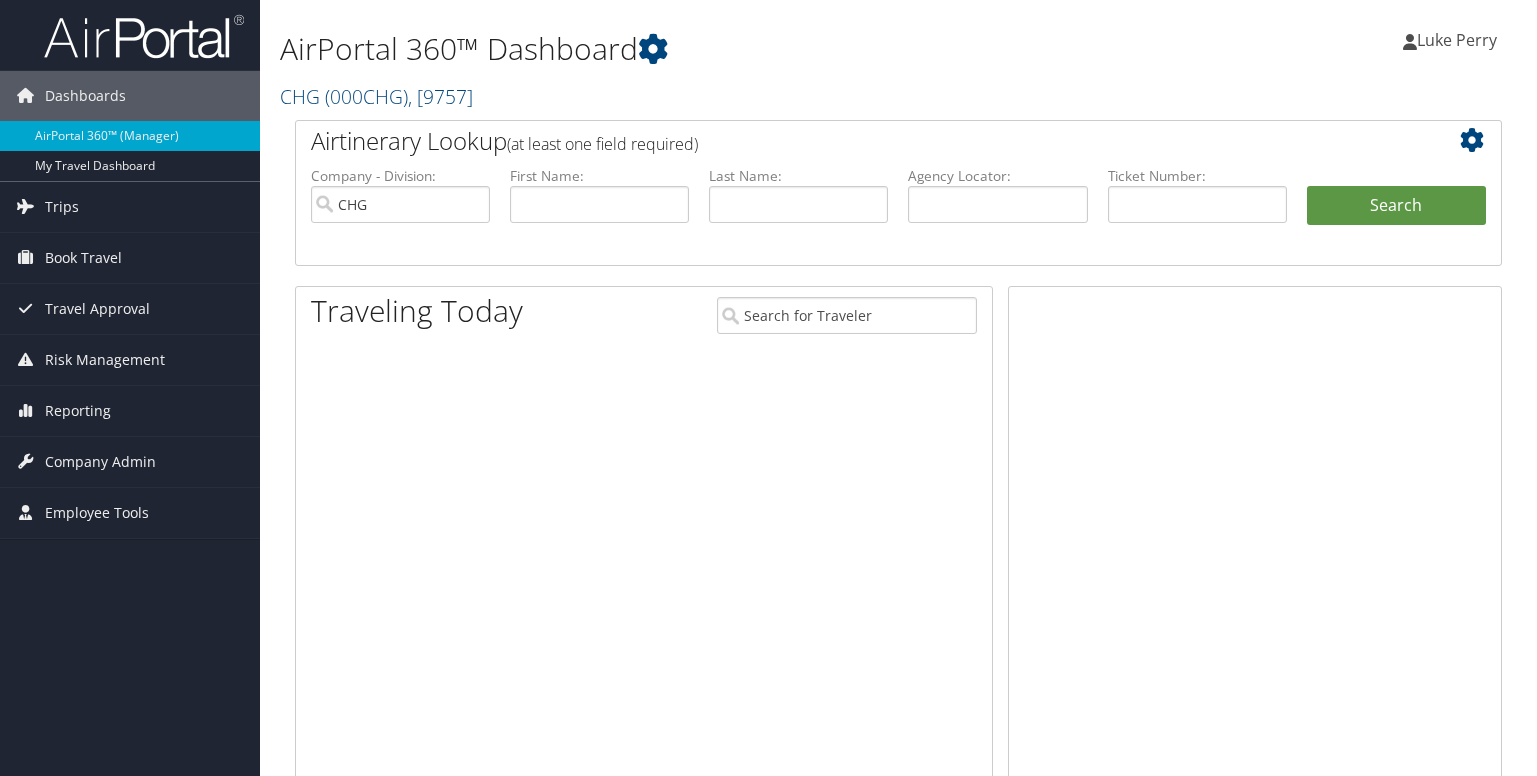 scroll, scrollTop: 0, scrollLeft: 0, axis: both 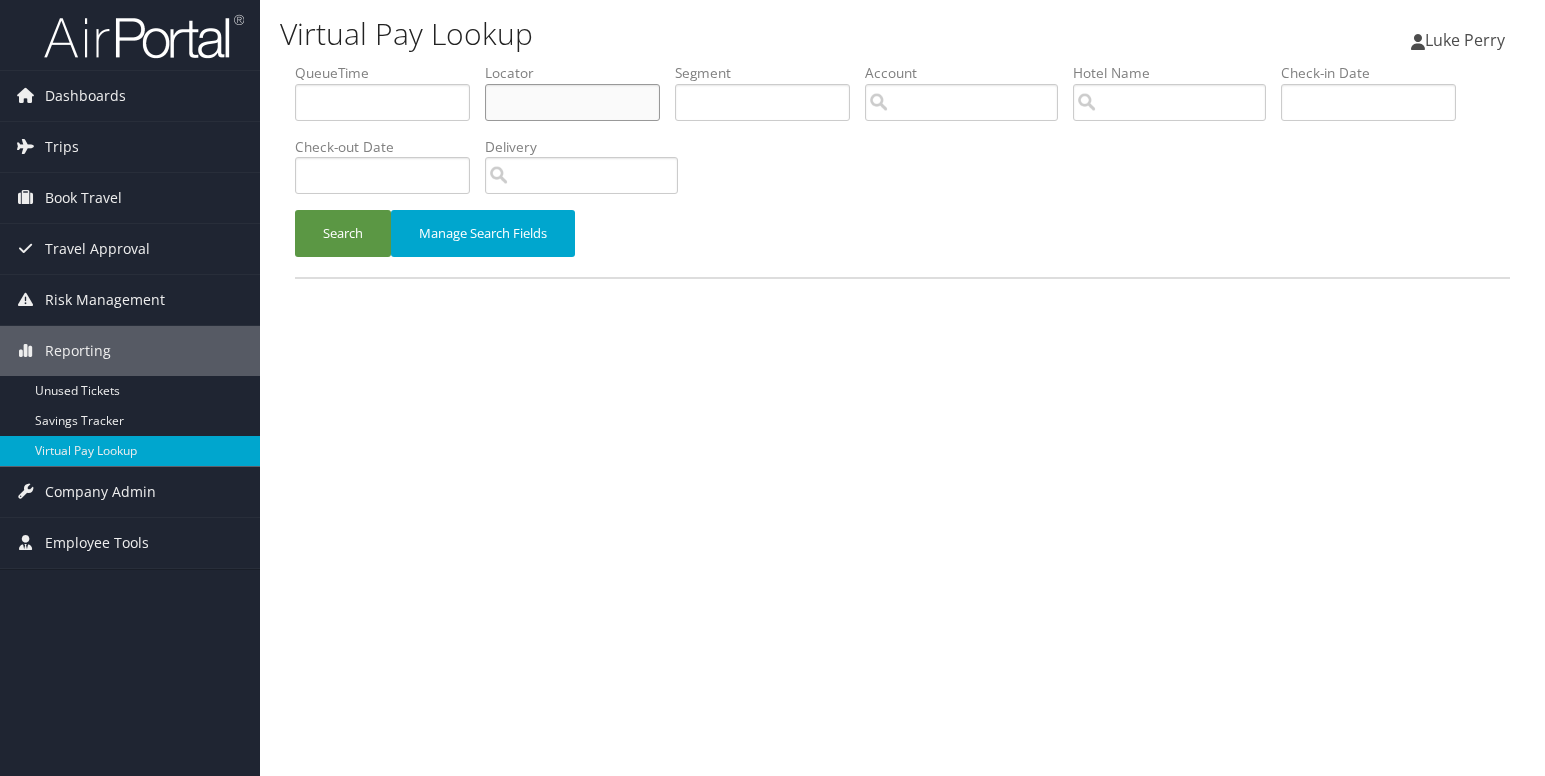 click at bounding box center (572, 102) 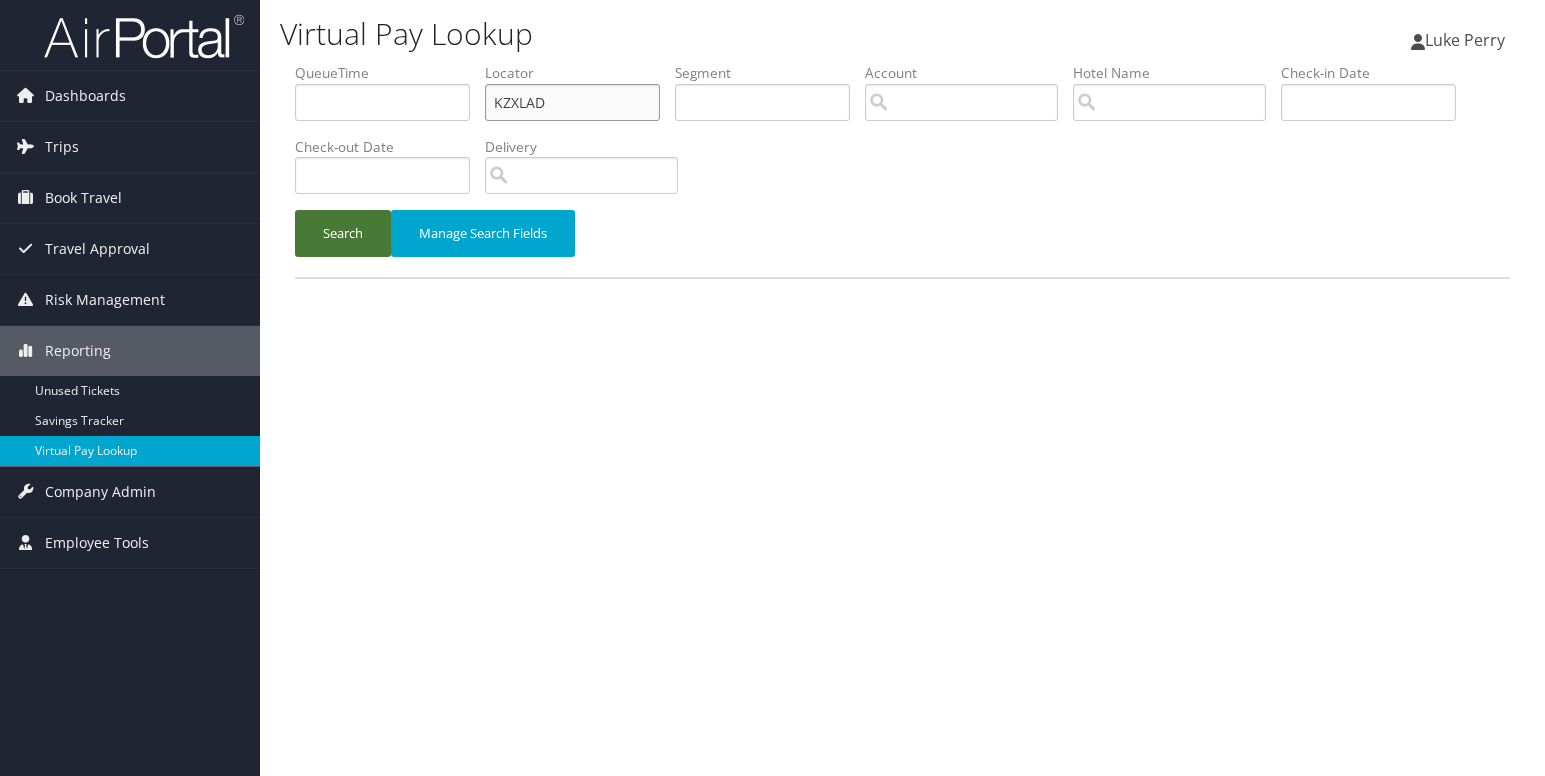 type on "KZXLAD" 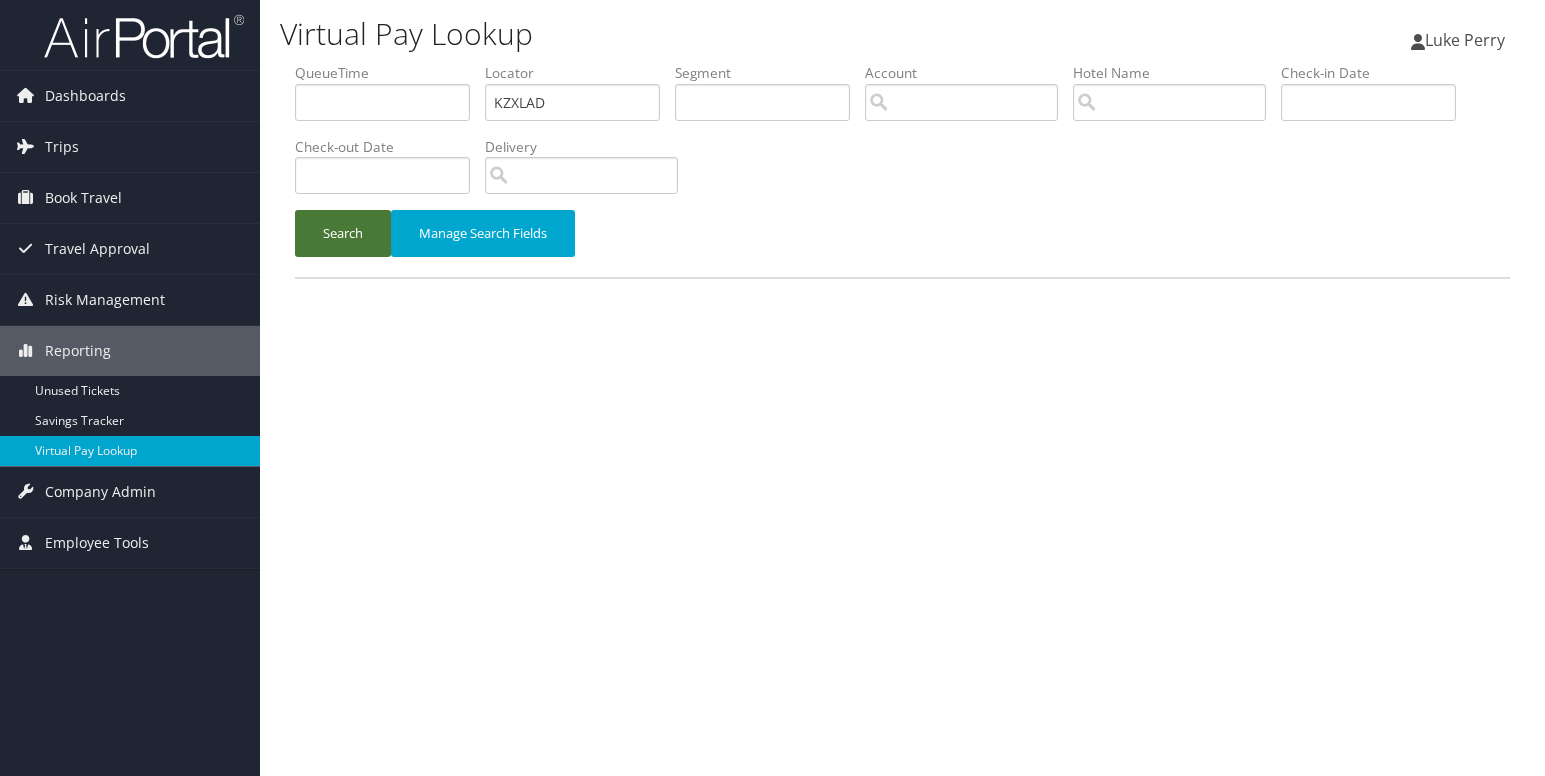 click on "Search" at bounding box center [343, 233] 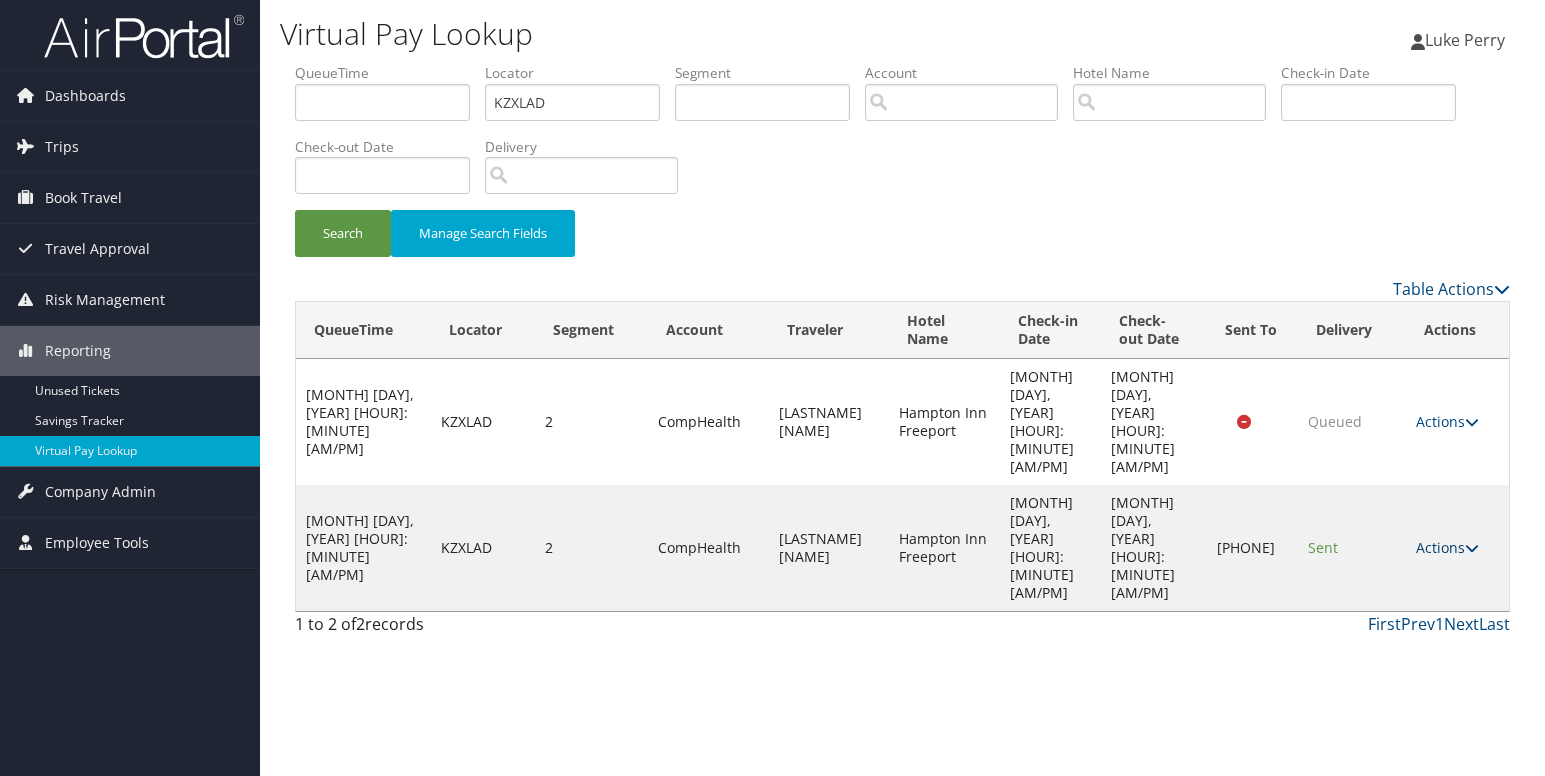 click on "Actions" at bounding box center (1447, 547) 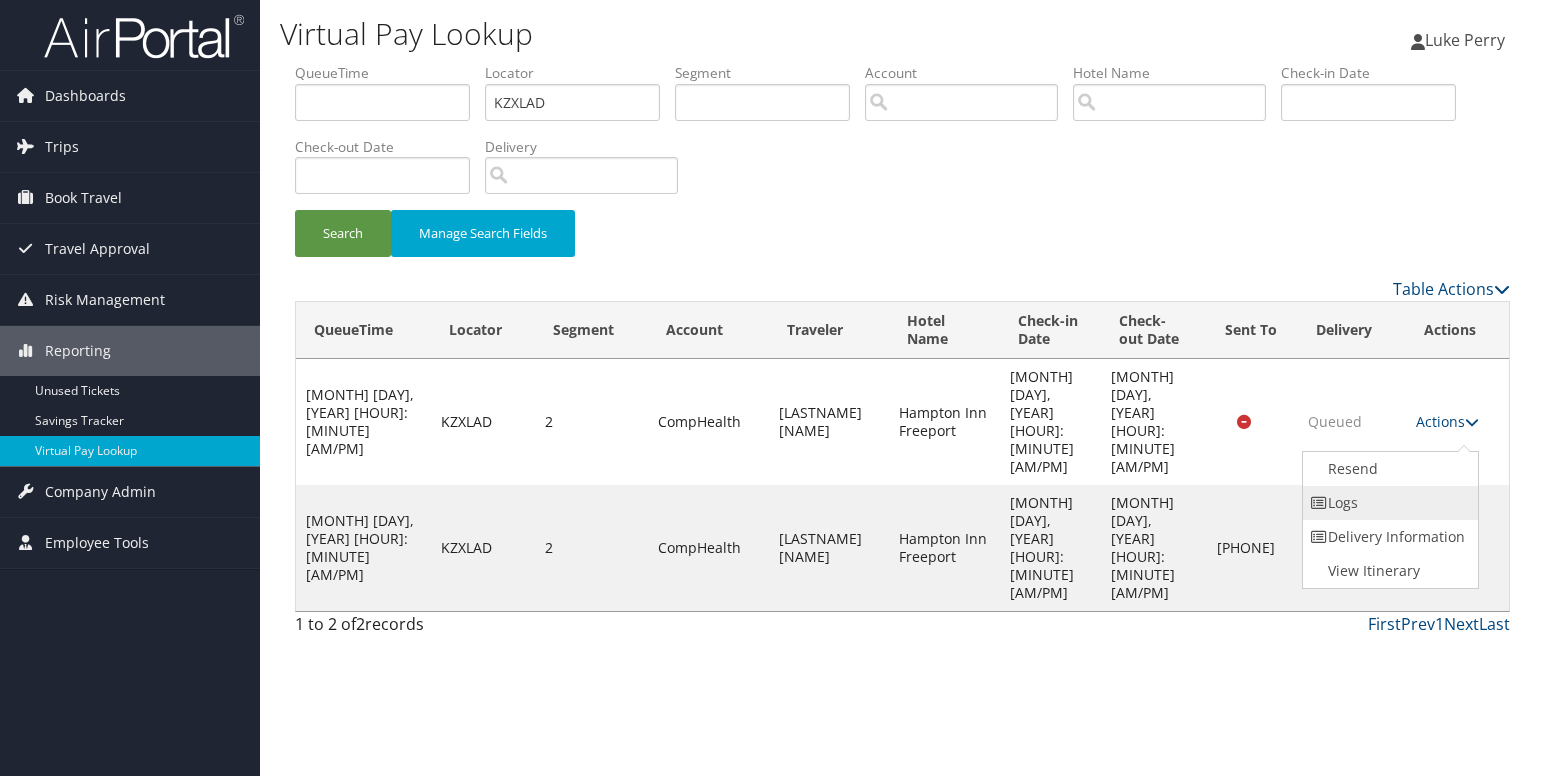 click on "Logs" at bounding box center (1388, 503) 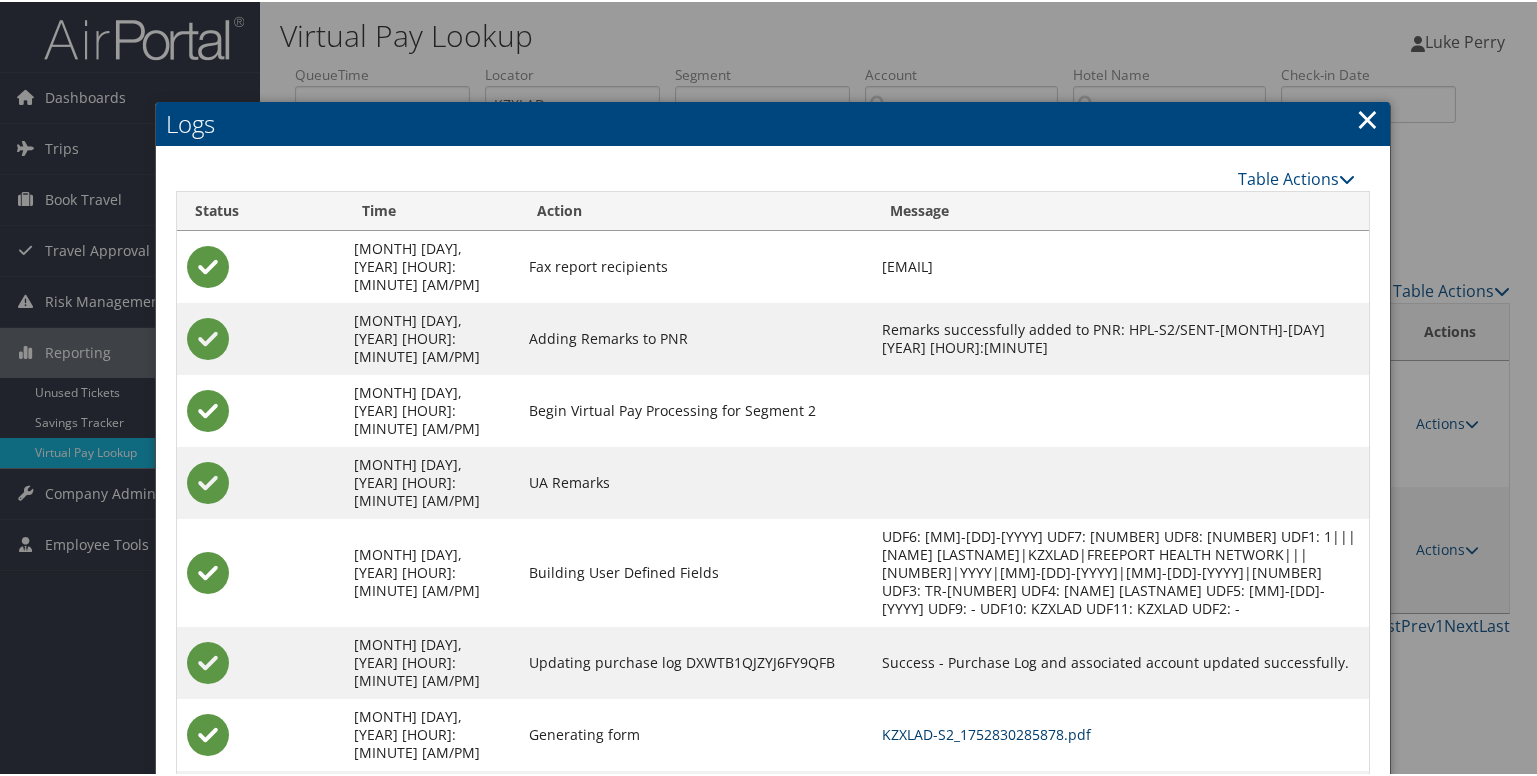 drag, startPoint x: 862, startPoint y: 651, endPoint x: 860, endPoint y: 671, distance: 20.09975 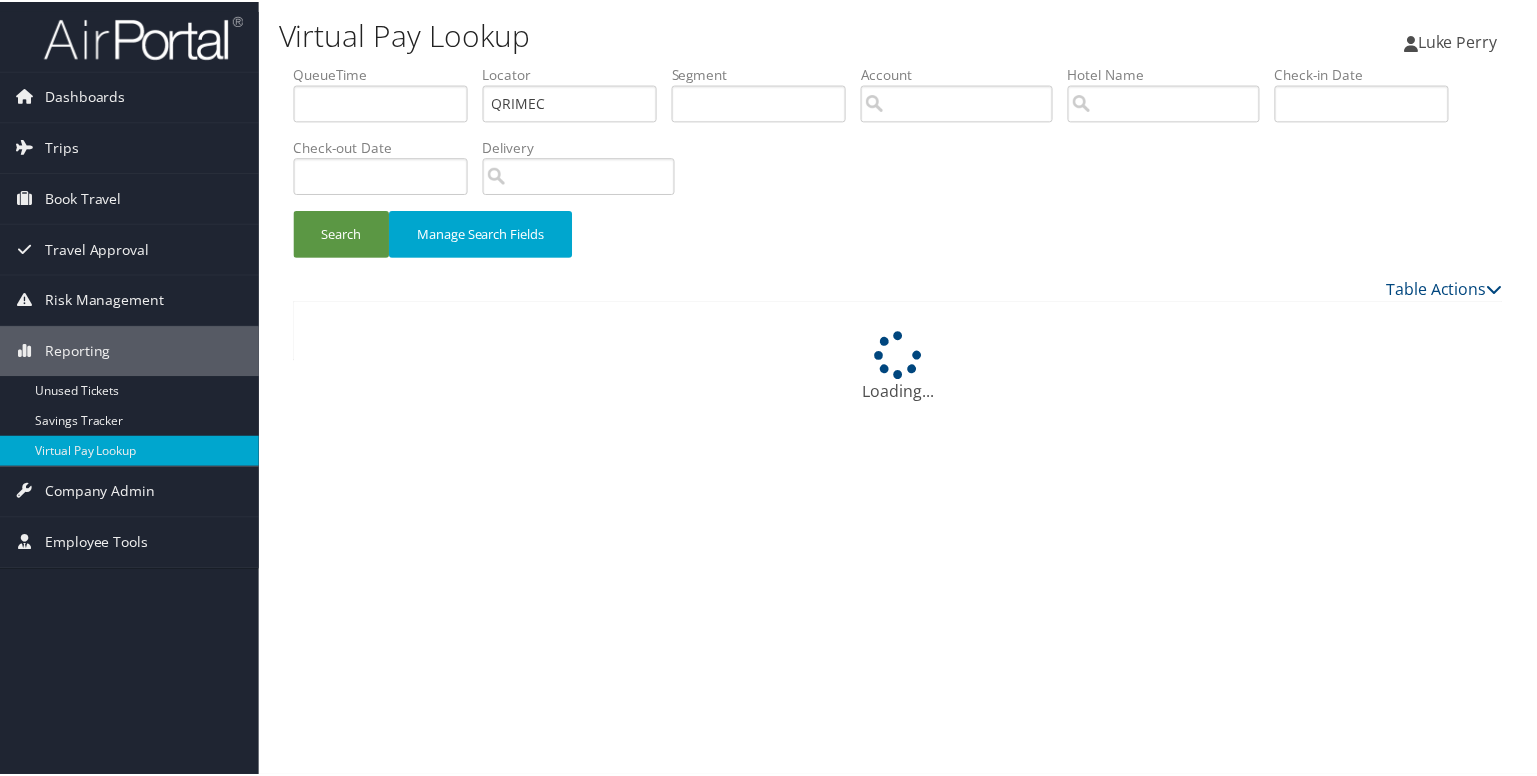 scroll, scrollTop: 0, scrollLeft: 0, axis: both 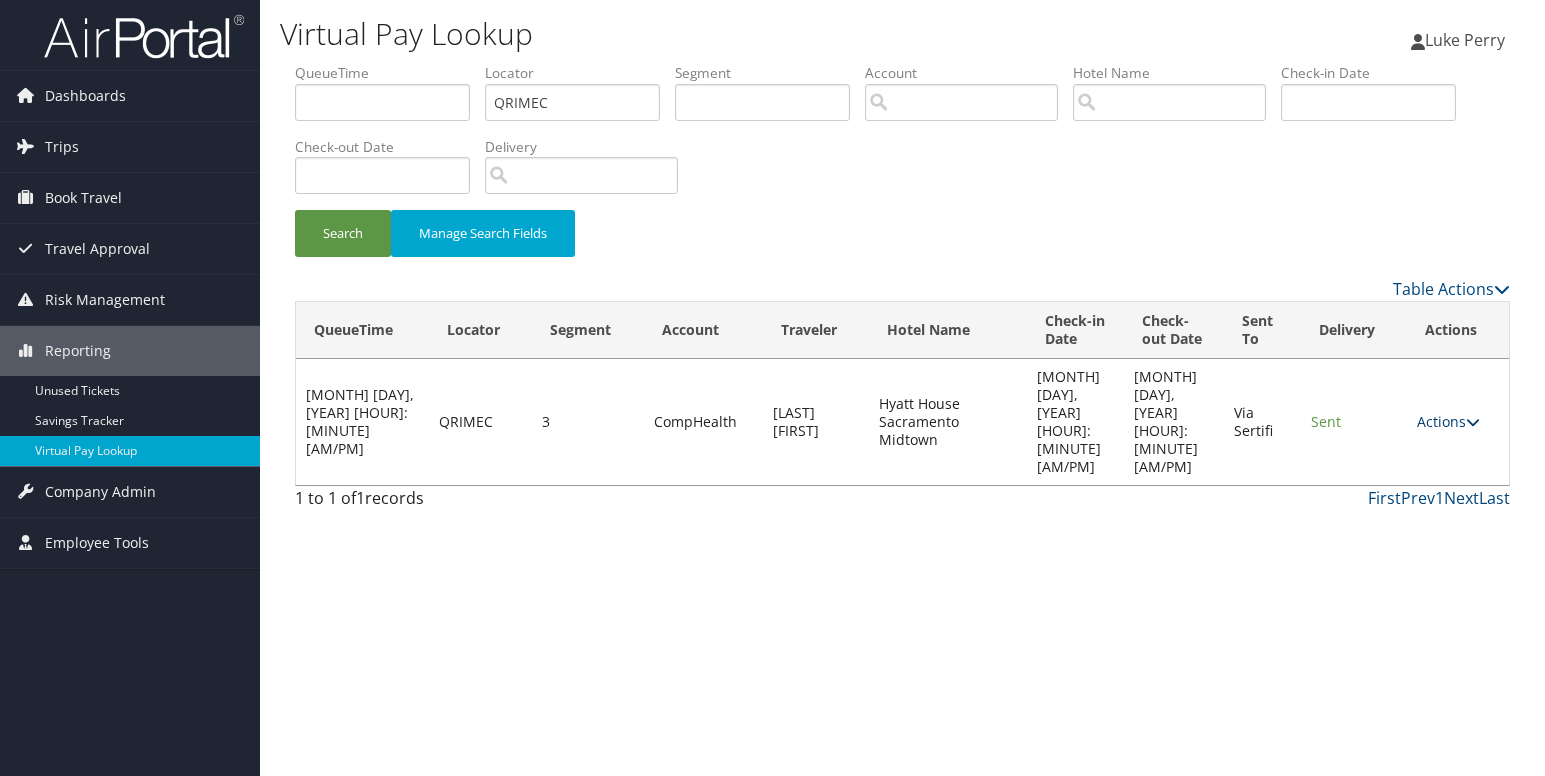 click on "Actions" at bounding box center [1448, 421] 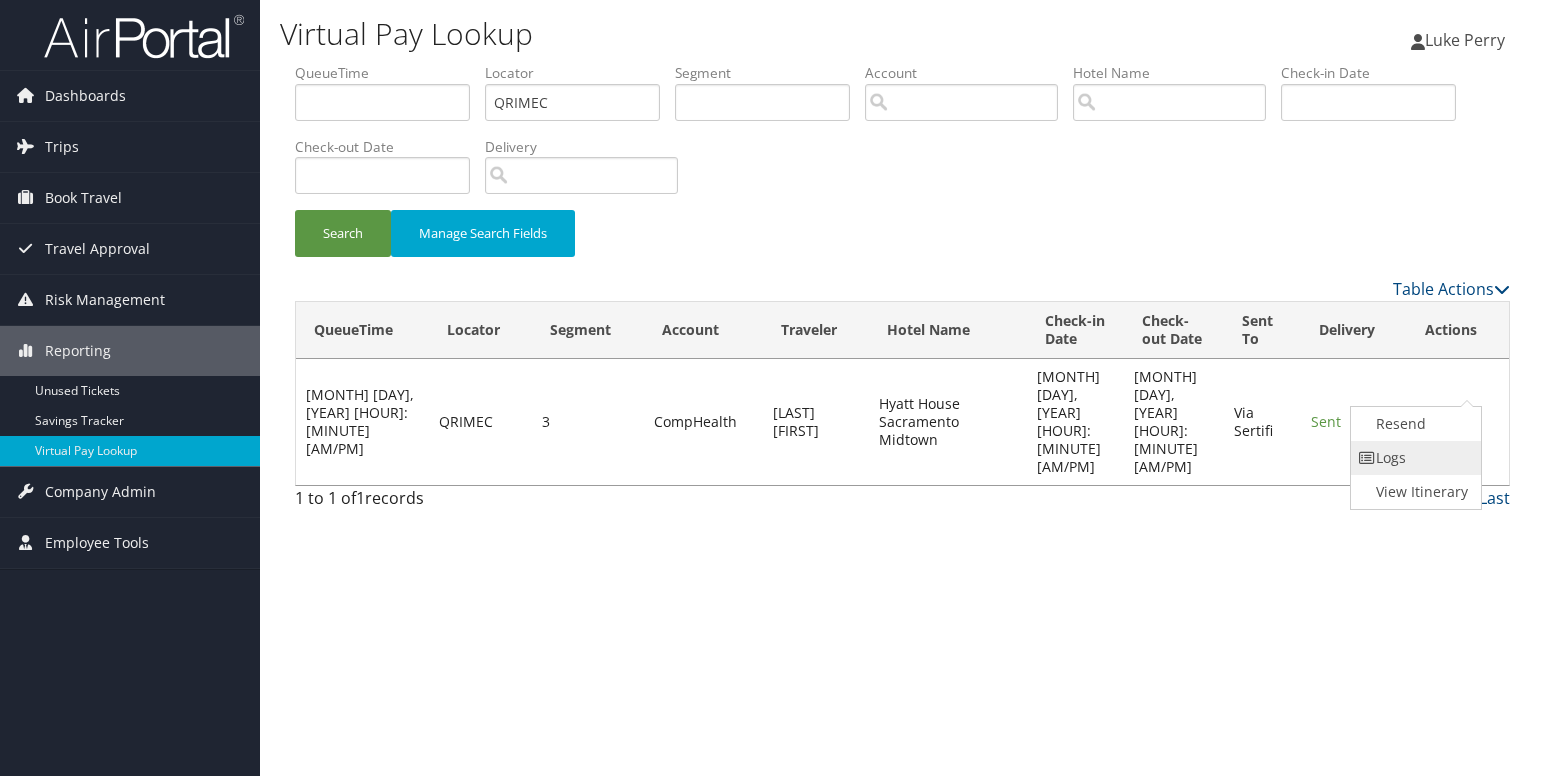 click on "Logs" at bounding box center [1414, 458] 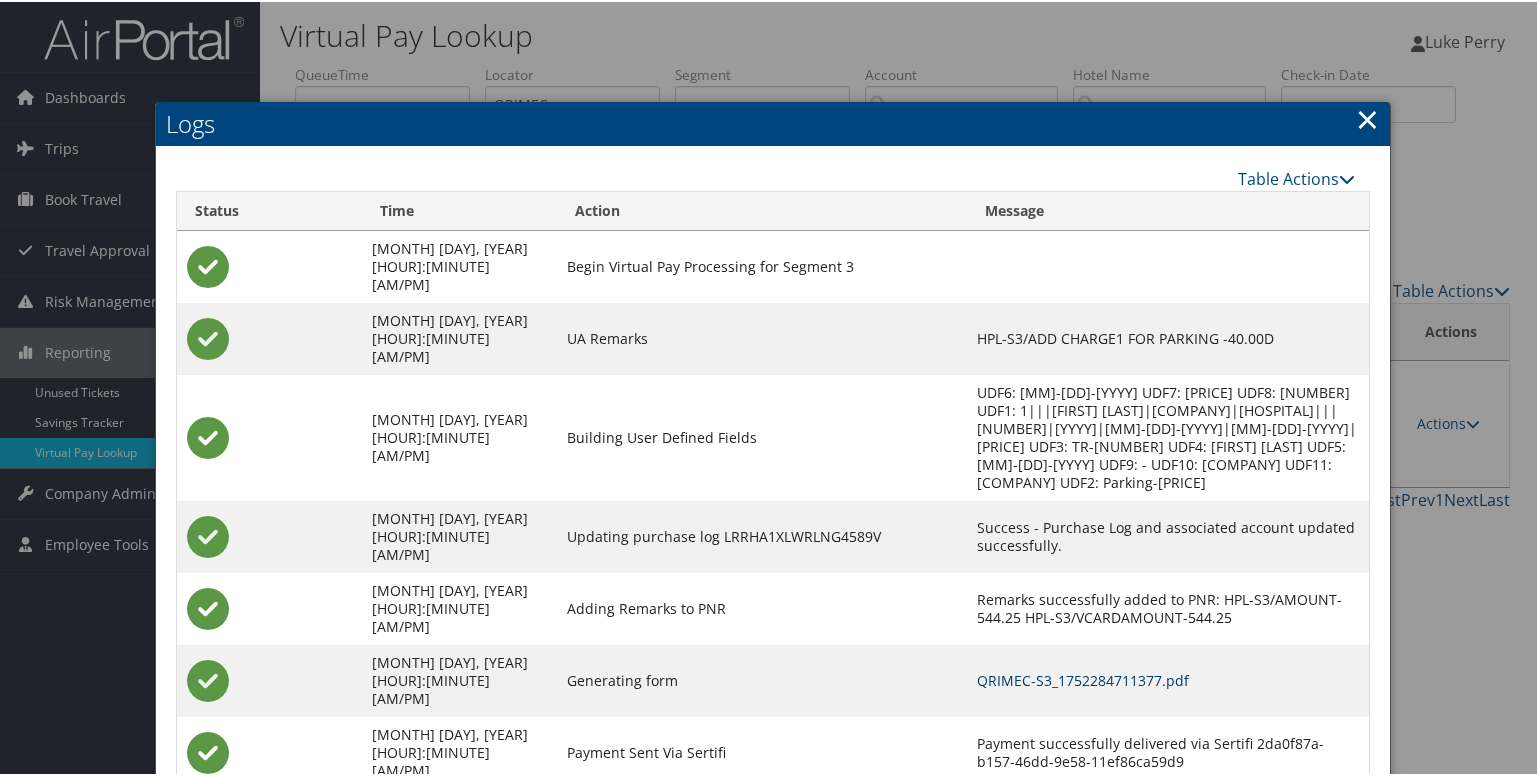 click on "QRIMEC-S3_1752284711377.pdf" at bounding box center (1083, 678) 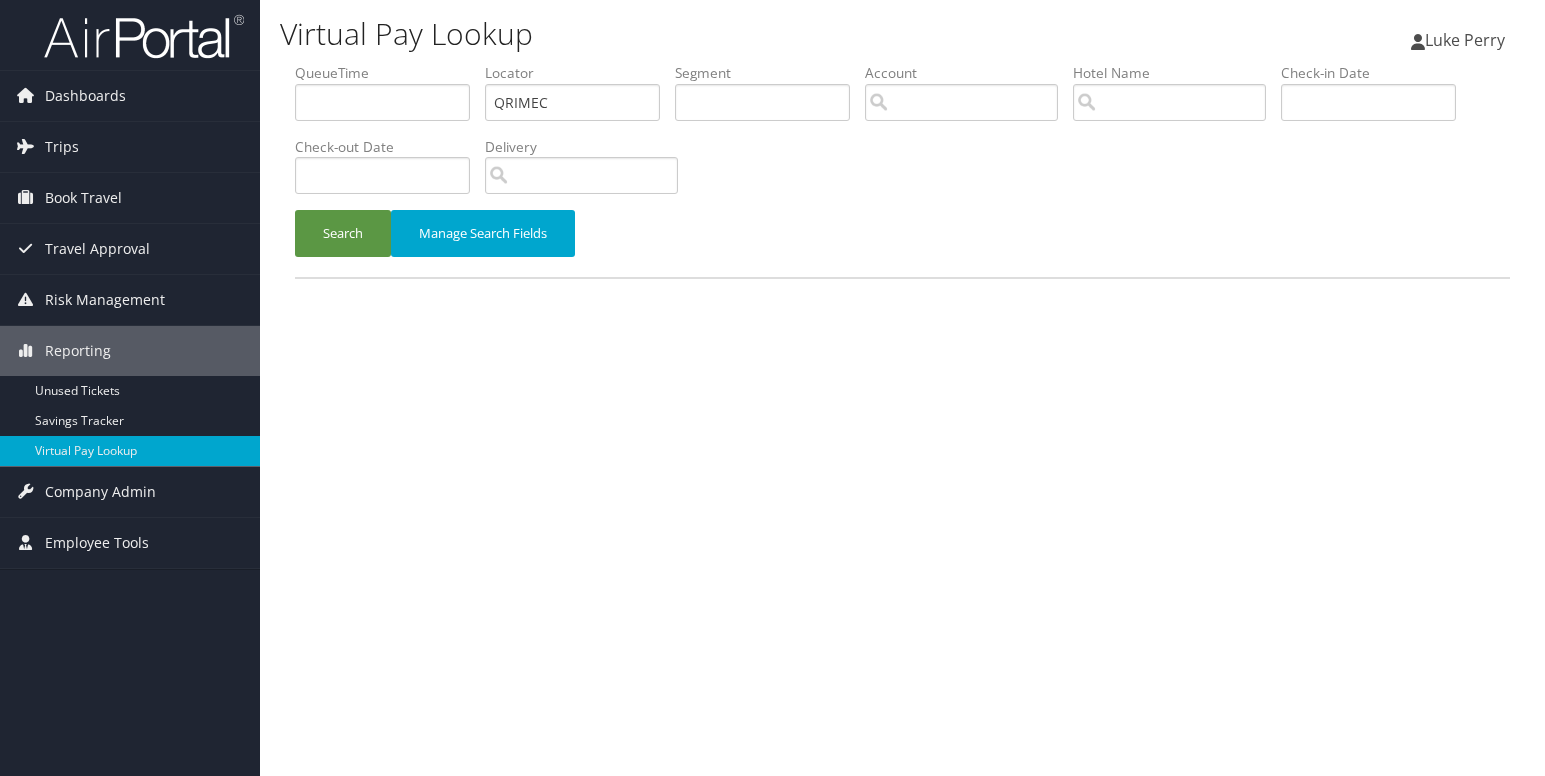 scroll, scrollTop: 0, scrollLeft: 0, axis: both 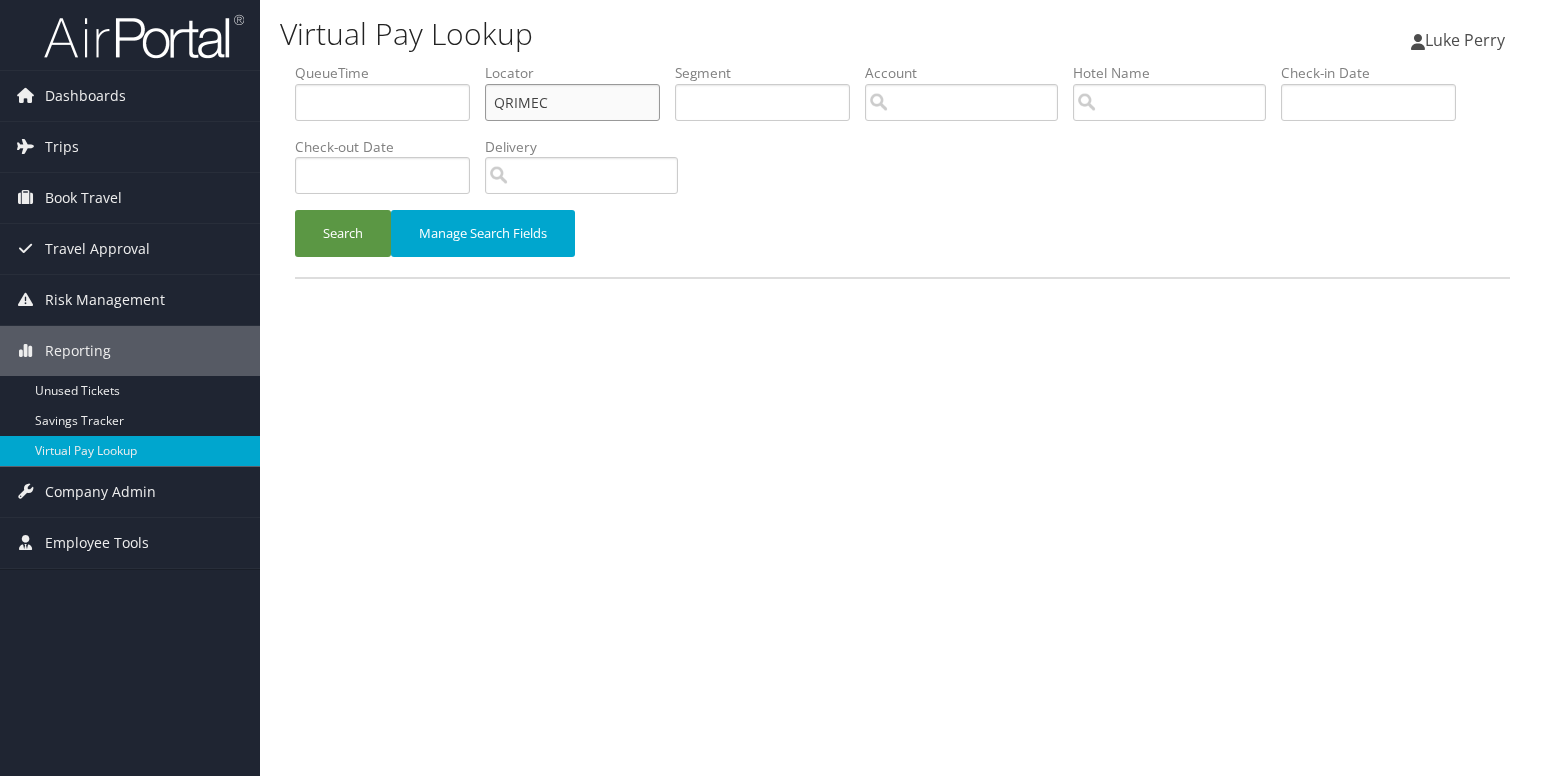 click on "QRIMEC" at bounding box center (572, 102) 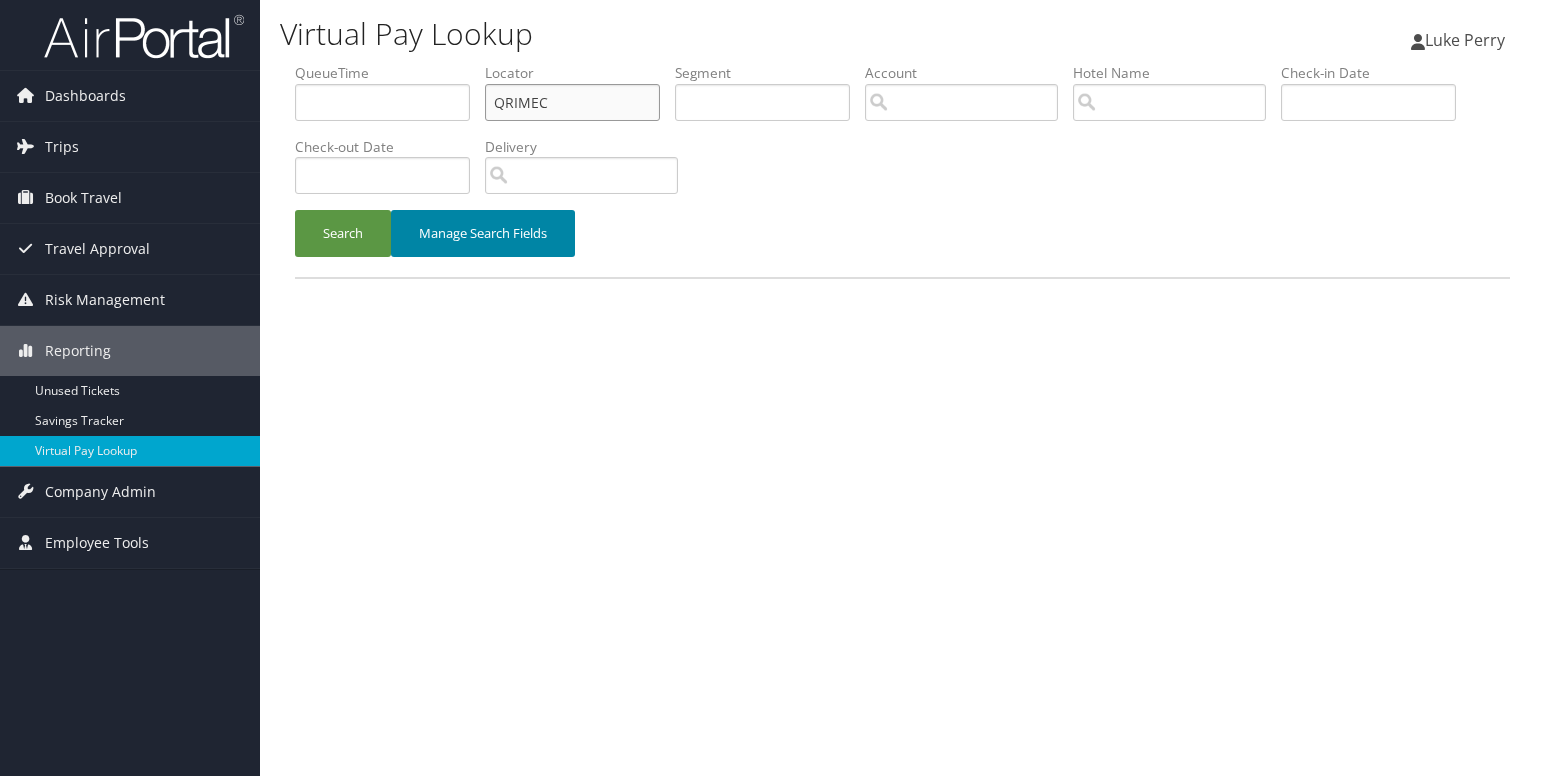 paste on "KUUBVV" 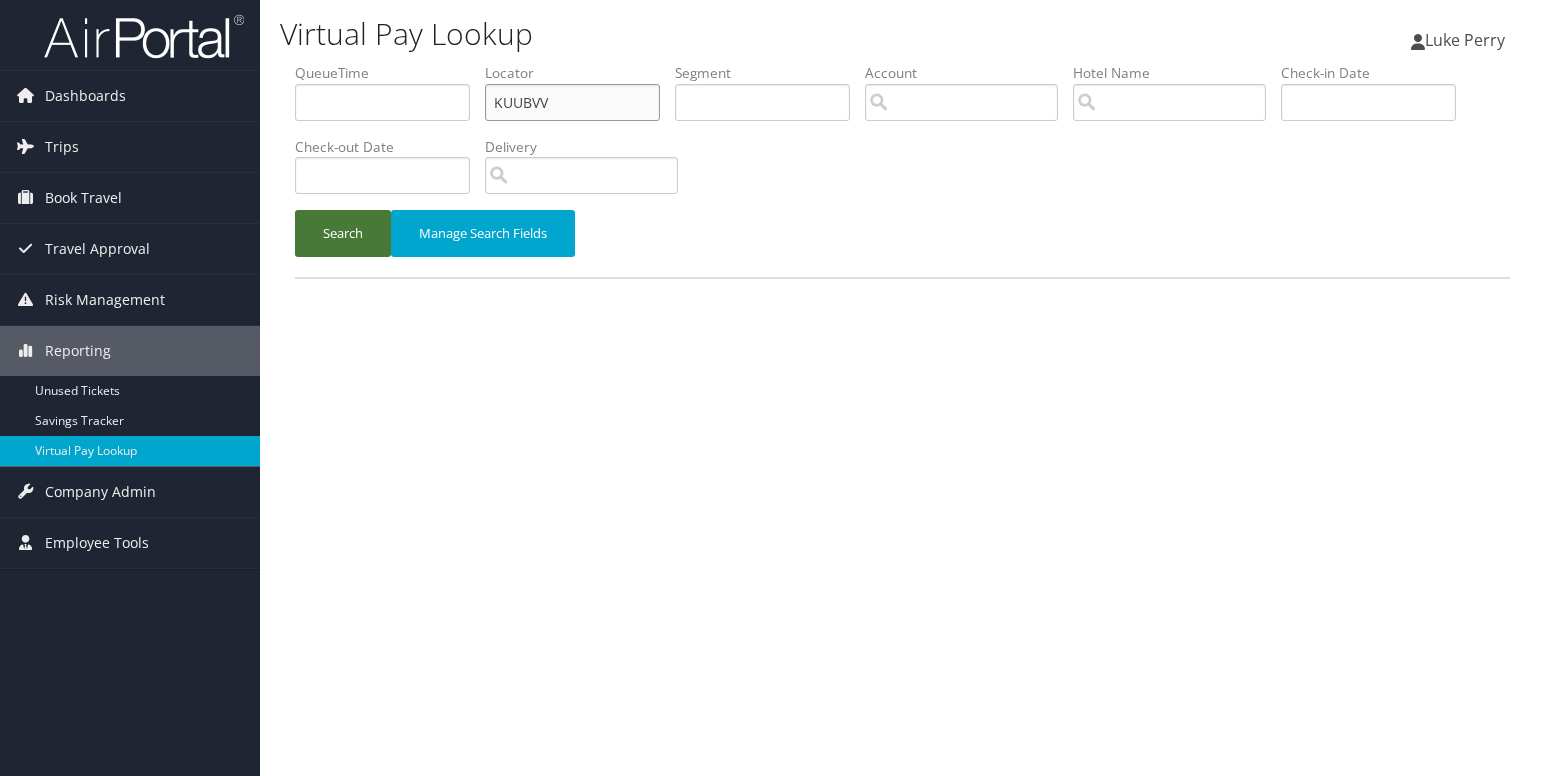 type on "KUUBVV" 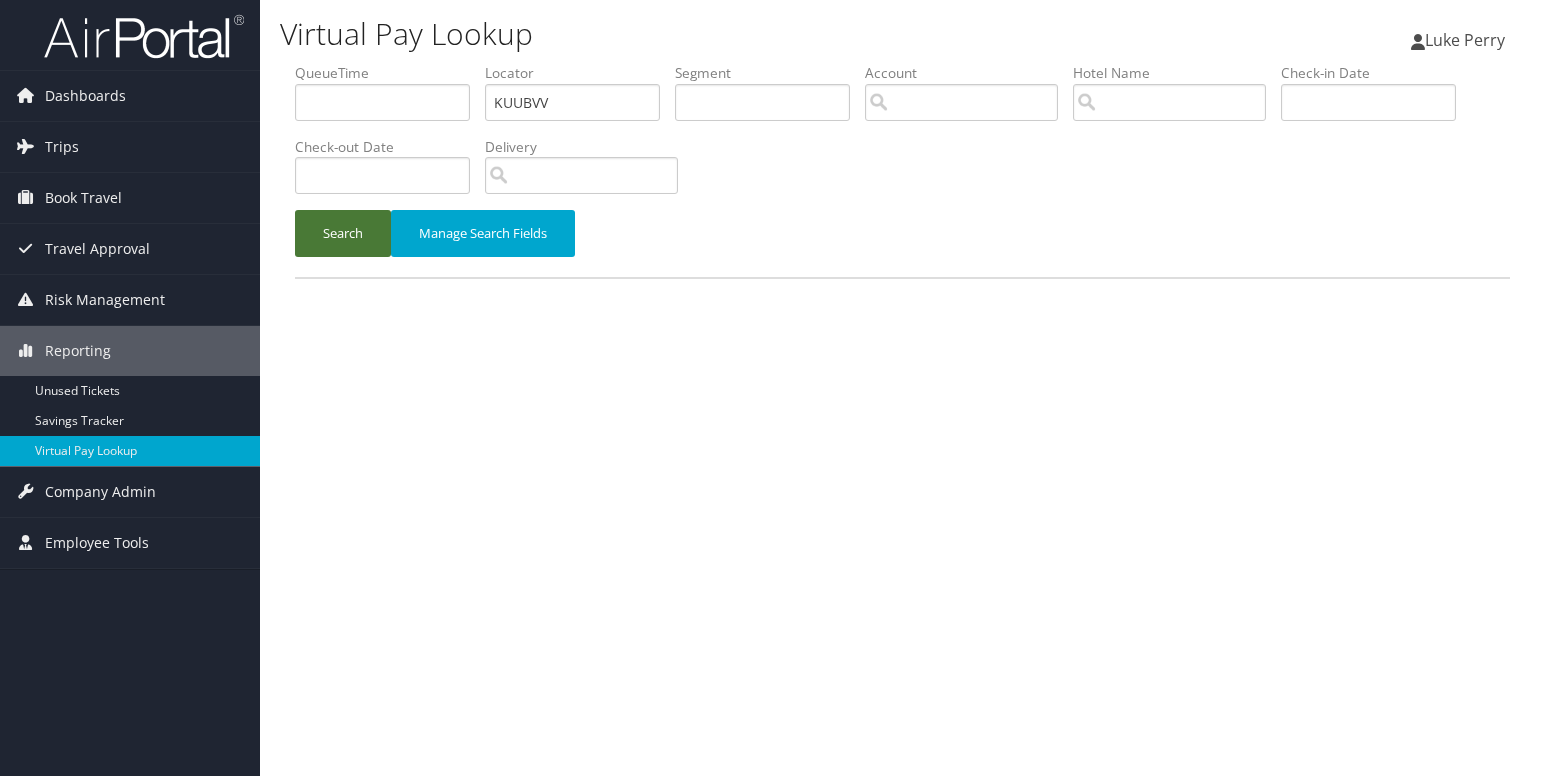 click on "Search" at bounding box center [343, 233] 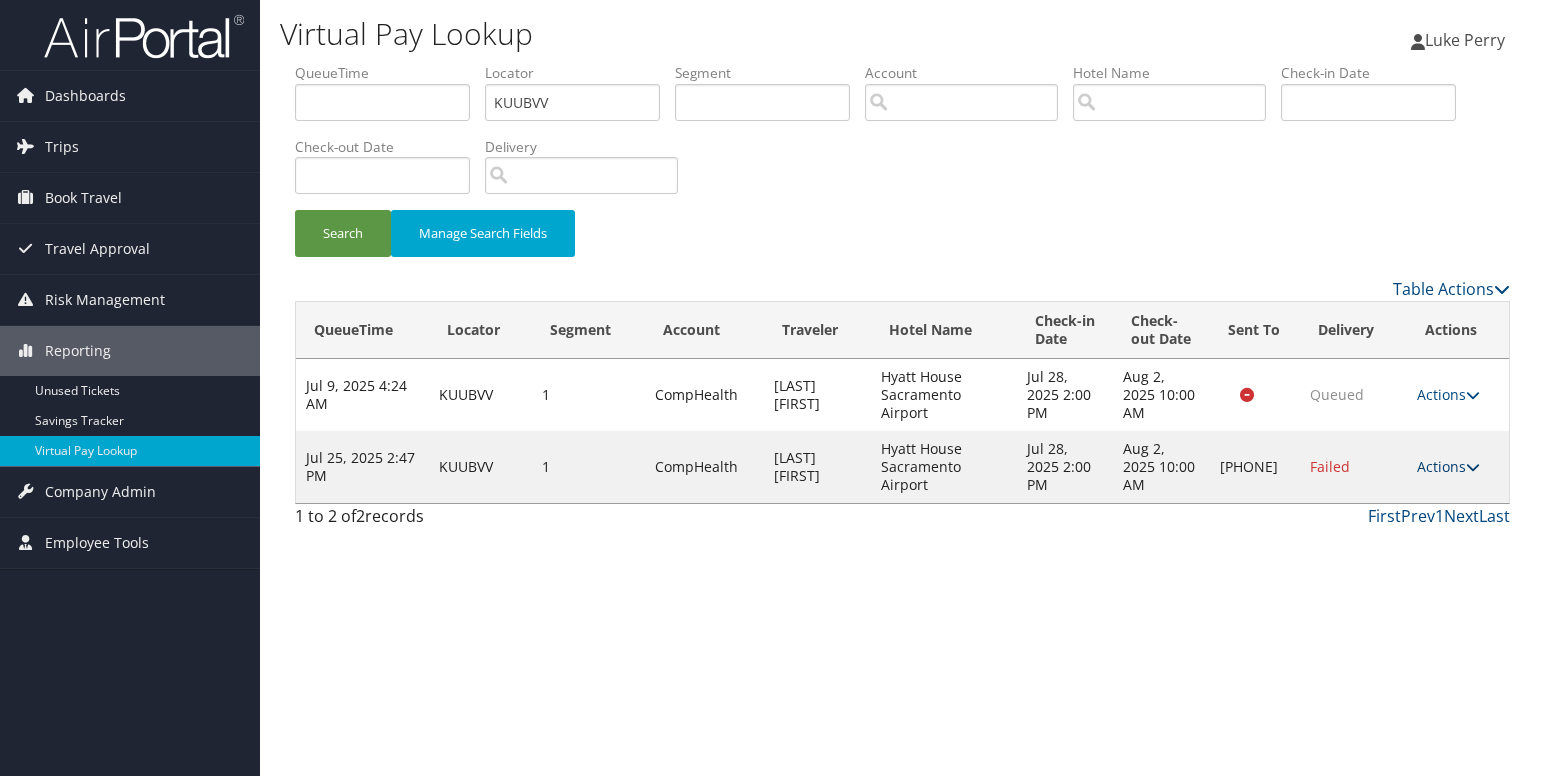 click on "Actions" at bounding box center (1448, 466) 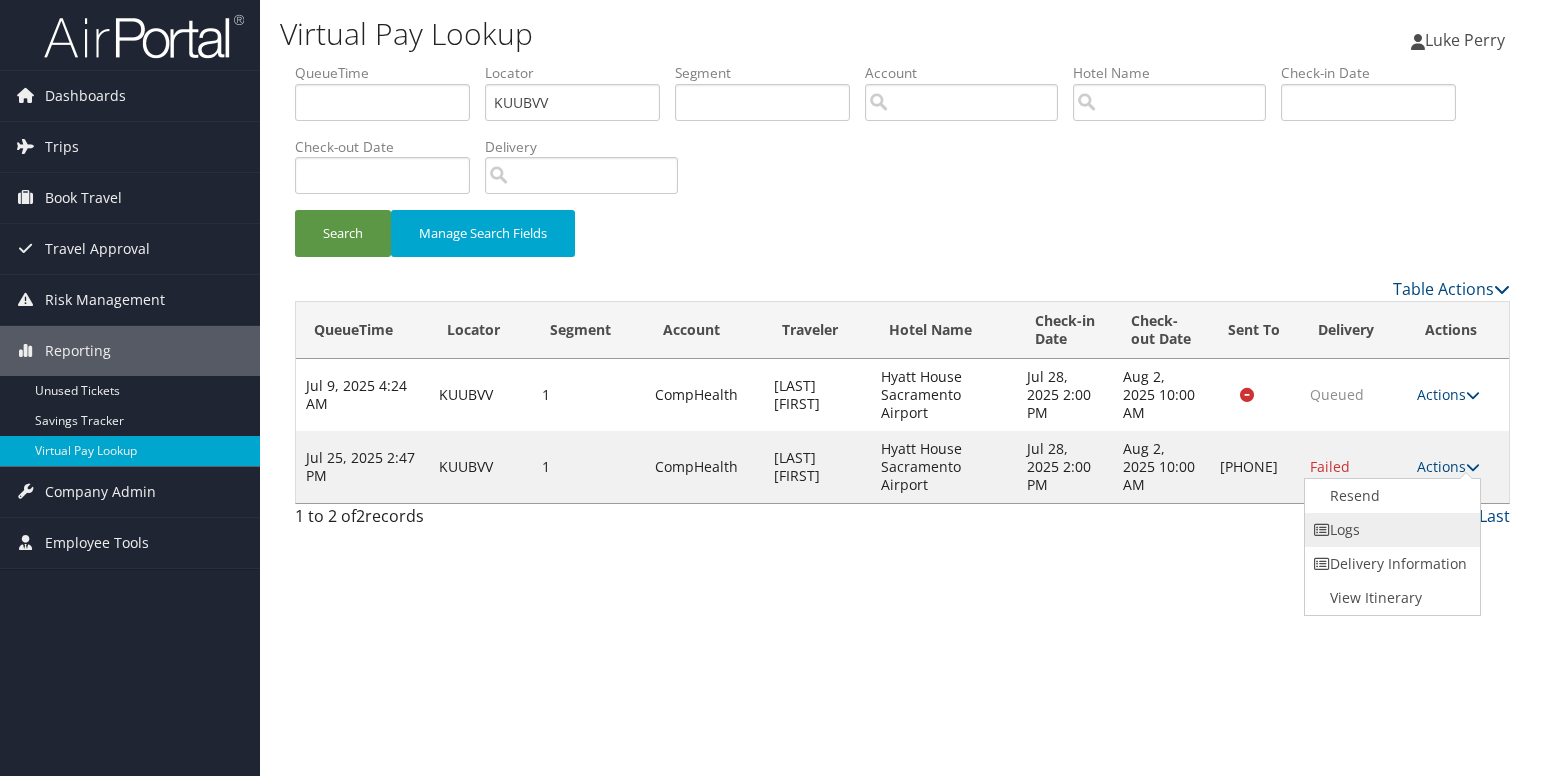 click on "Logs" at bounding box center [1390, 530] 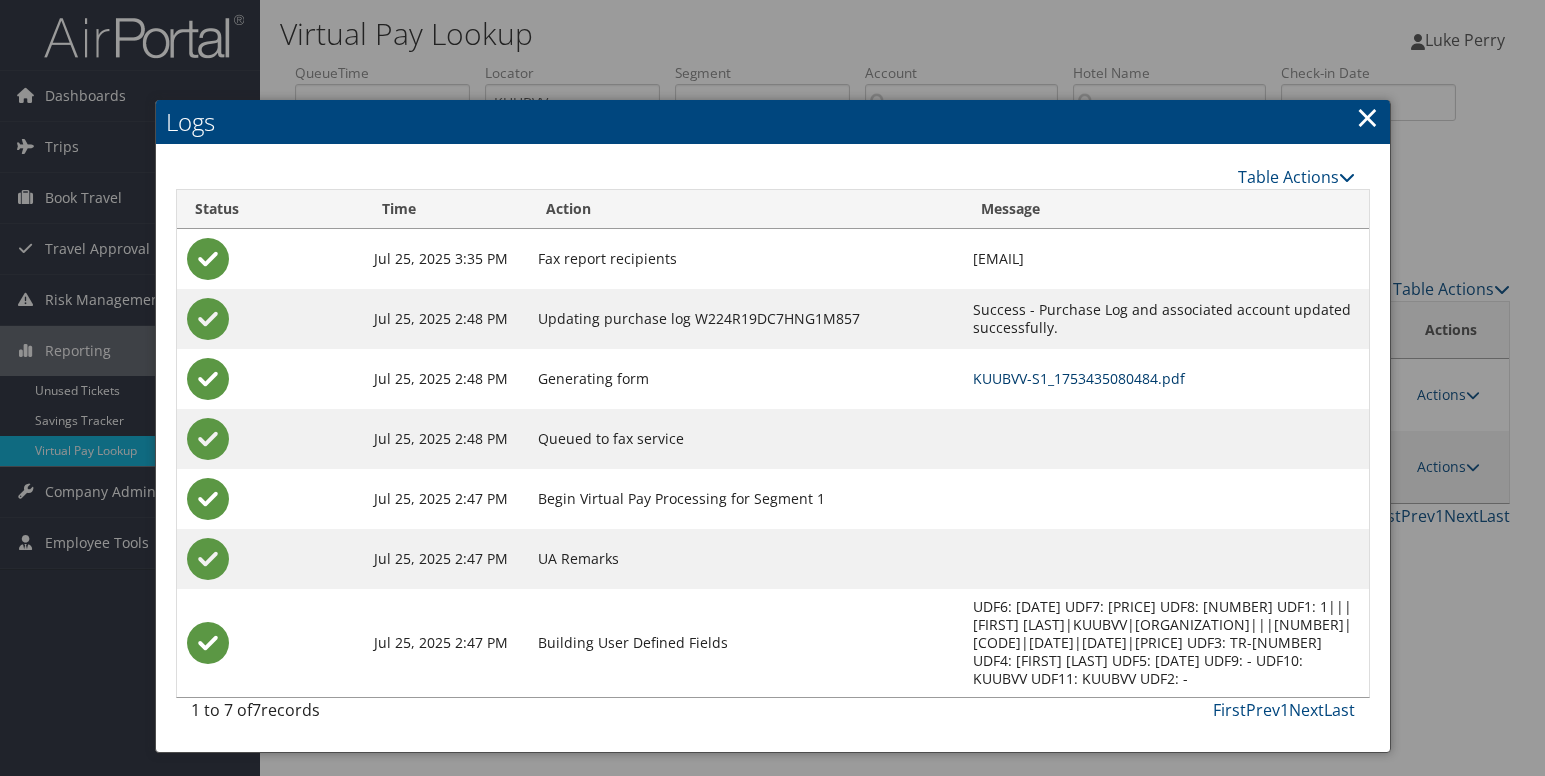 click on "KUUBVV-S1_1753435080484.pdf" at bounding box center [1079, 378] 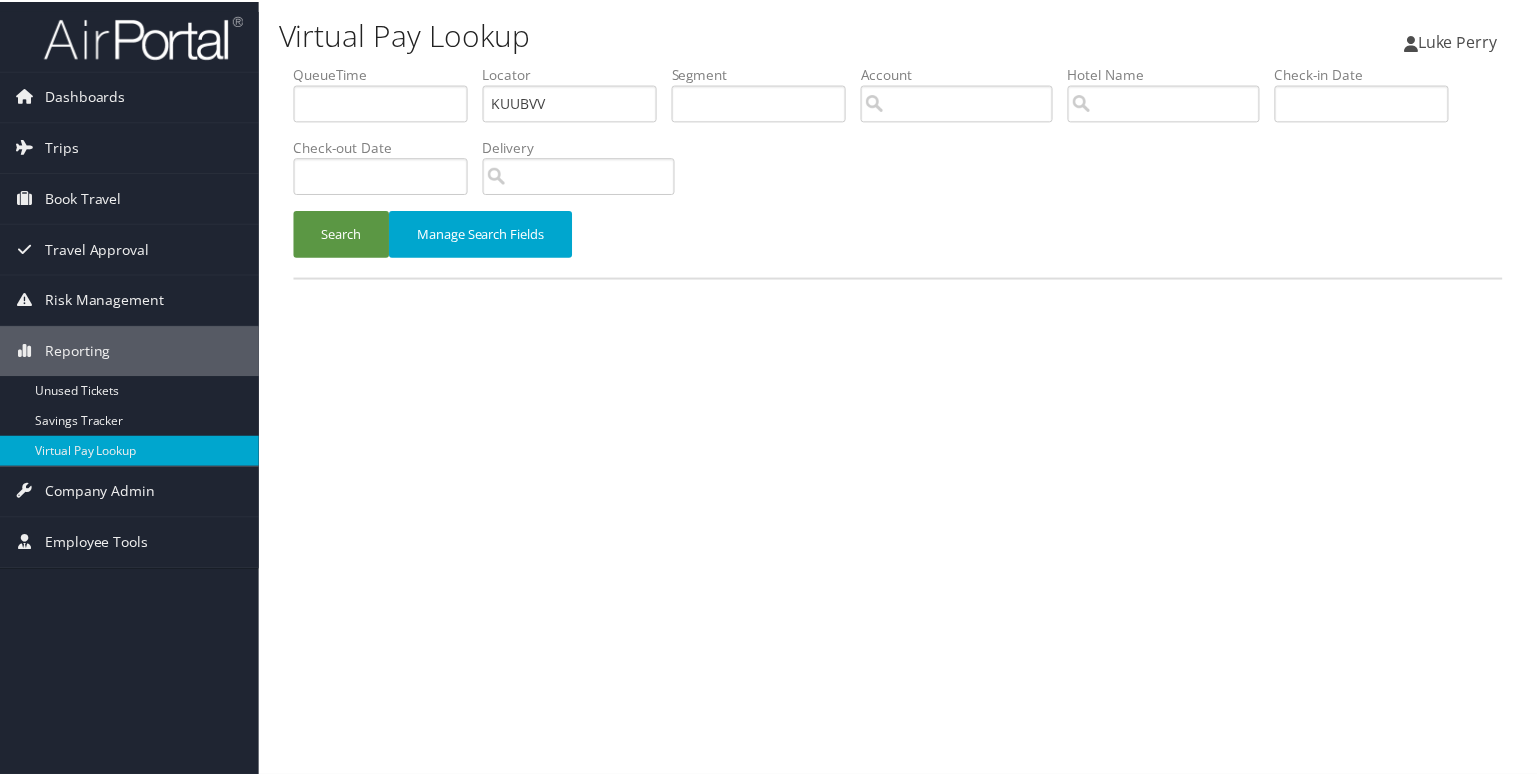 scroll, scrollTop: 0, scrollLeft: 0, axis: both 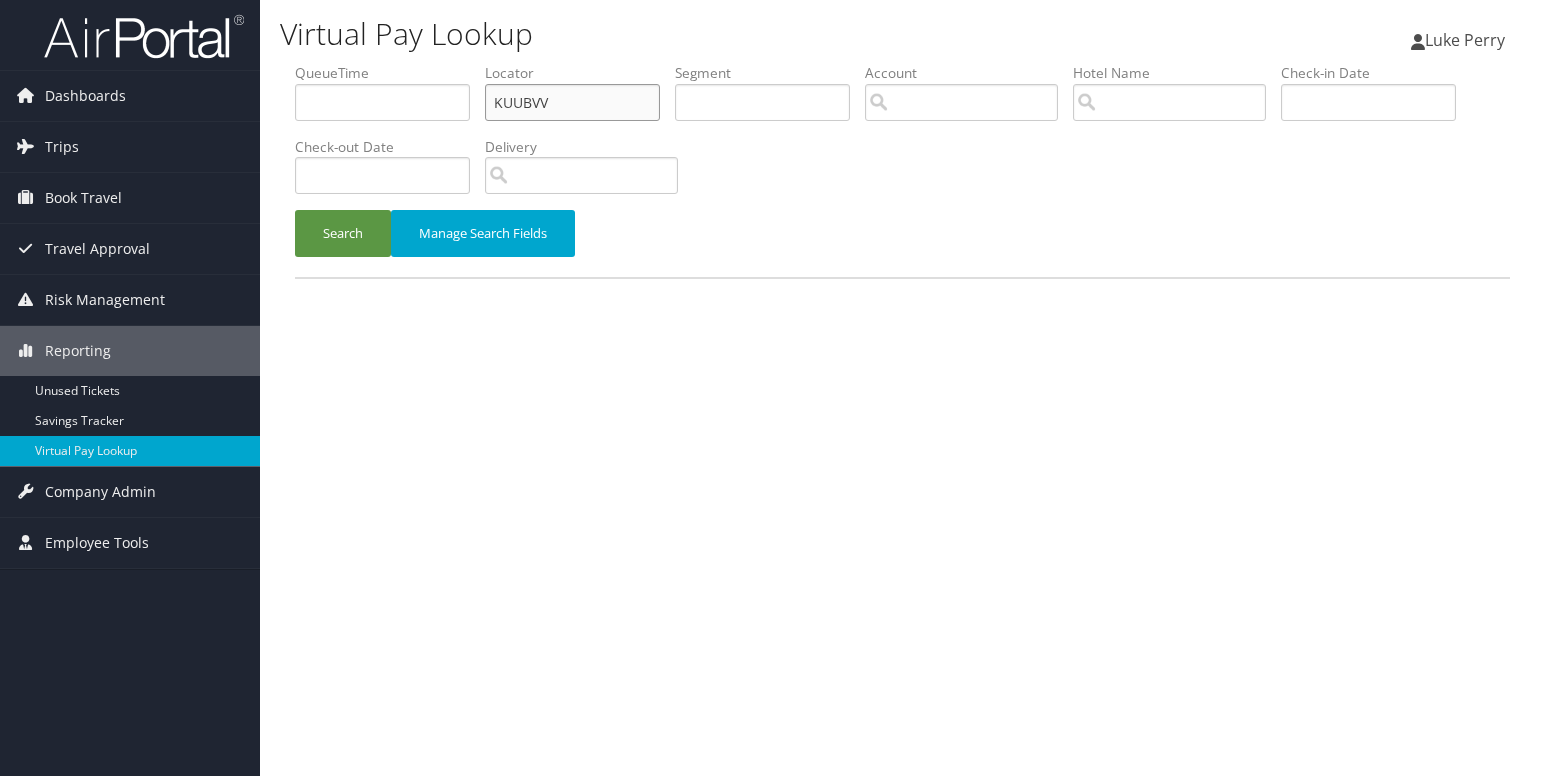 click on "KUUBVV" at bounding box center (572, 102) 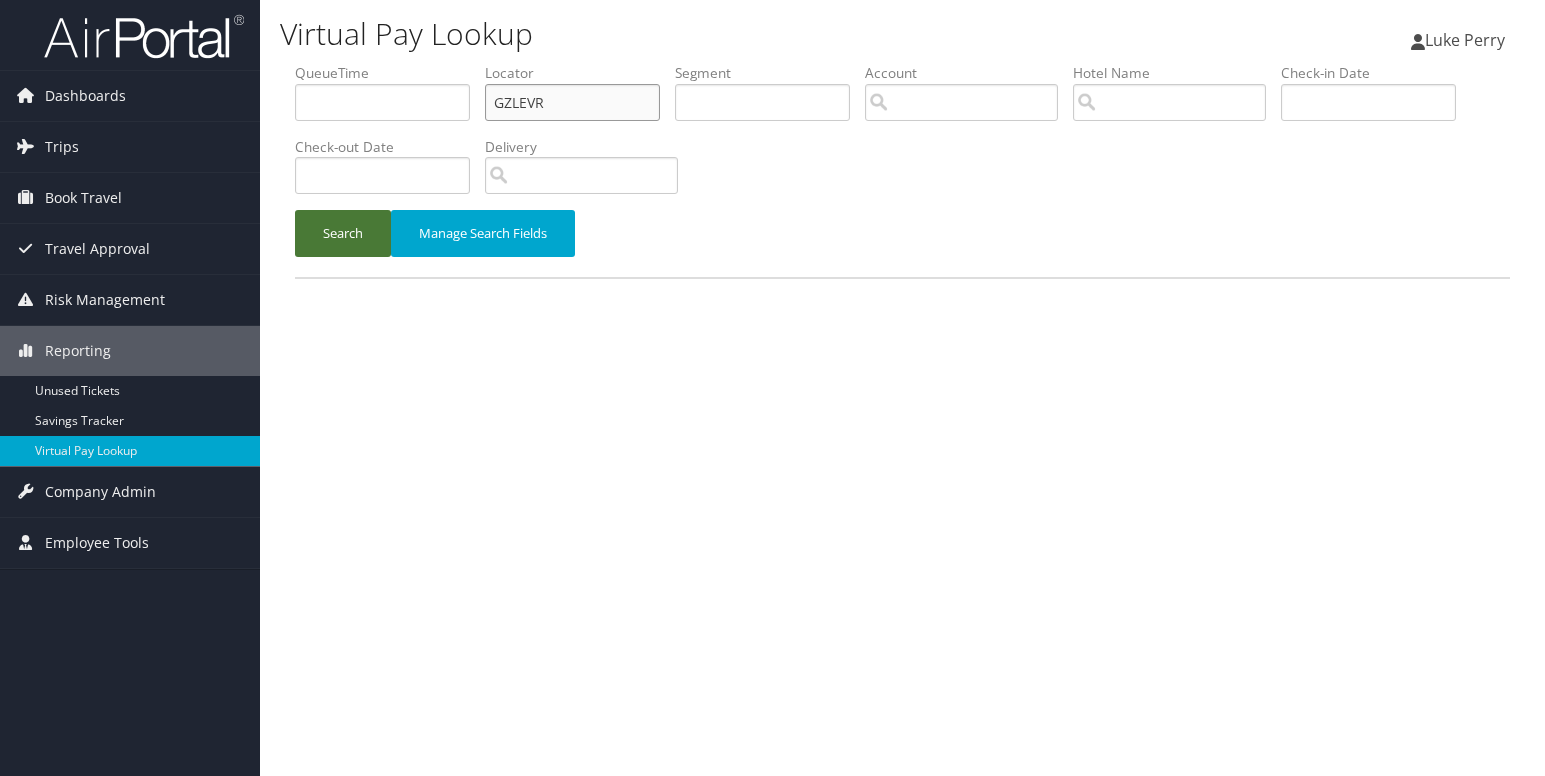 type on "GZLEVR" 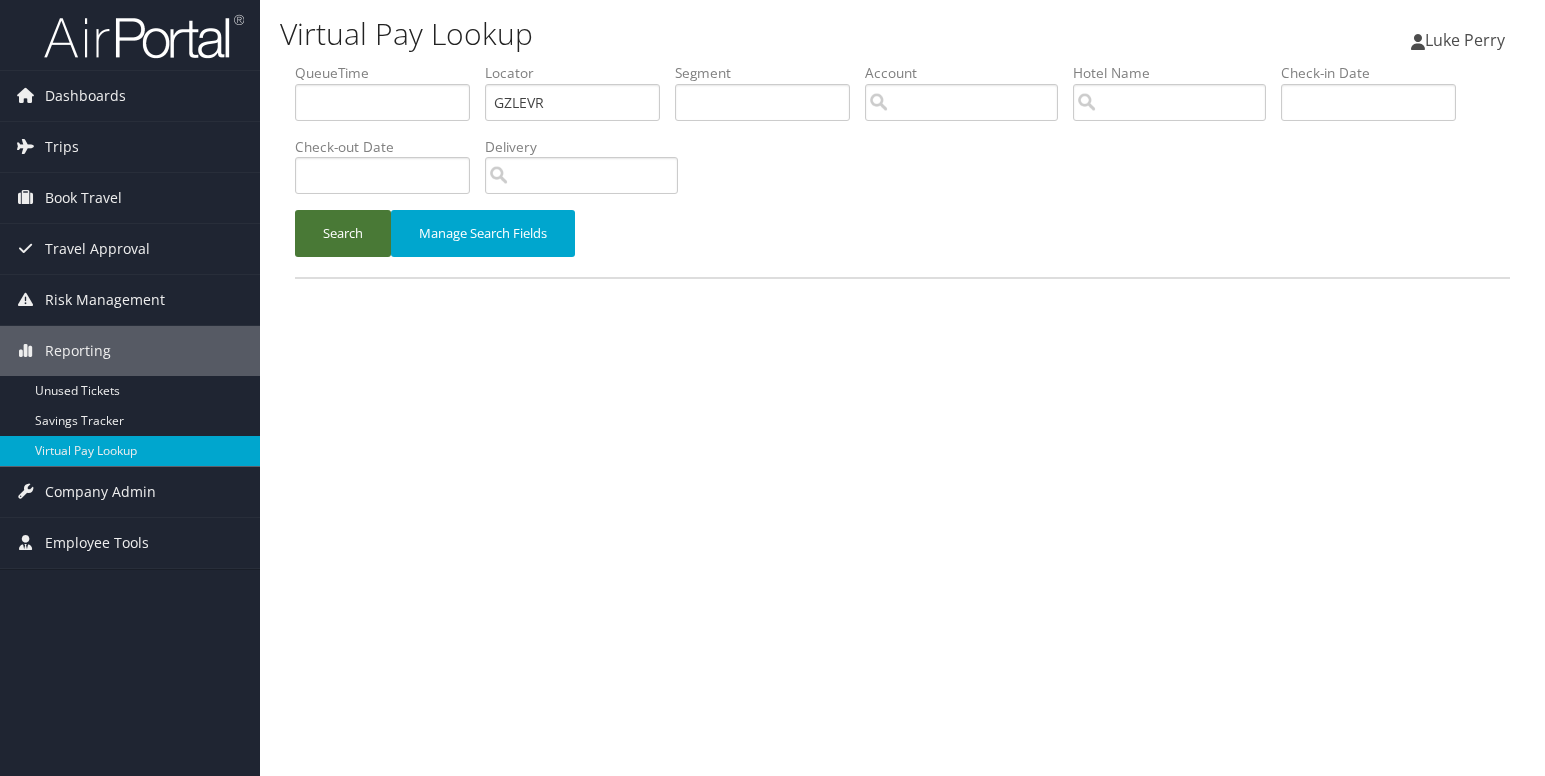 click on "Search" at bounding box center [343, 233] 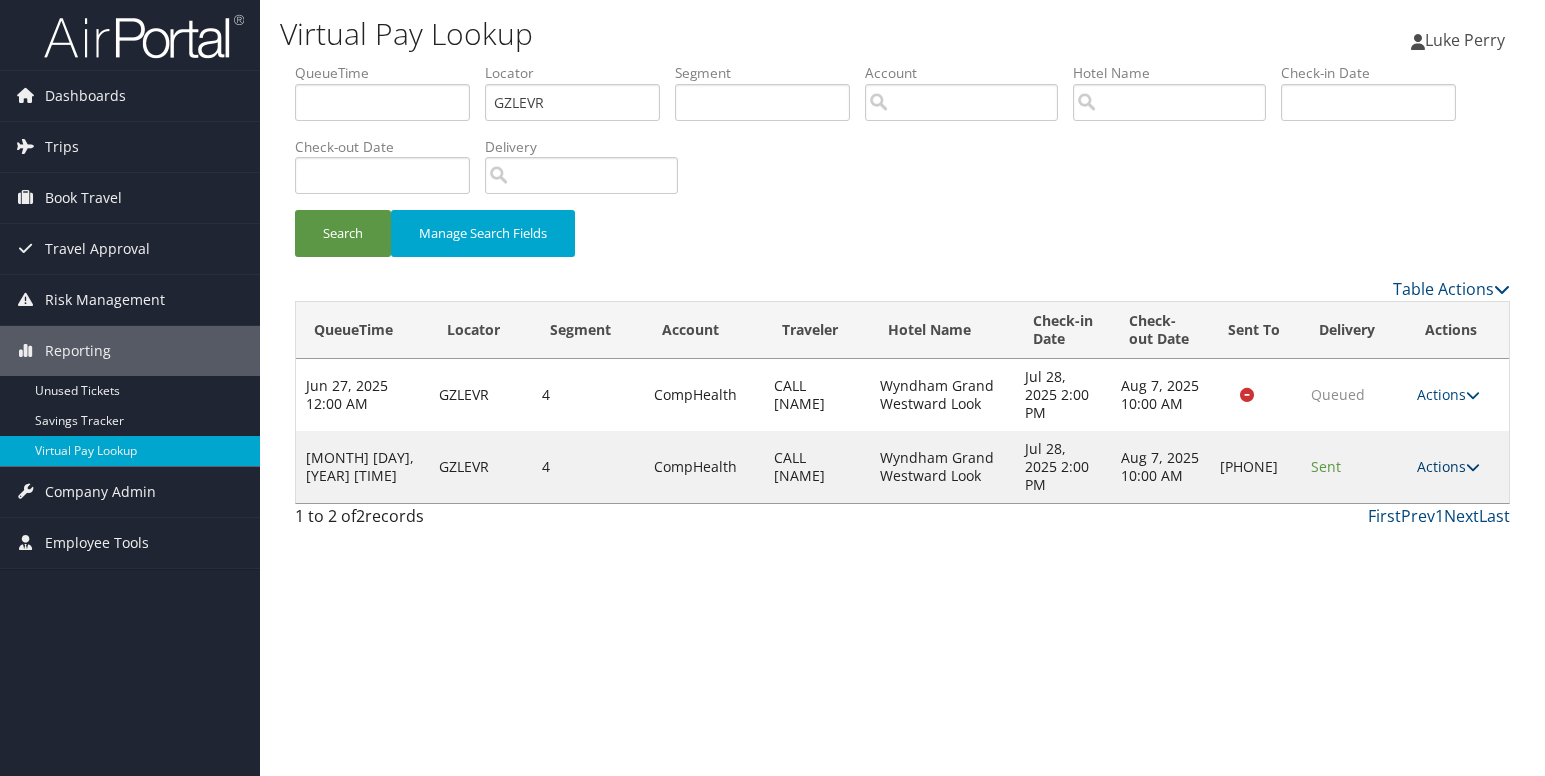 click on "Actions" at bounding box center [1448, 466] 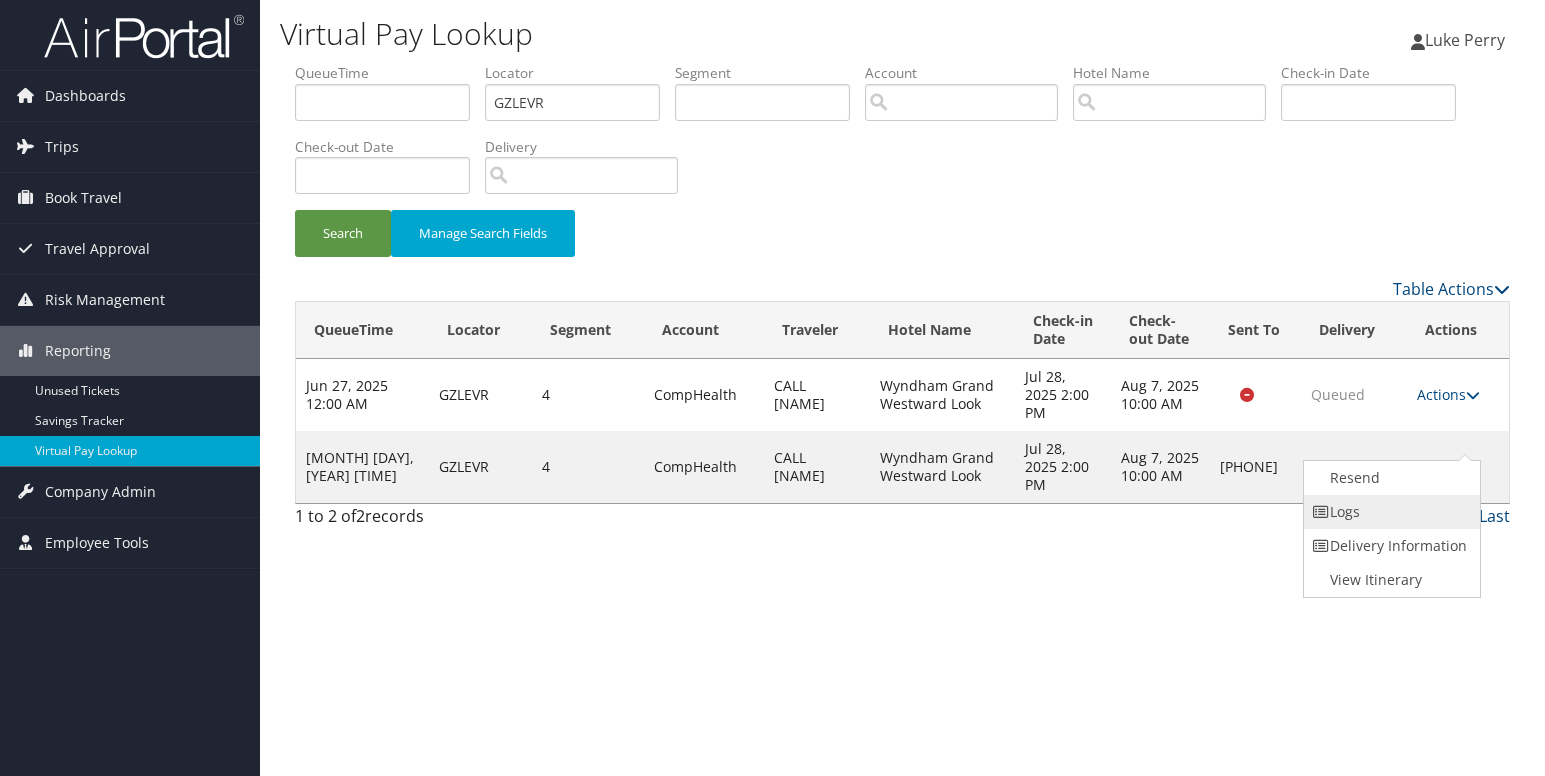 click on "Logs" at bounding box center (1389, 512) 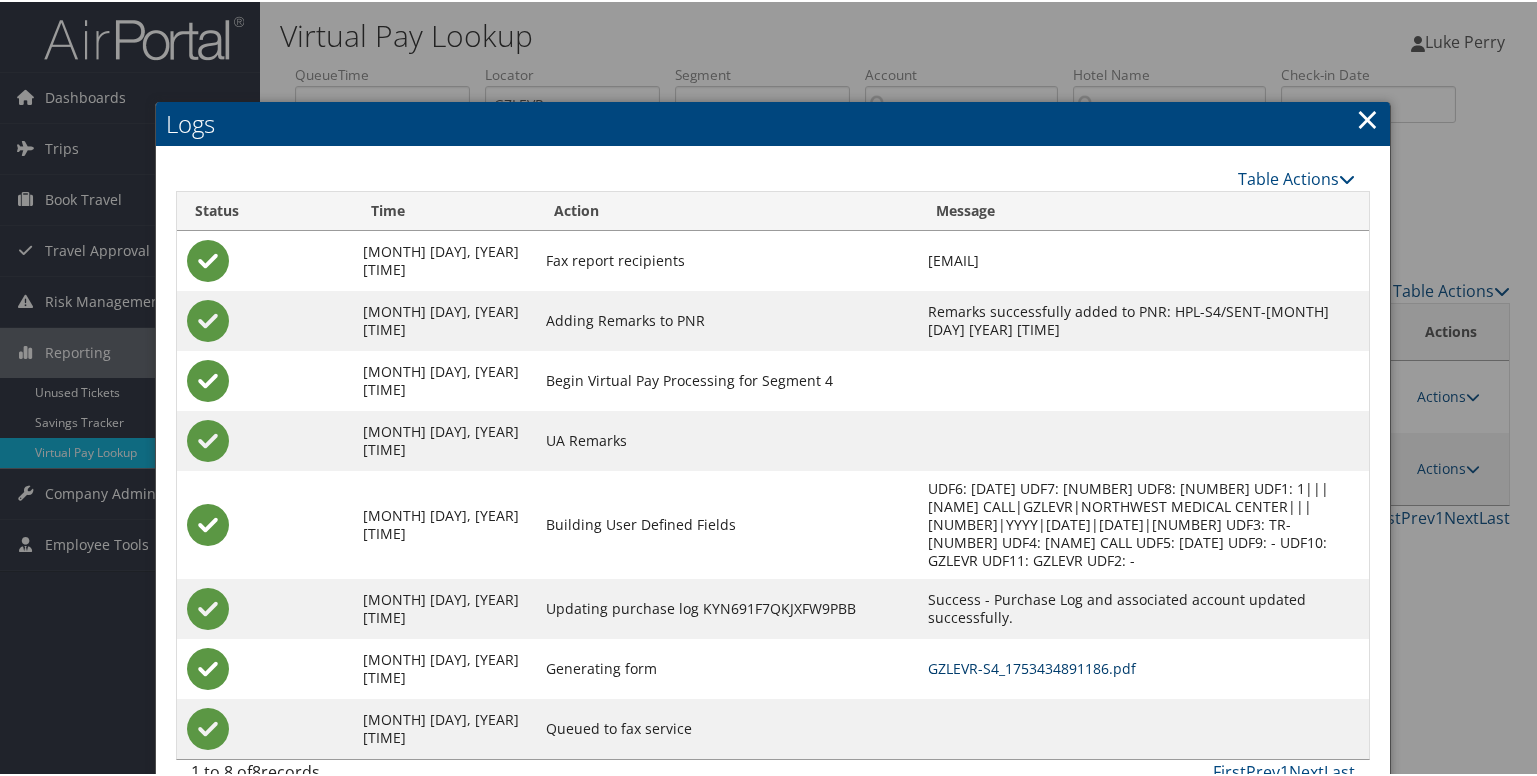 click on "GZLEVR-S4_1753434891186.pdf" at bounding box center (1032, 666) 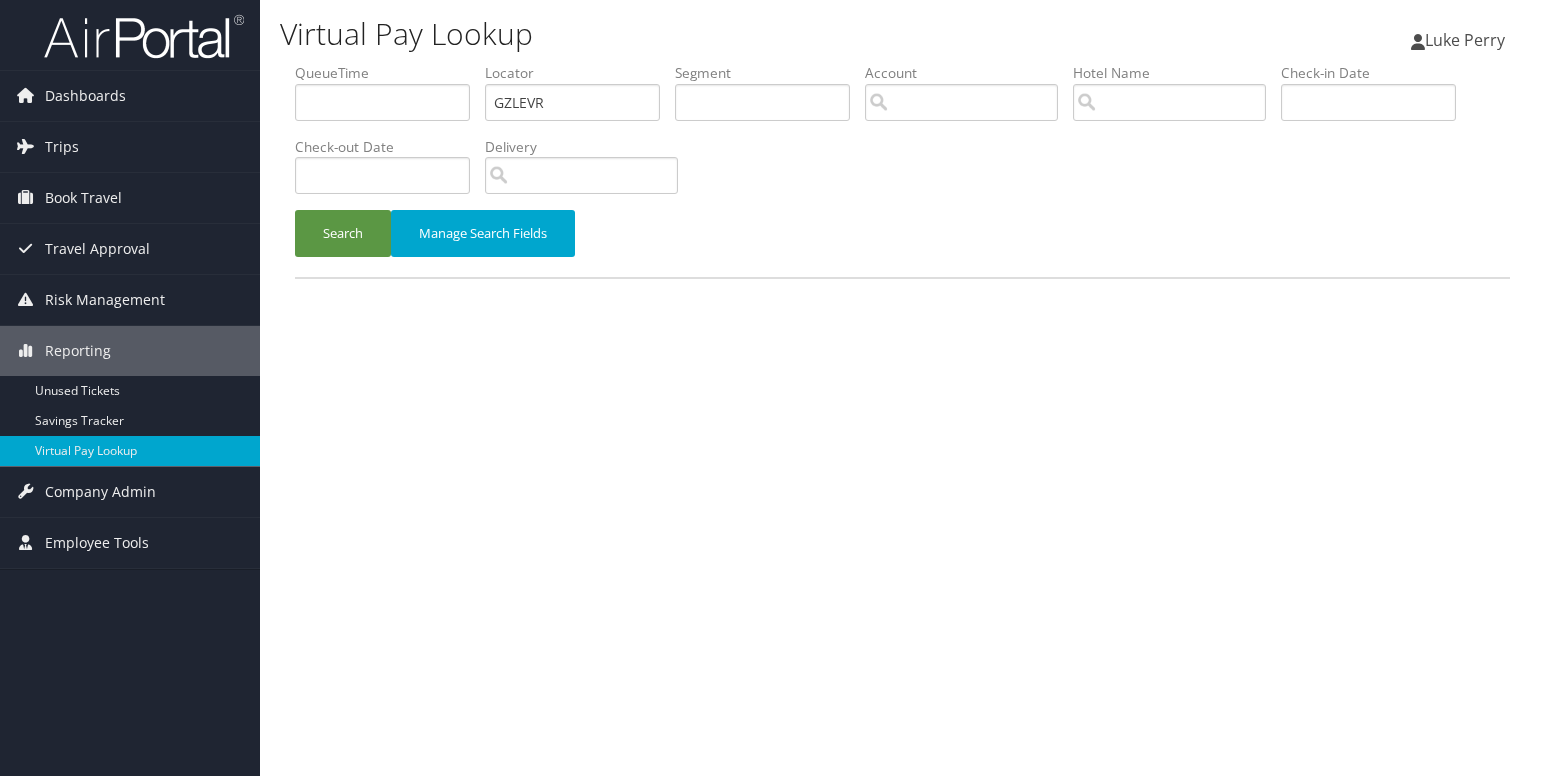 scroll, scrollTop: 0, scrollLeft: 0, axis: both 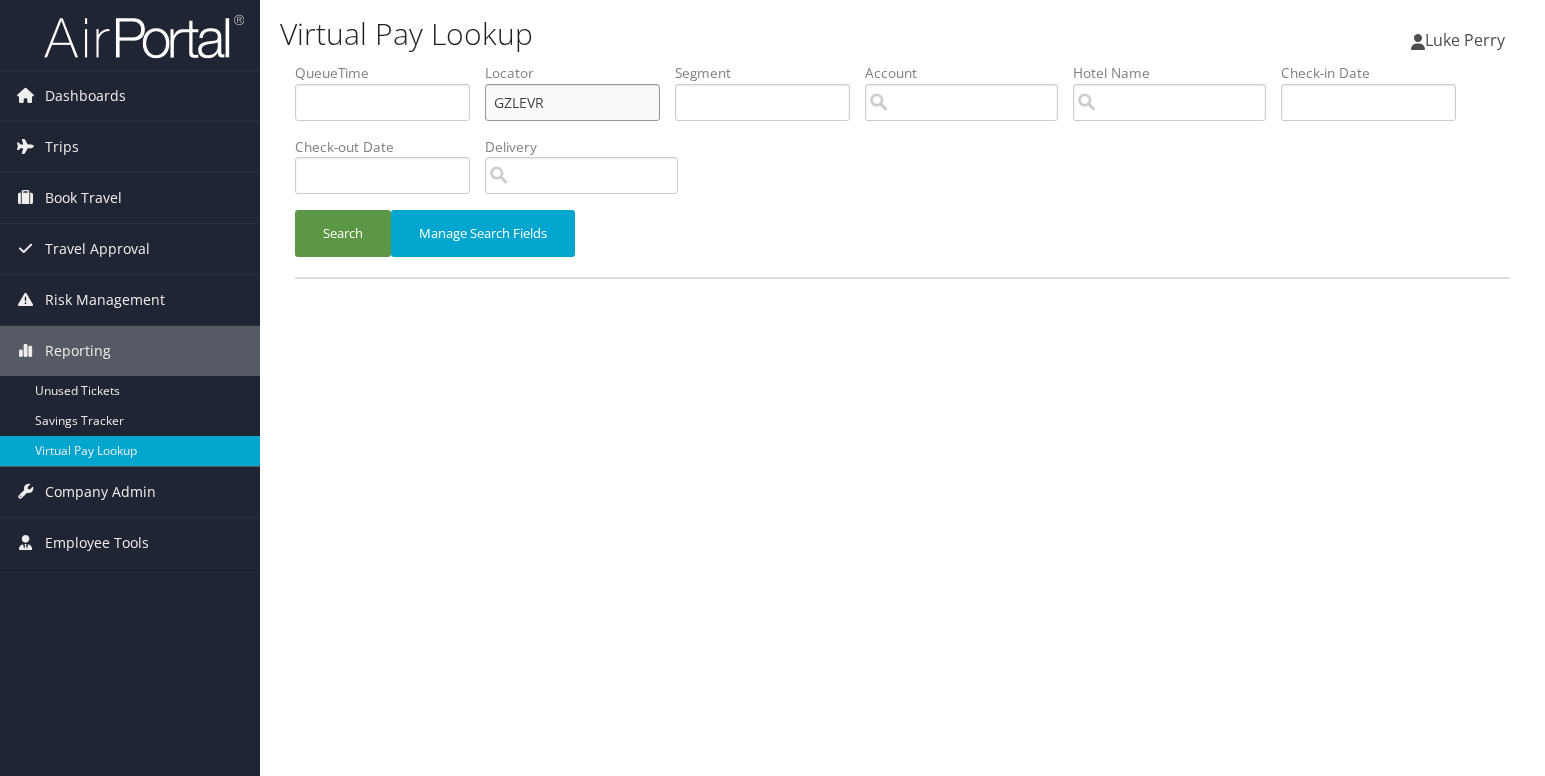 click on "GZLEVR" at bounding box center [572, 102] 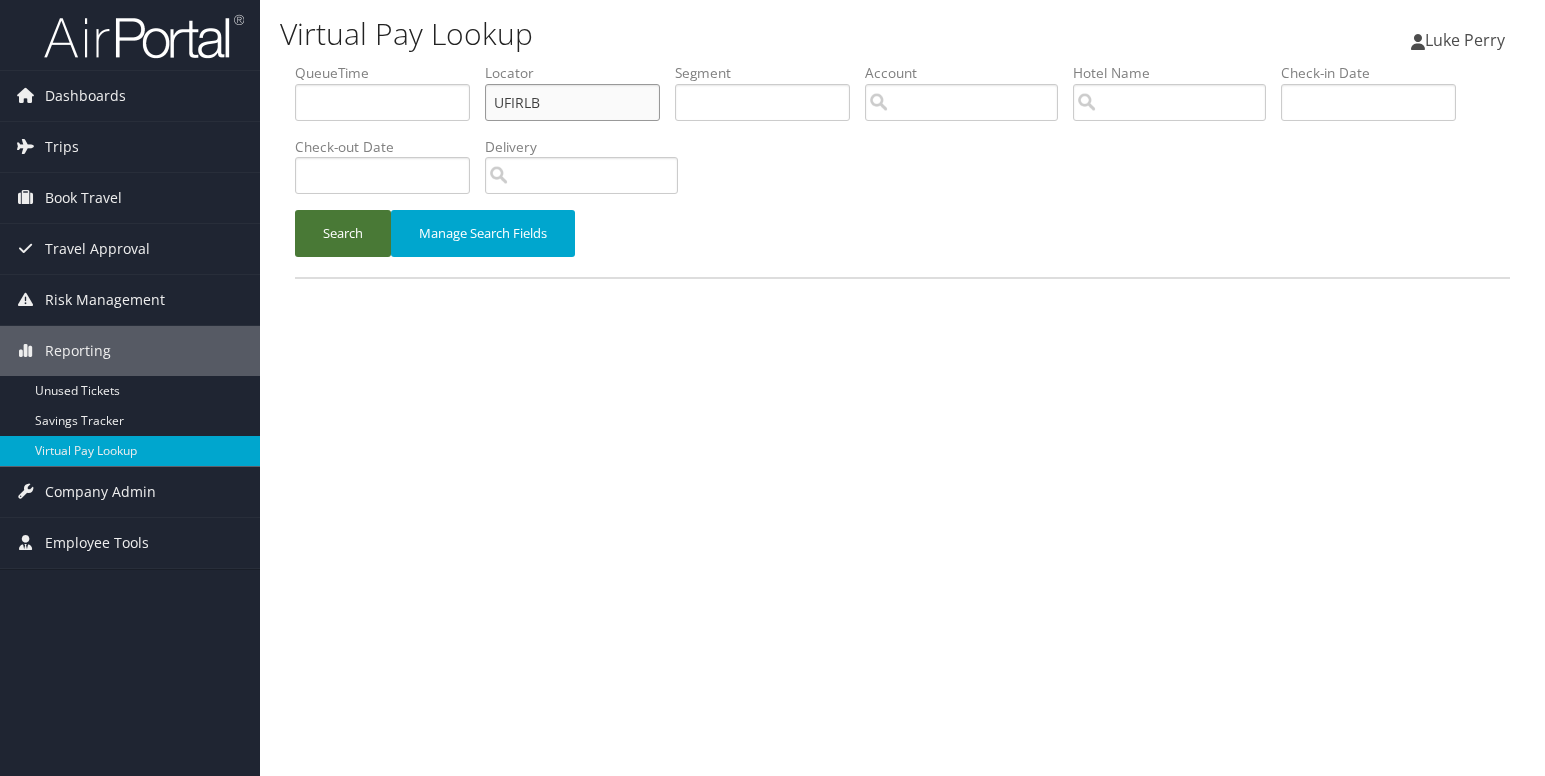 type on "UFIRLB" 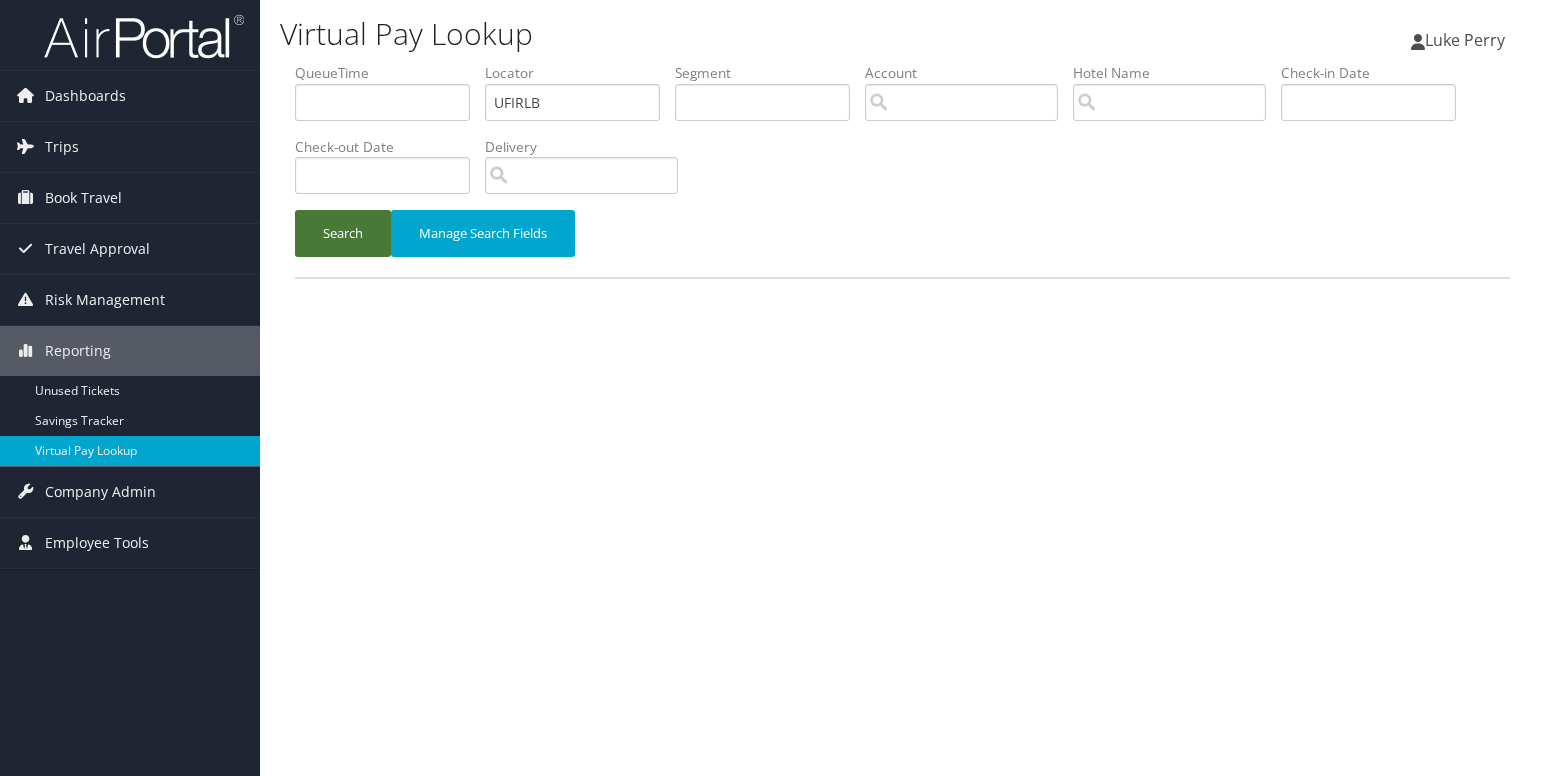 click on "Search" at bounding box center (343, 233) 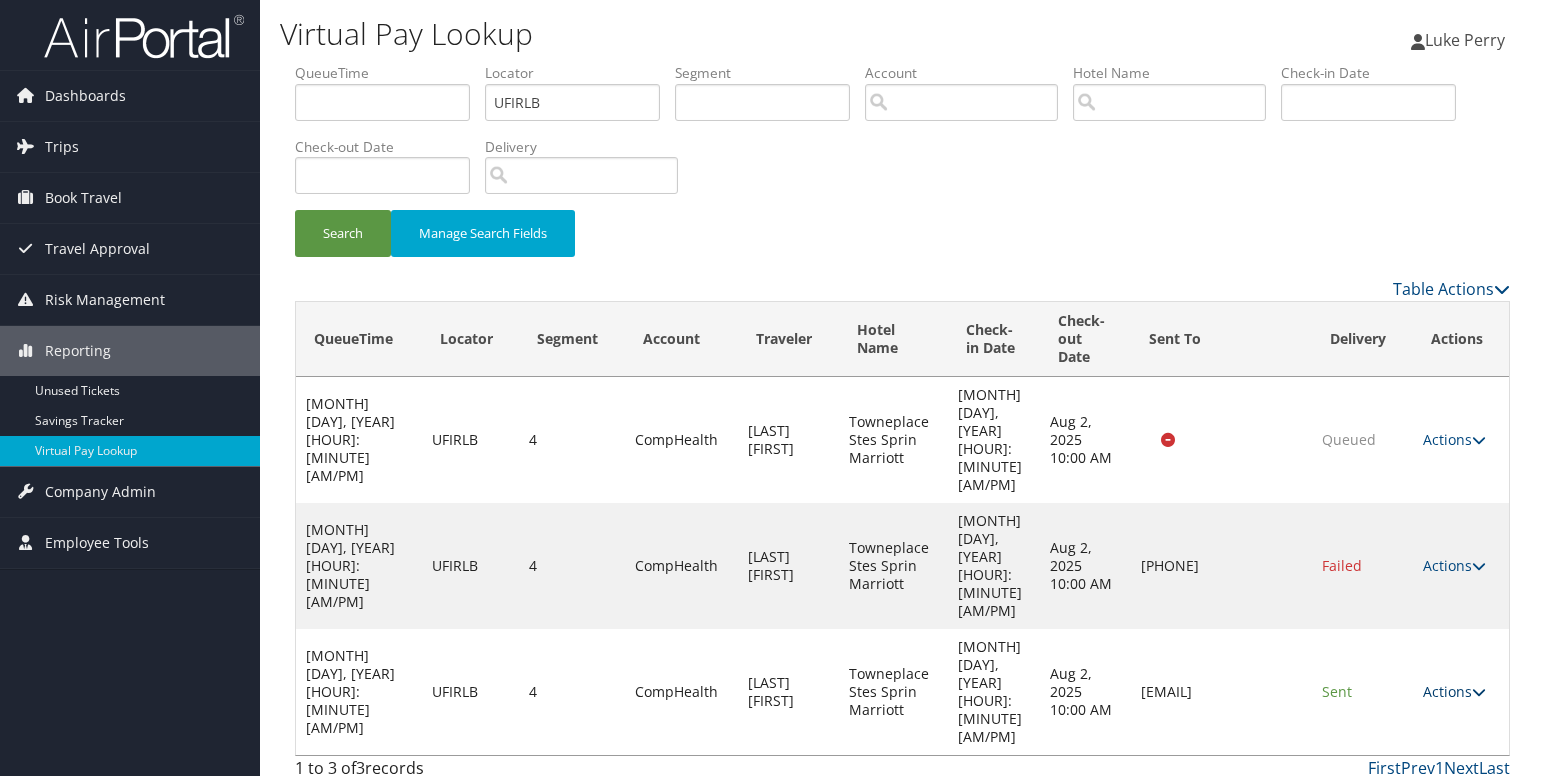 click on "Actions" at bounding box center (1454, 691) 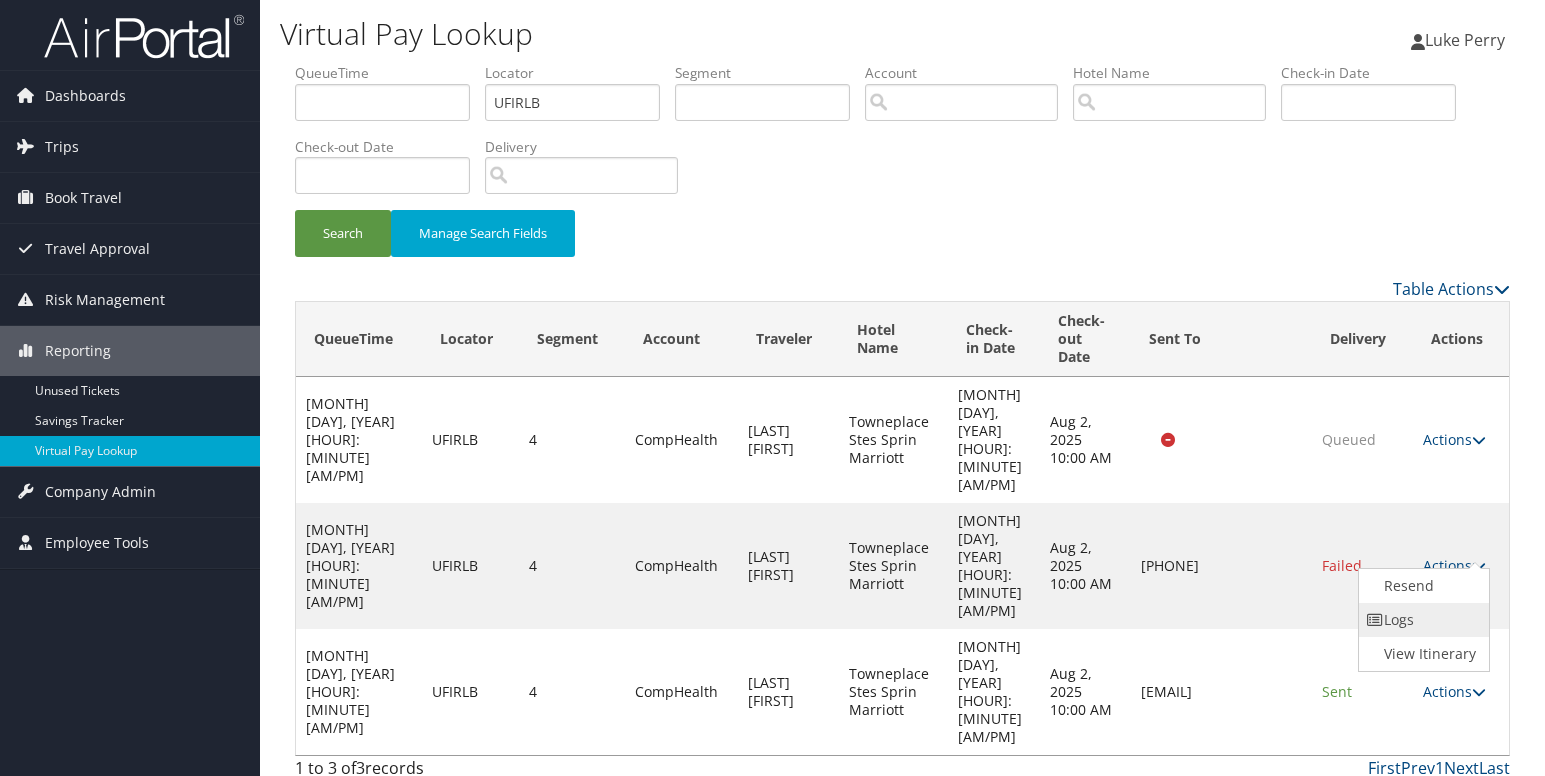 click at bounding box center (1376, 620) 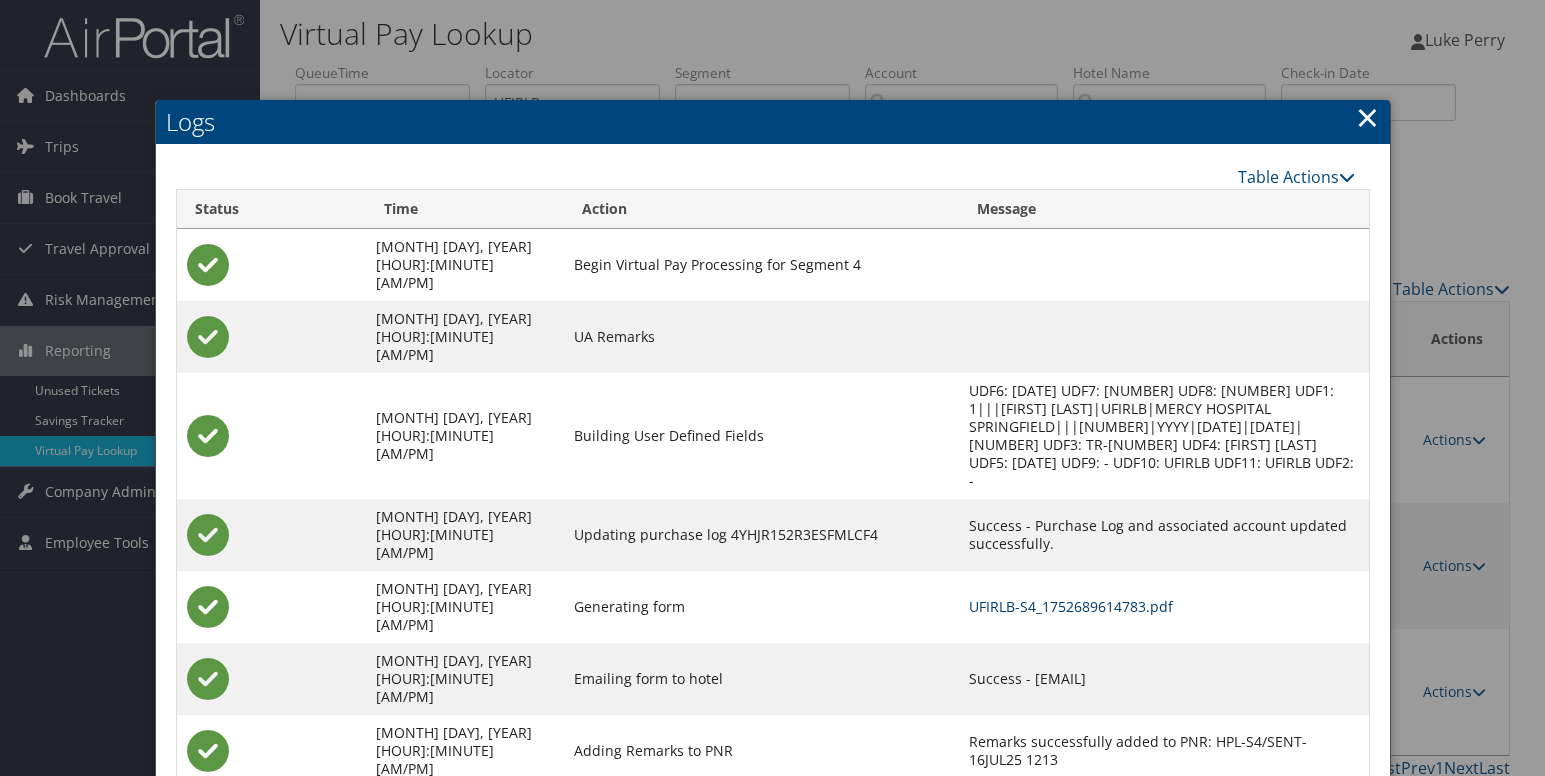 click on "UFIRLB-S4_1752689614783.pdf" at bounding box center [1071, 606] 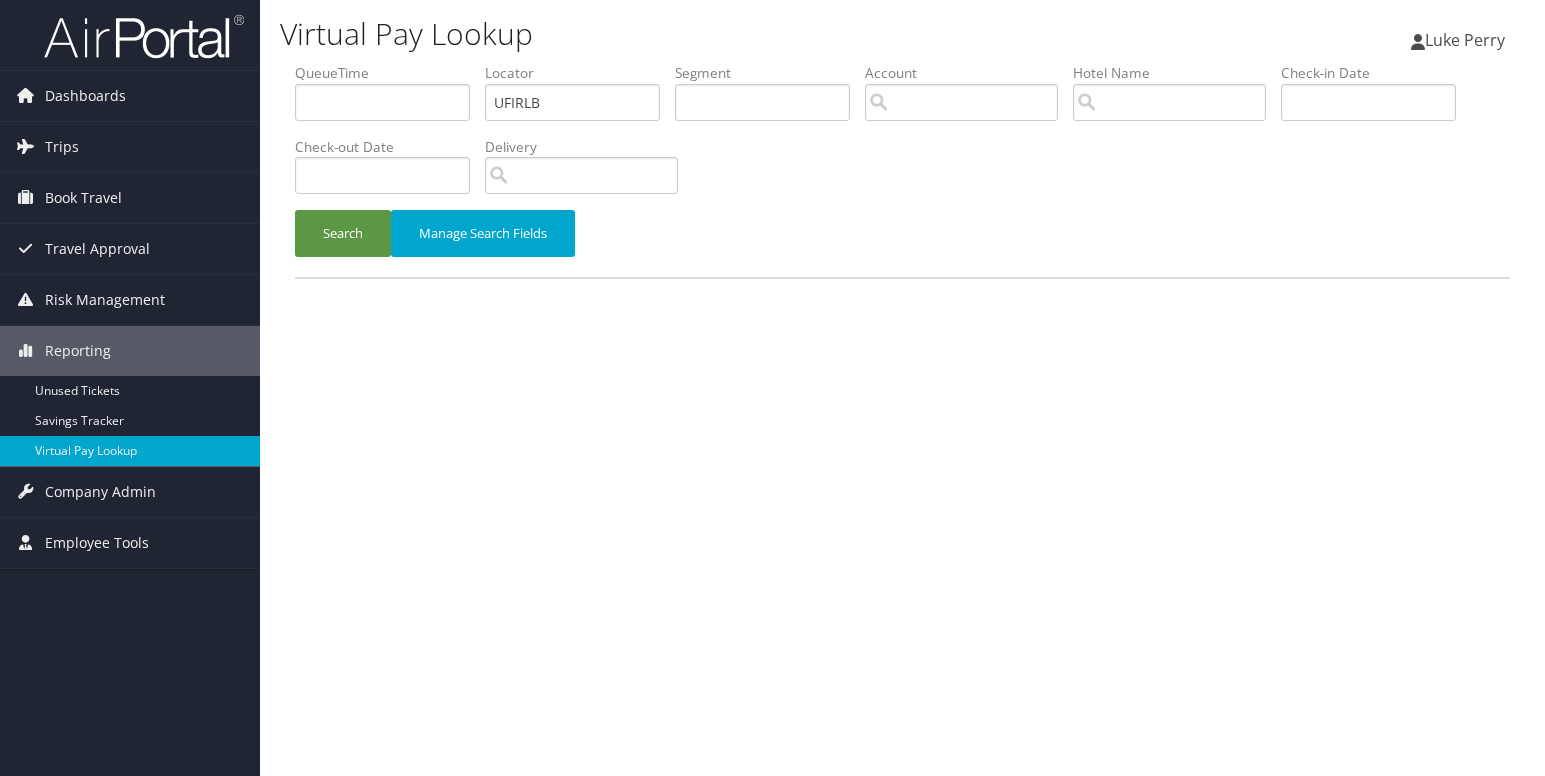 scroll, scrollTop: 0, scrollLeft: 0, axis: both 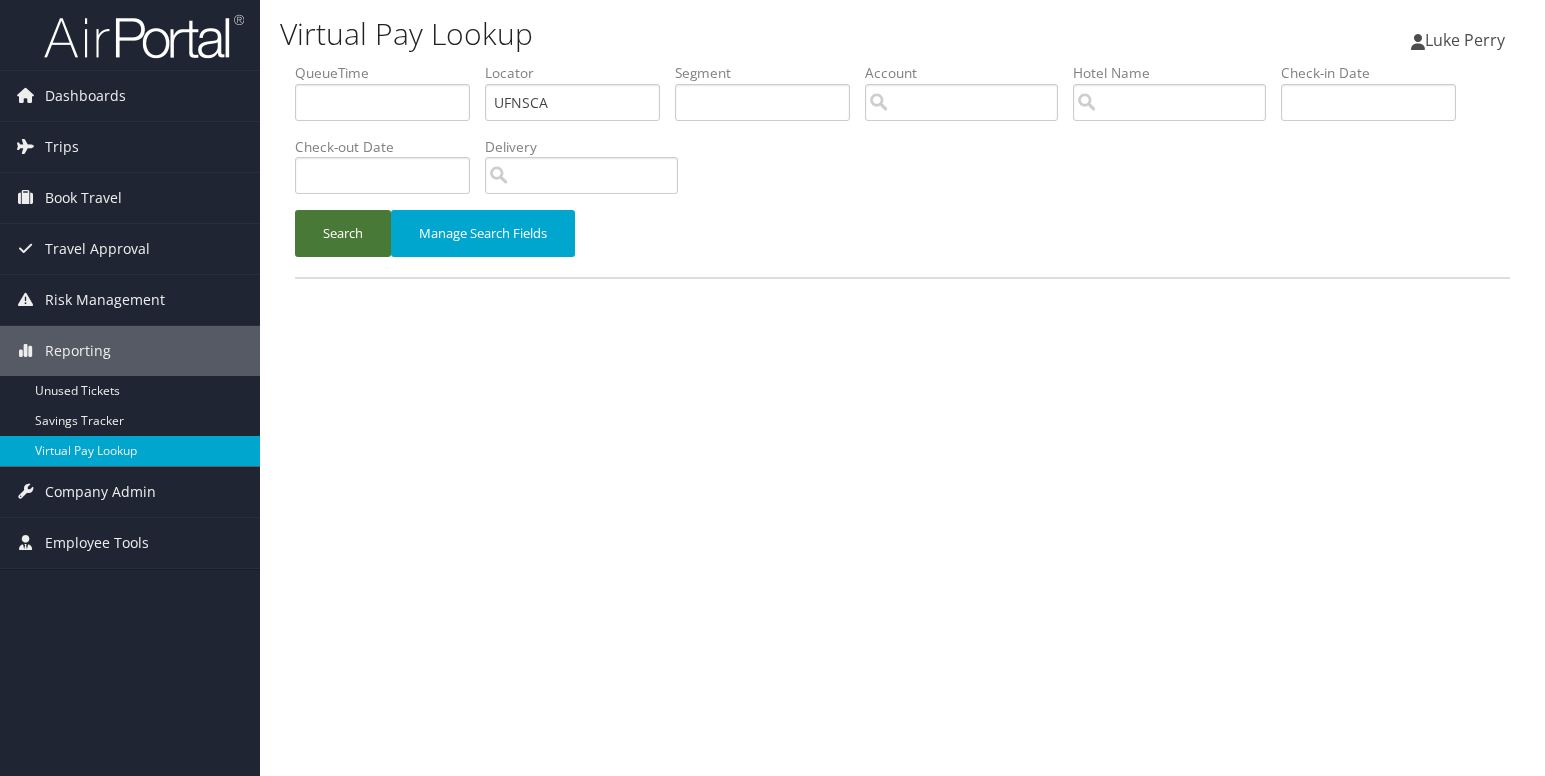 type on "UFNSCA" 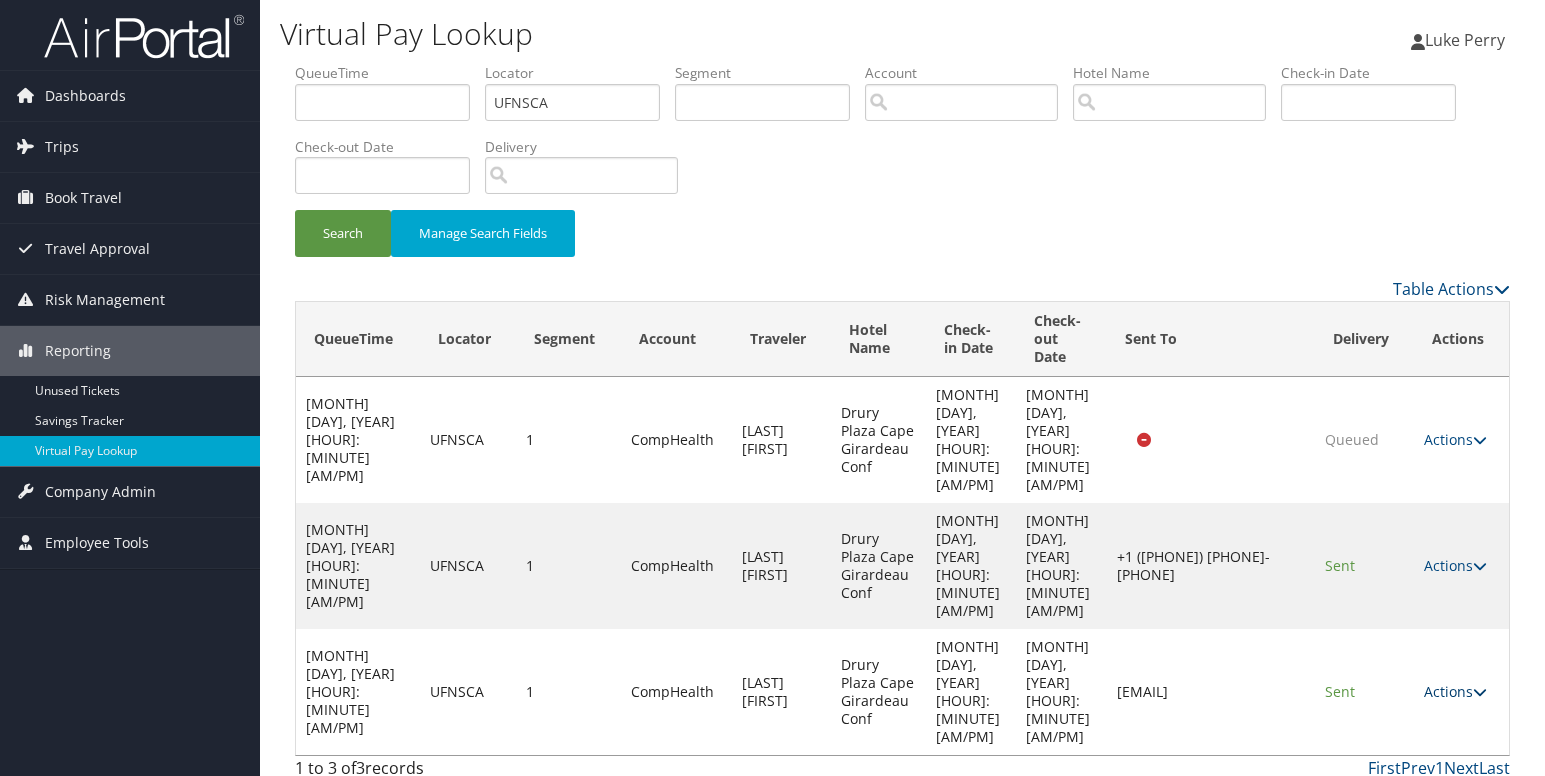 click at bounding box center (1480, 692) 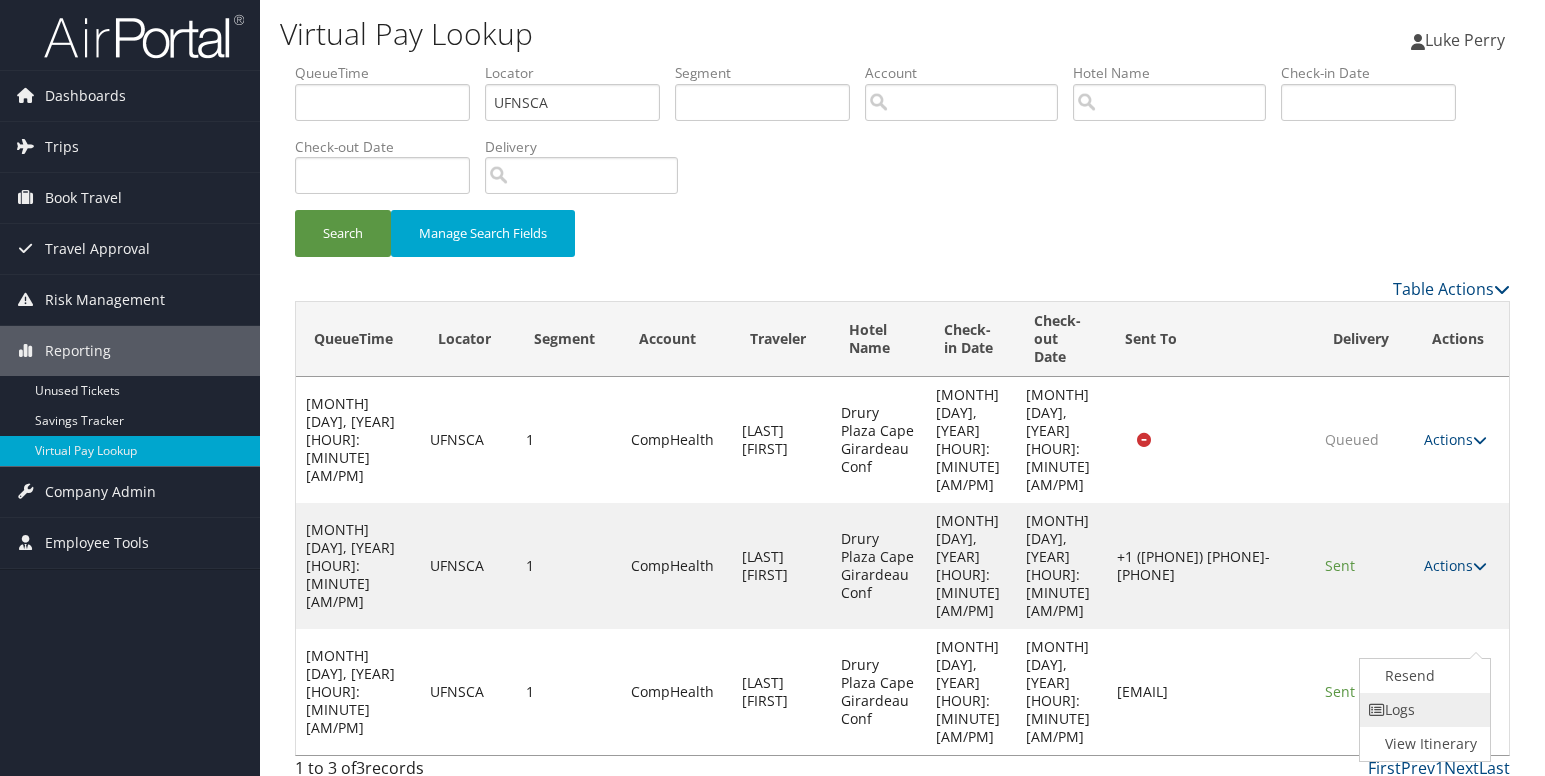 click on "Logs" at bounding box center (1423, 710) 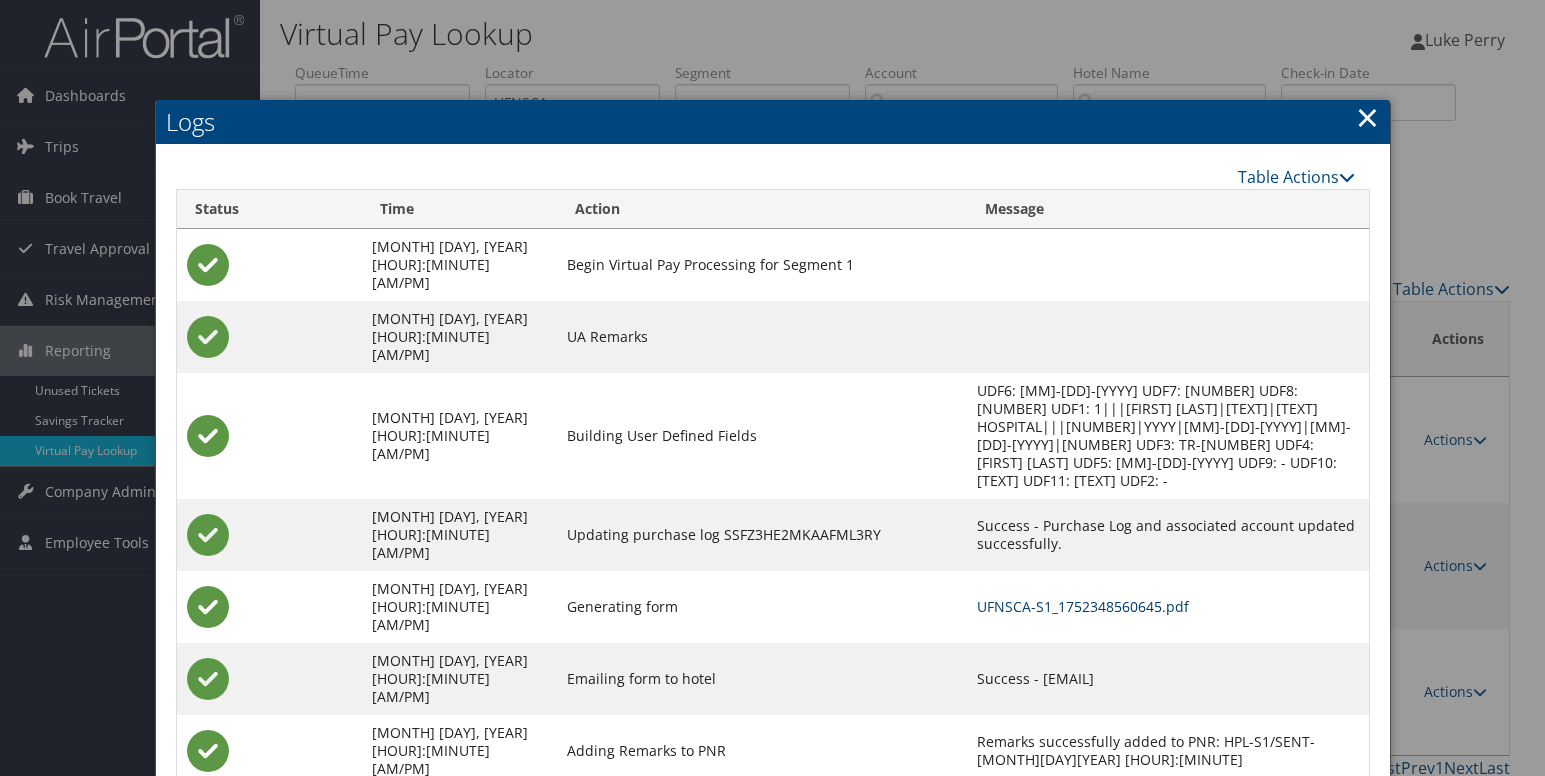 click on "UFNSCA-S1_1752348560645.pdf" at bounding box center (1083, 606) 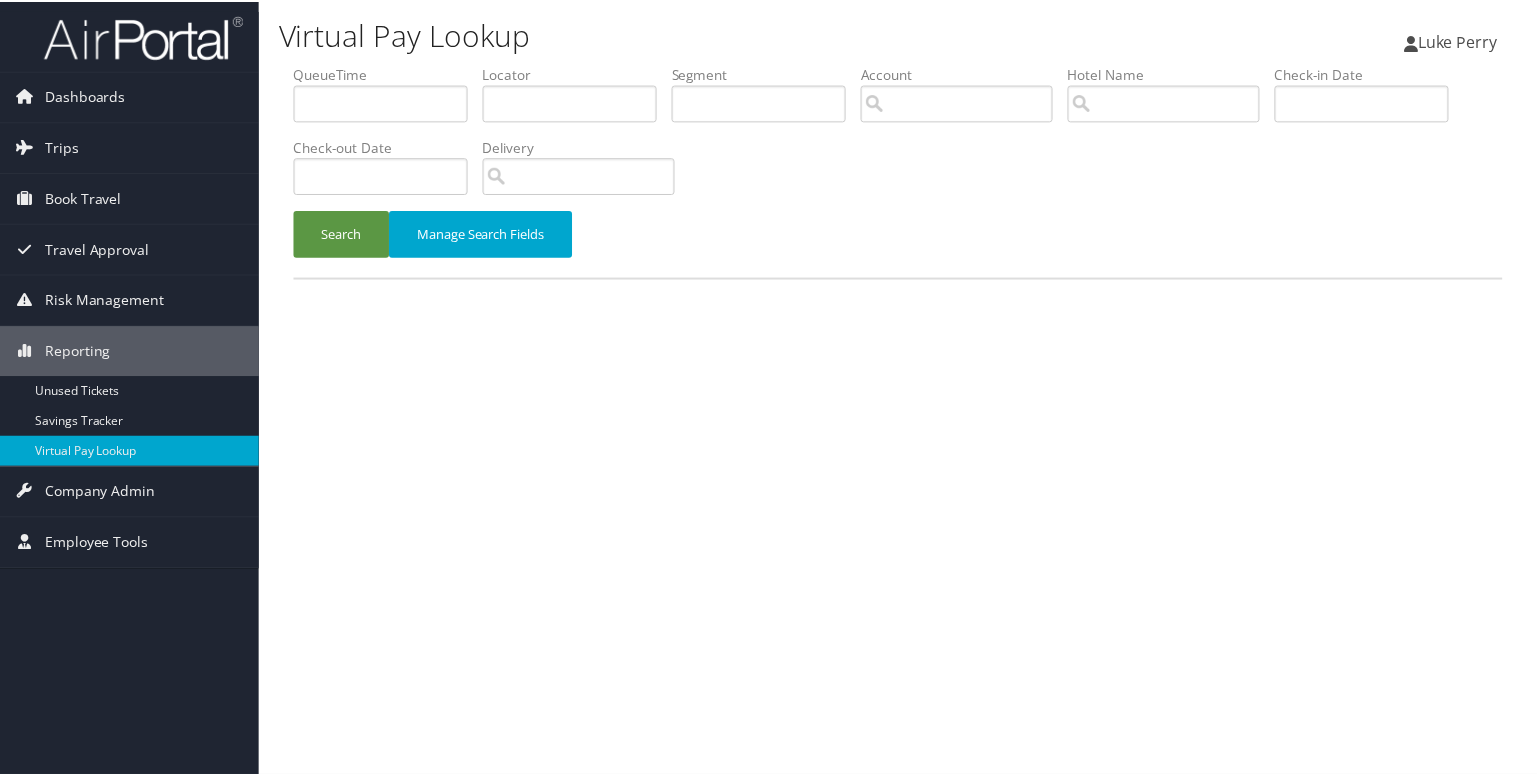 scroll, scrollTop: 0, scrollLeft: 0, axis: both 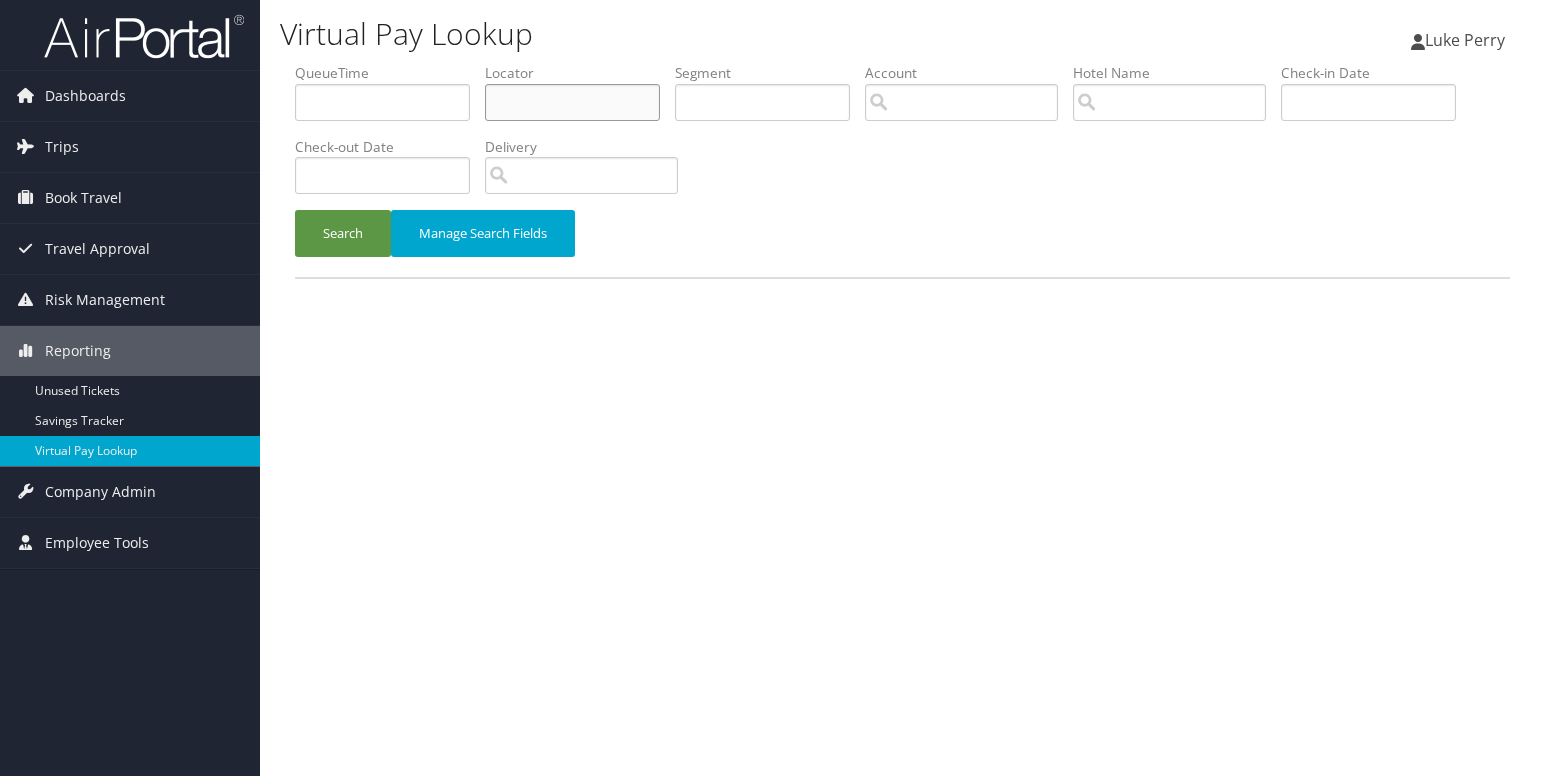 click at bounding box center (572, 102) 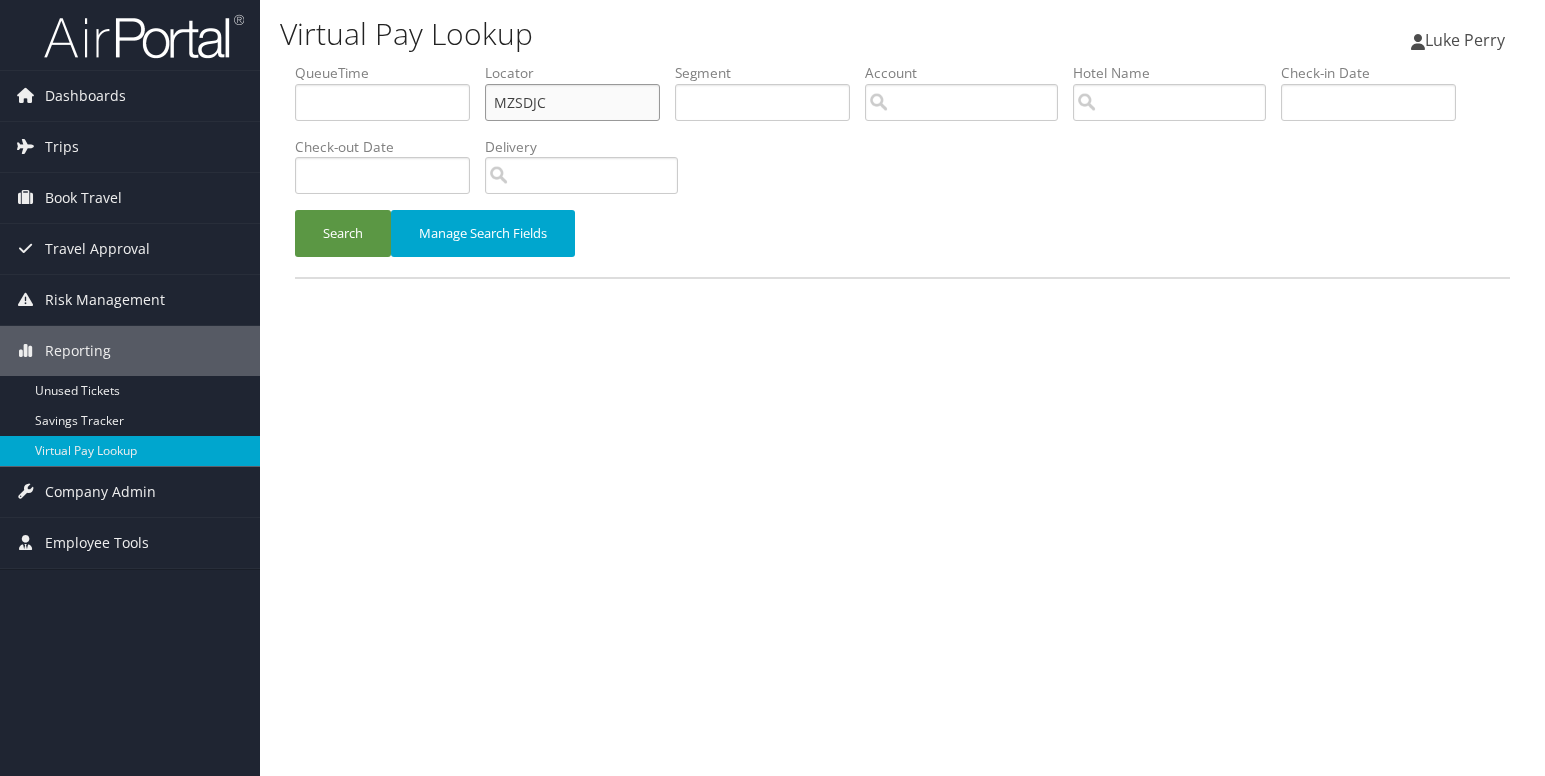 type on "MZSDJC" 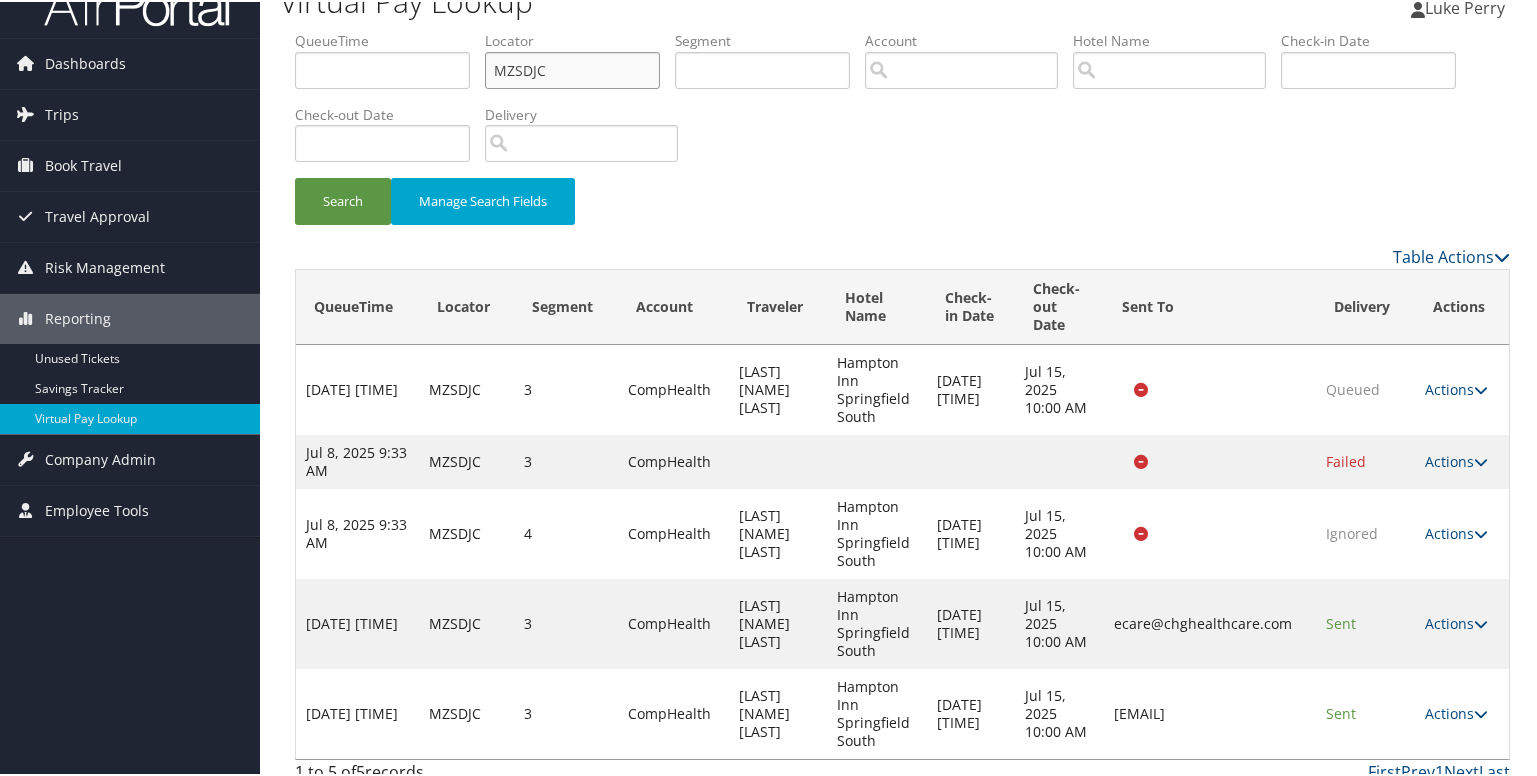 scroll, scrollTop: 50, scrollLeft: 0, axis: vertical 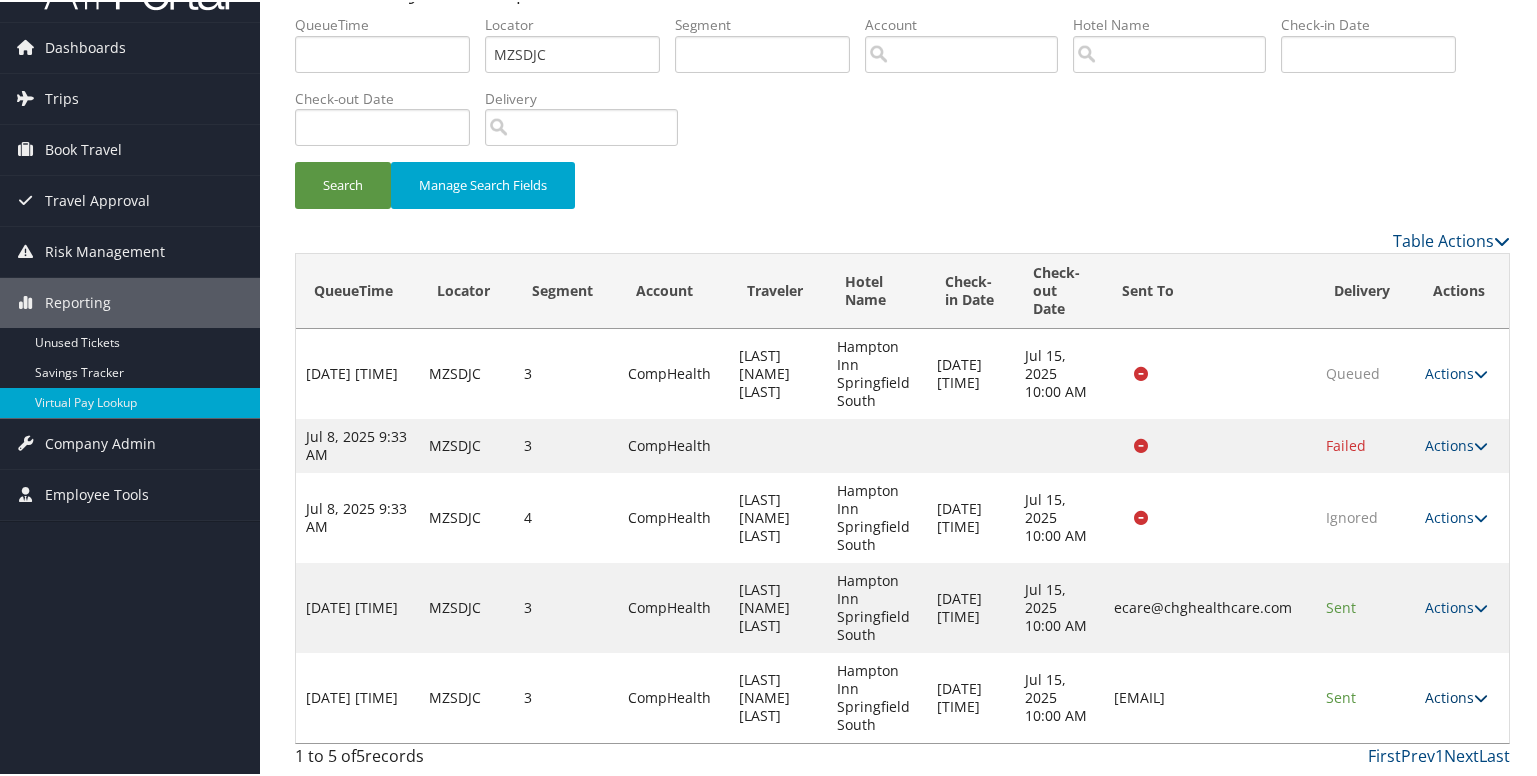 click at bounding box center [1481, 696] 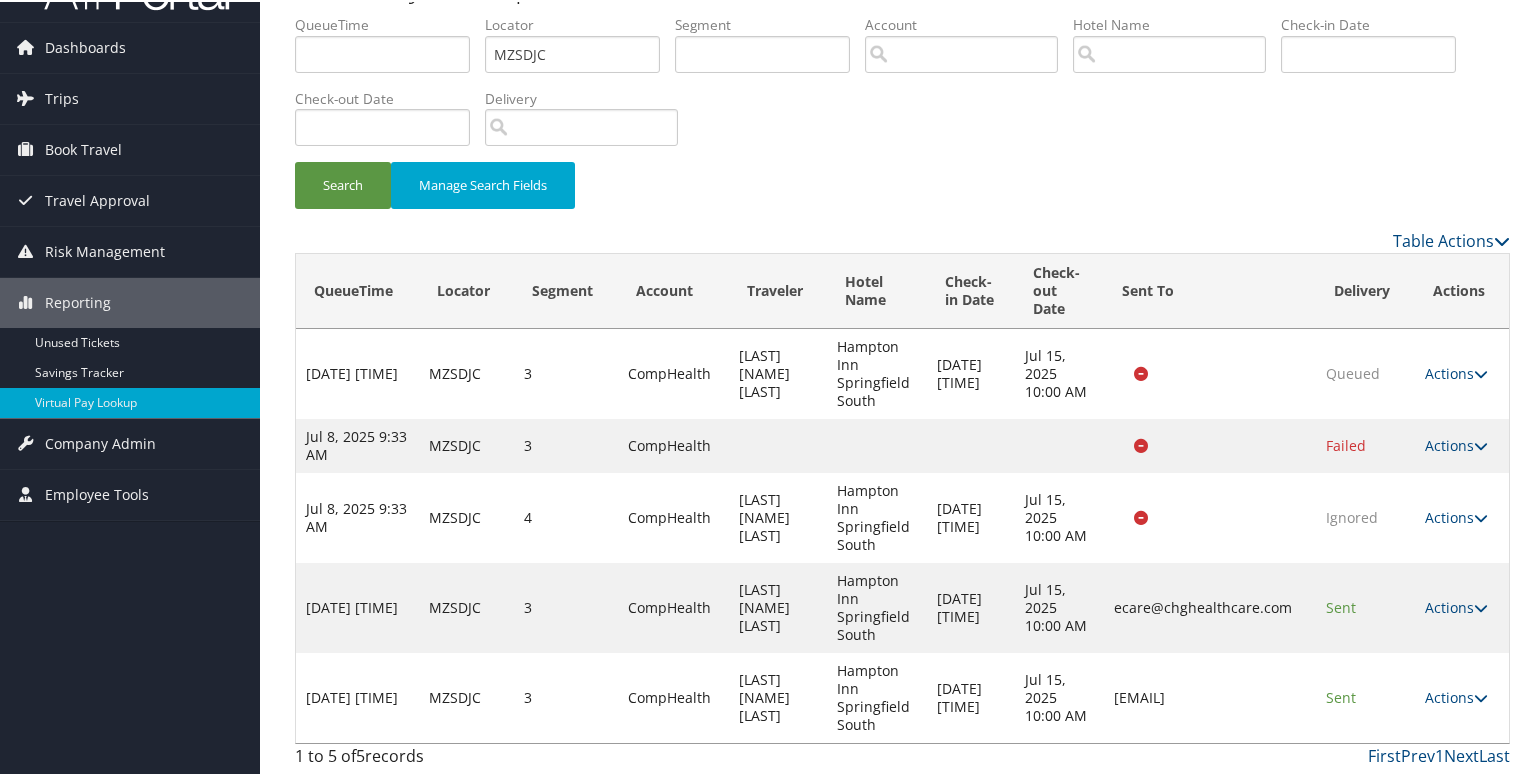 scroll, scrollTop: 121, scrollLeft: 0, axis: vertical 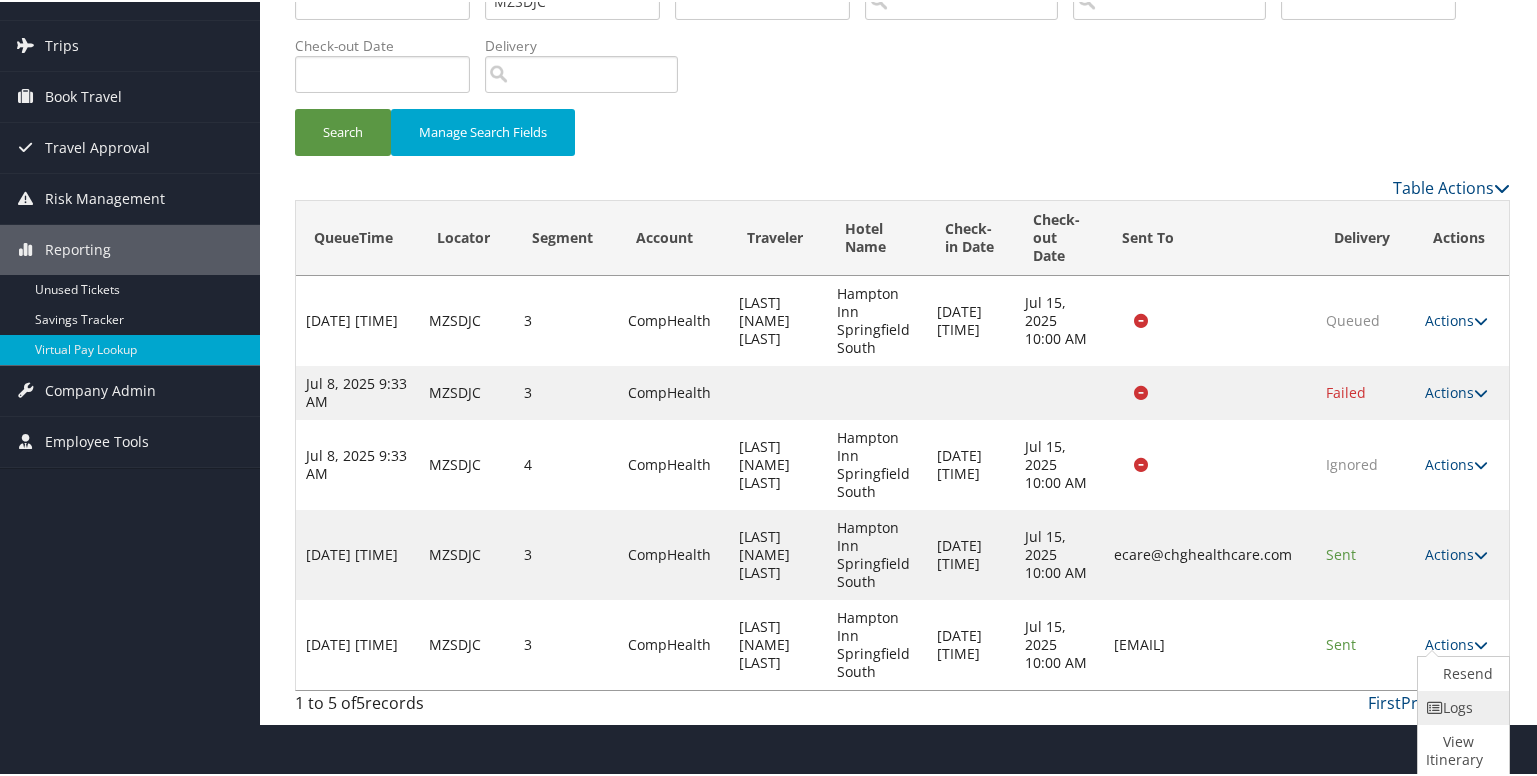 click at bounding box center [1435, 706] 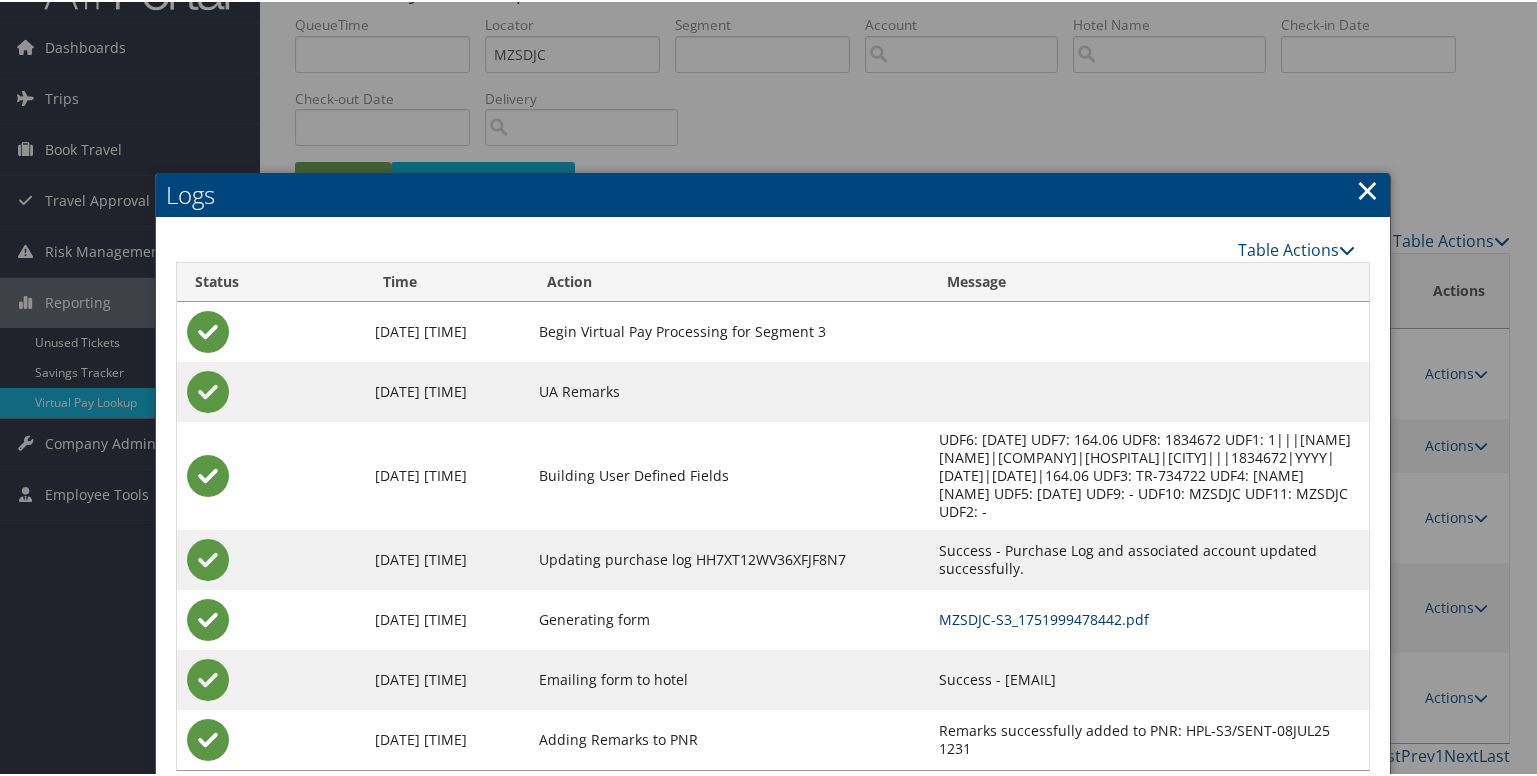 click on "MZSDJC-S3_1751999478442.pdf" at bounding box center [1044, 617] 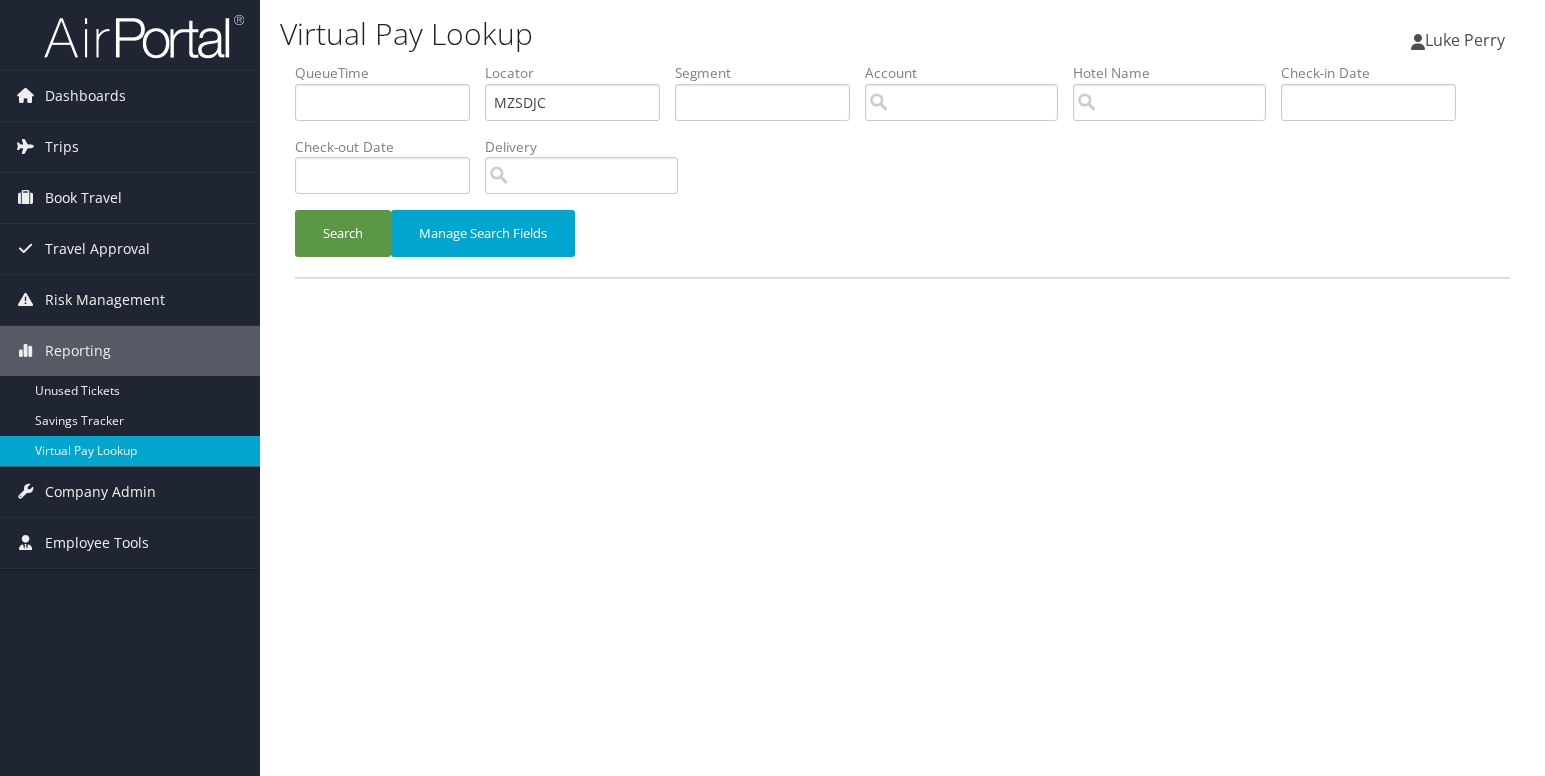 click on "MZSDJC" at bounding box center [572, 102] 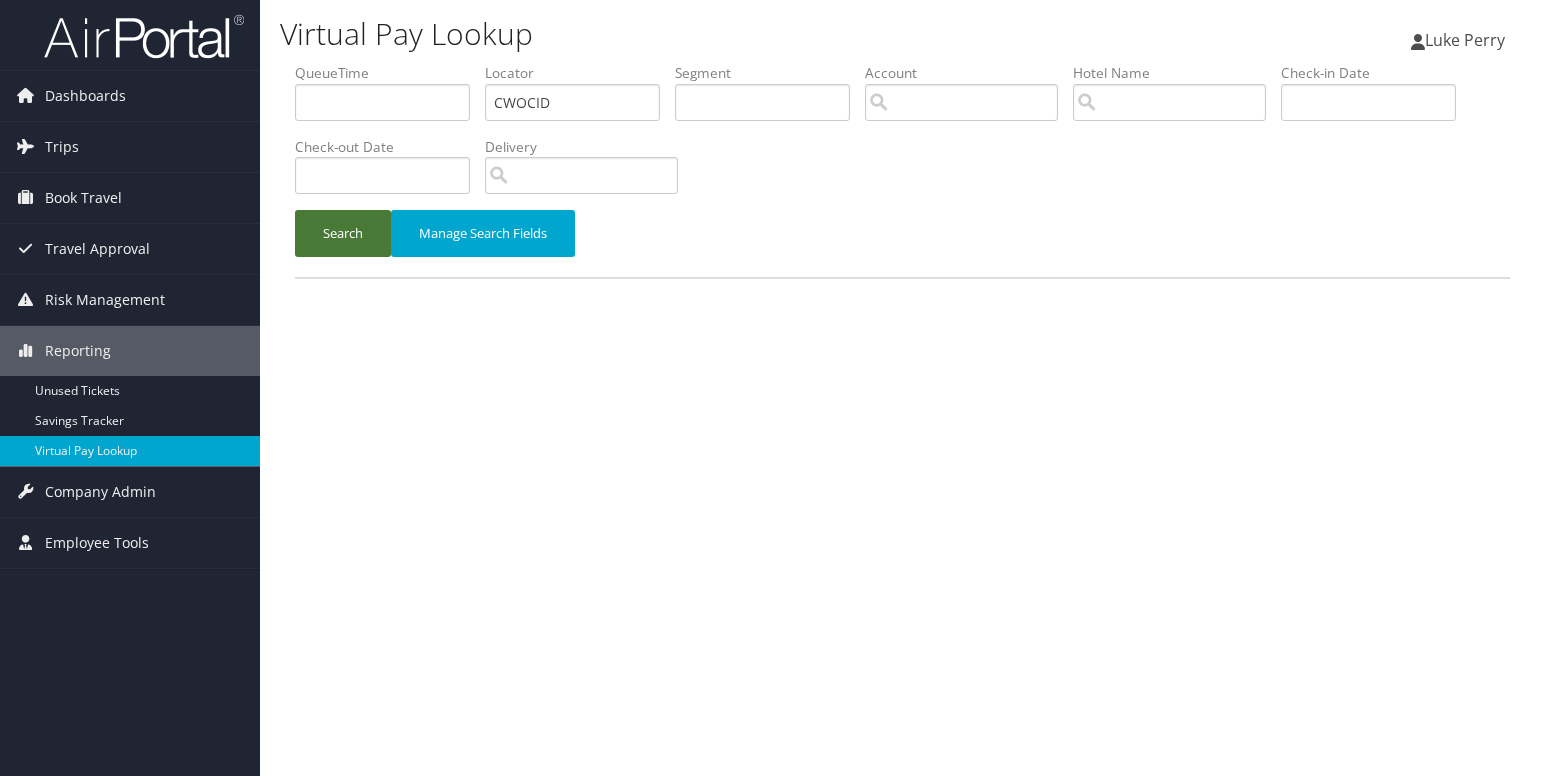 type on "CWOCID" 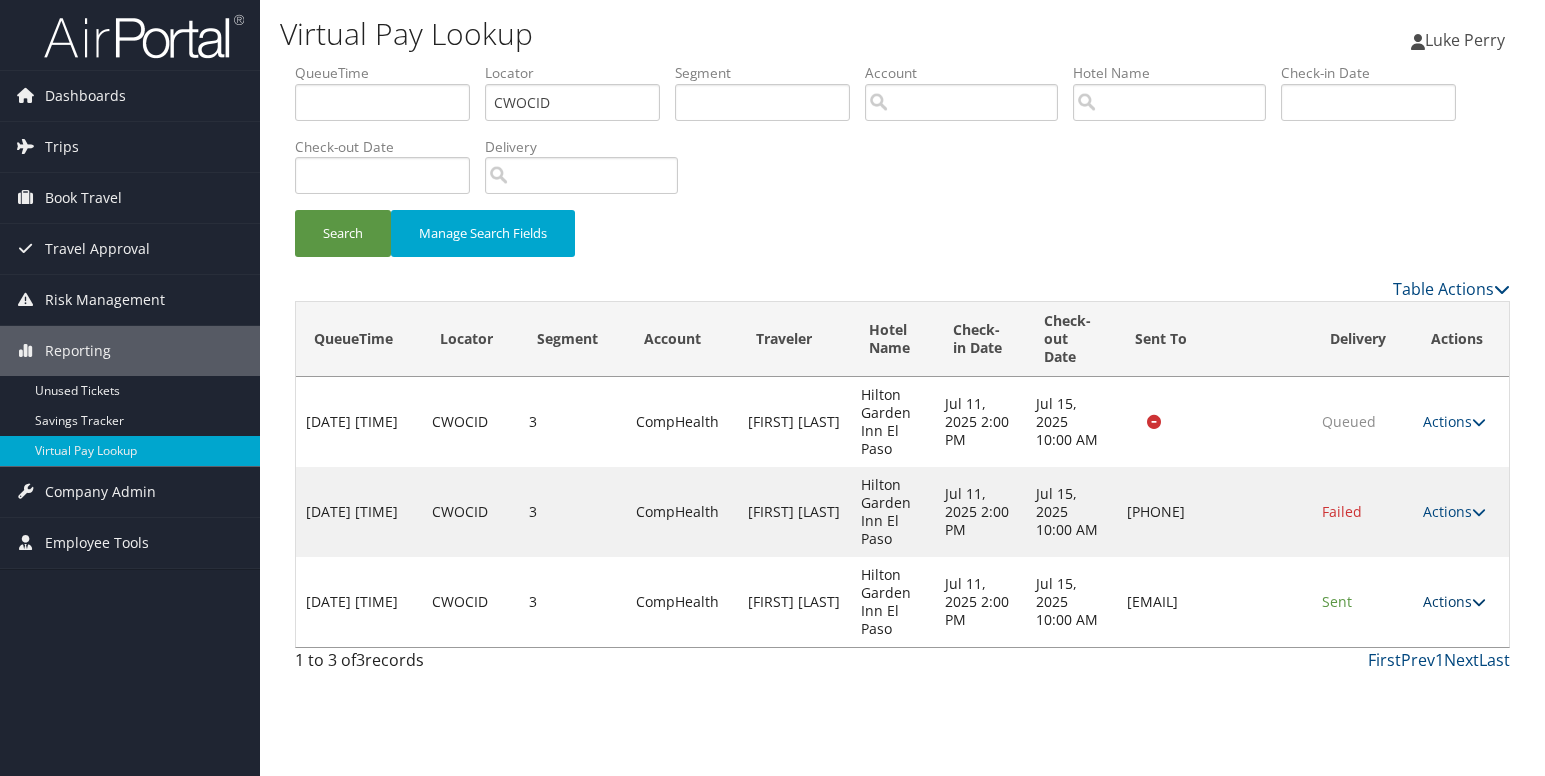 click at bounding box center (1479, 602) 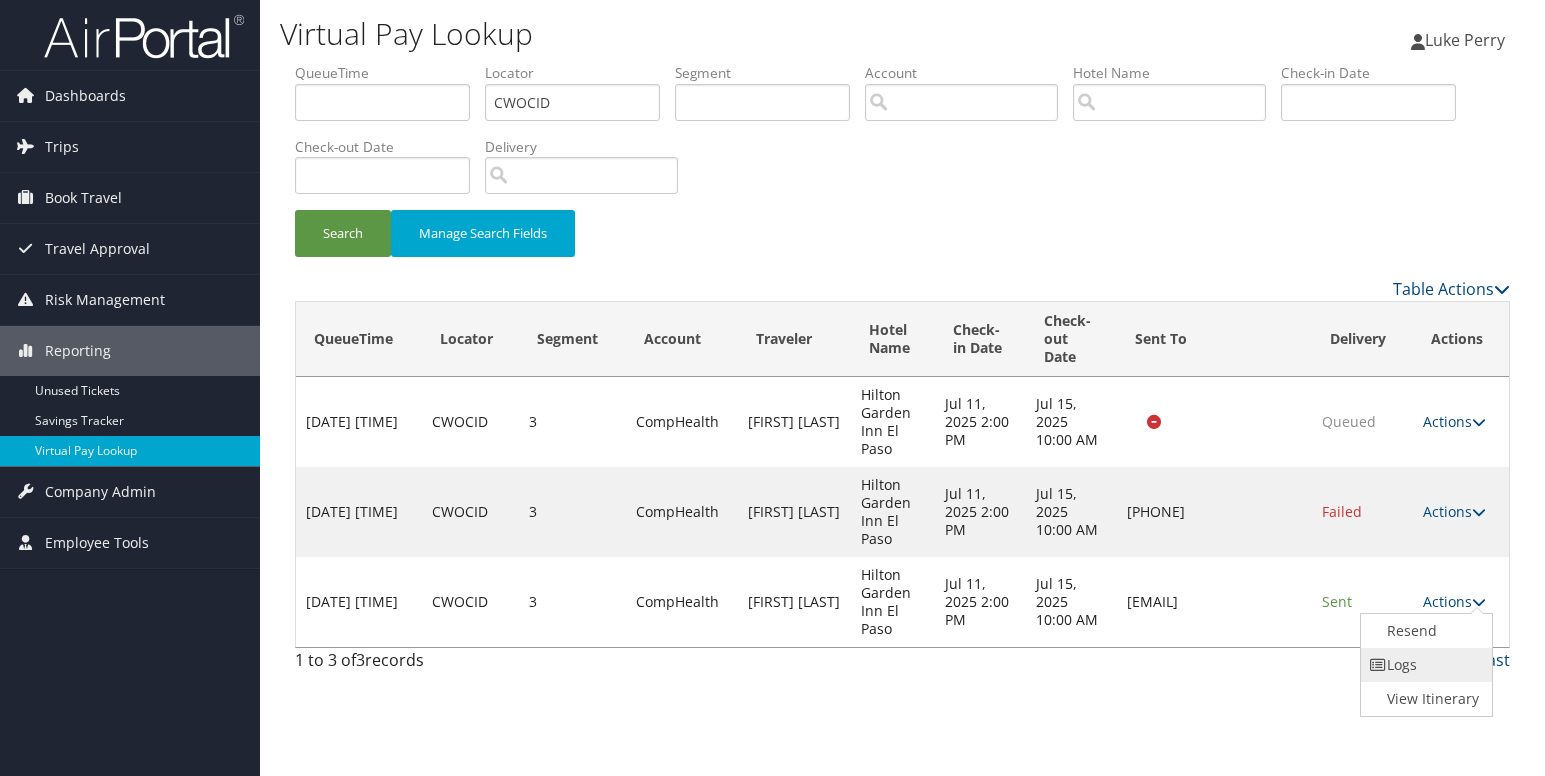 click on "Logs" at bounding box center (1424, 665) 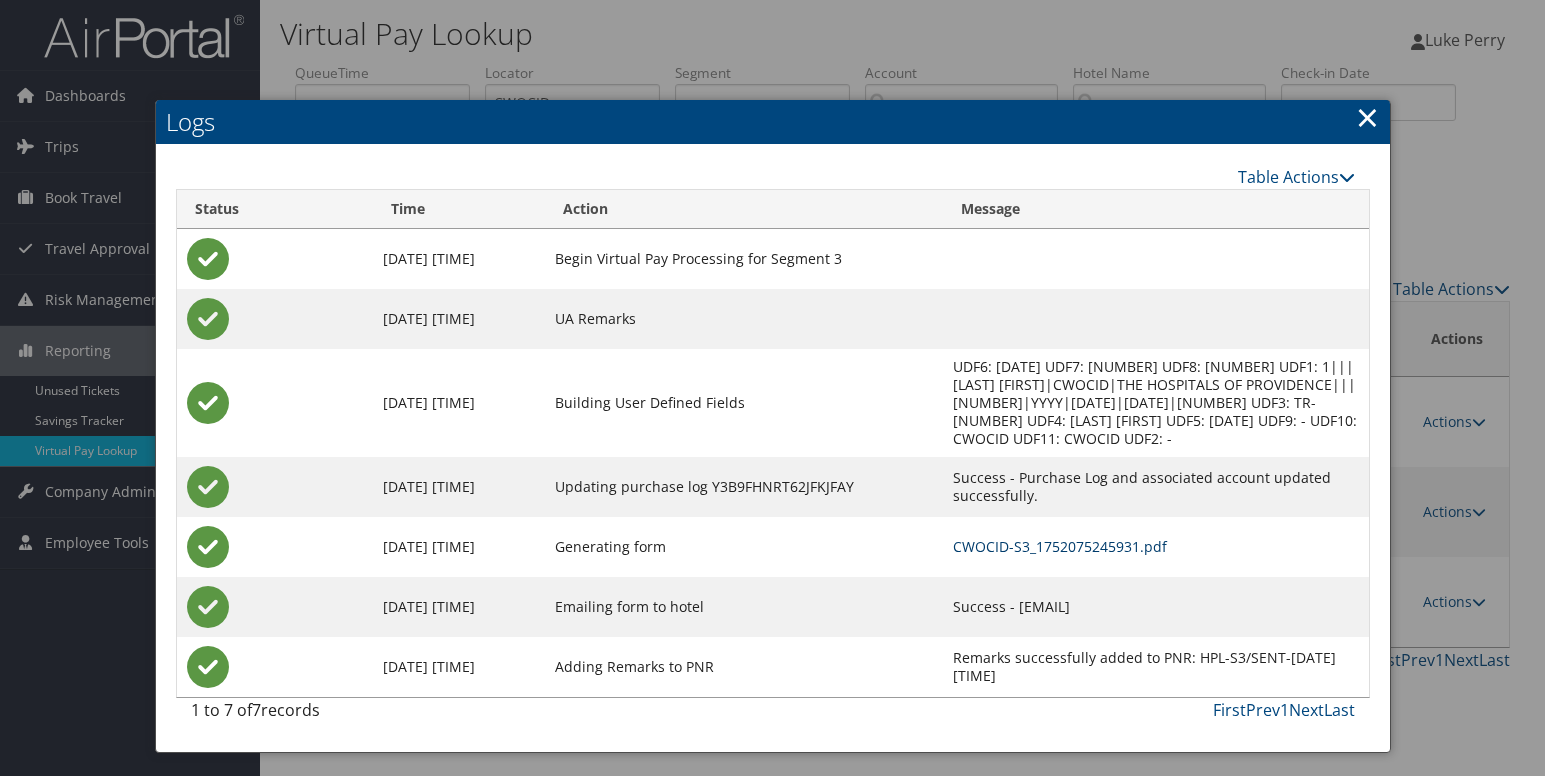click on "CWOCID-S3_1752075245931.pdf" at bounding box center [1060, 546] 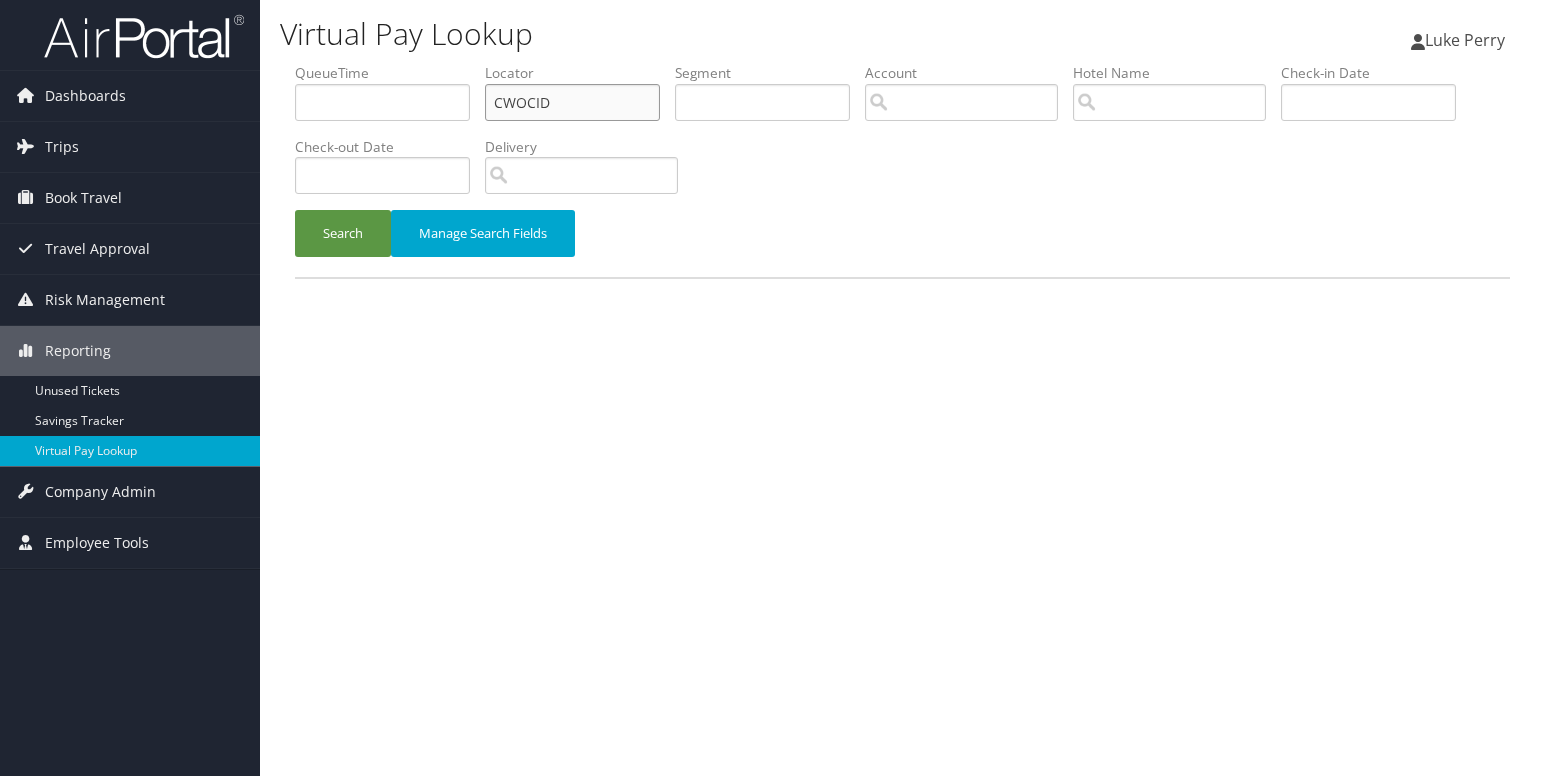 scroll, scrollTop: 0, scrollLeft: 0, axis: both 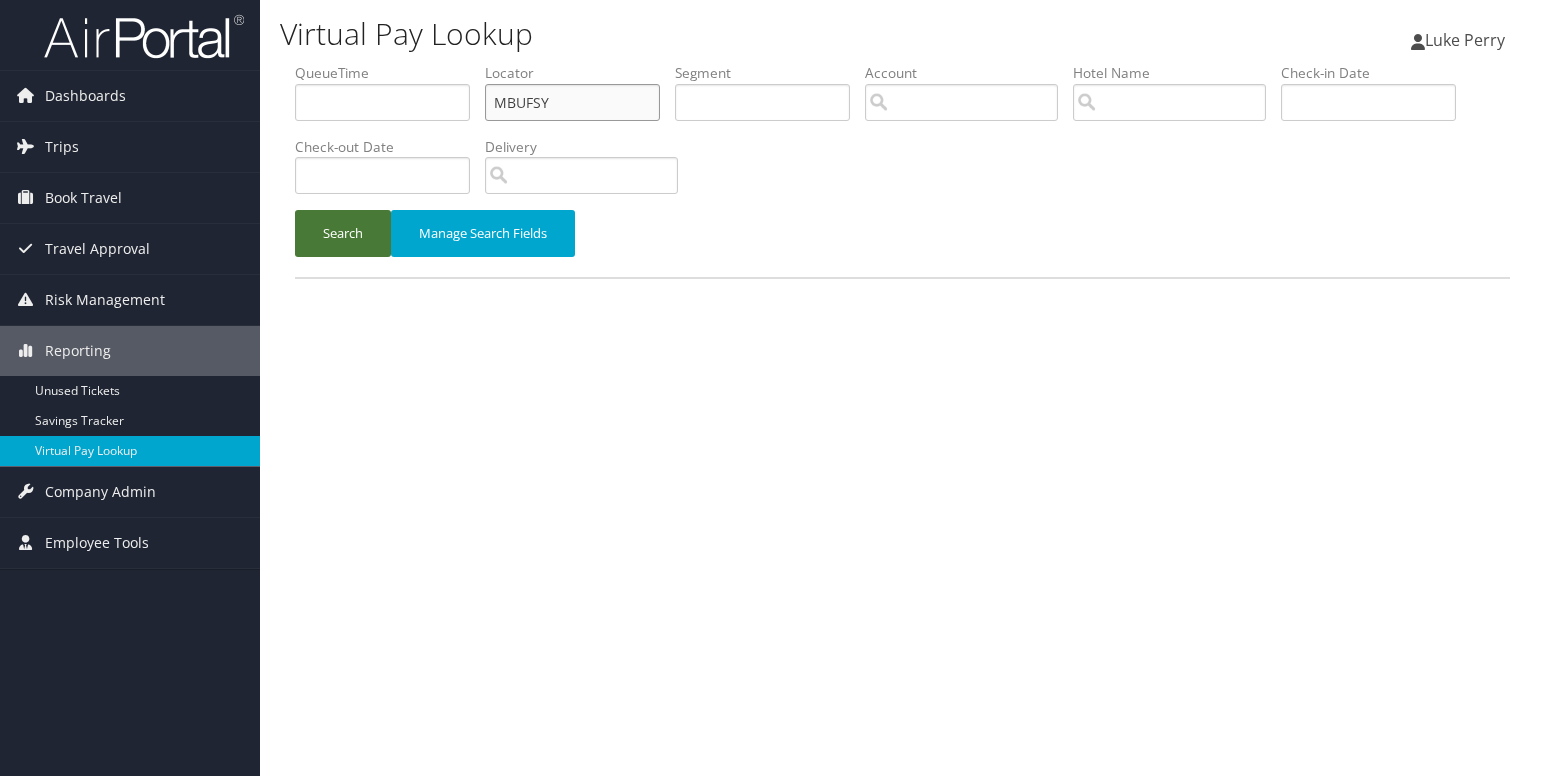 type on "MBUFSY" 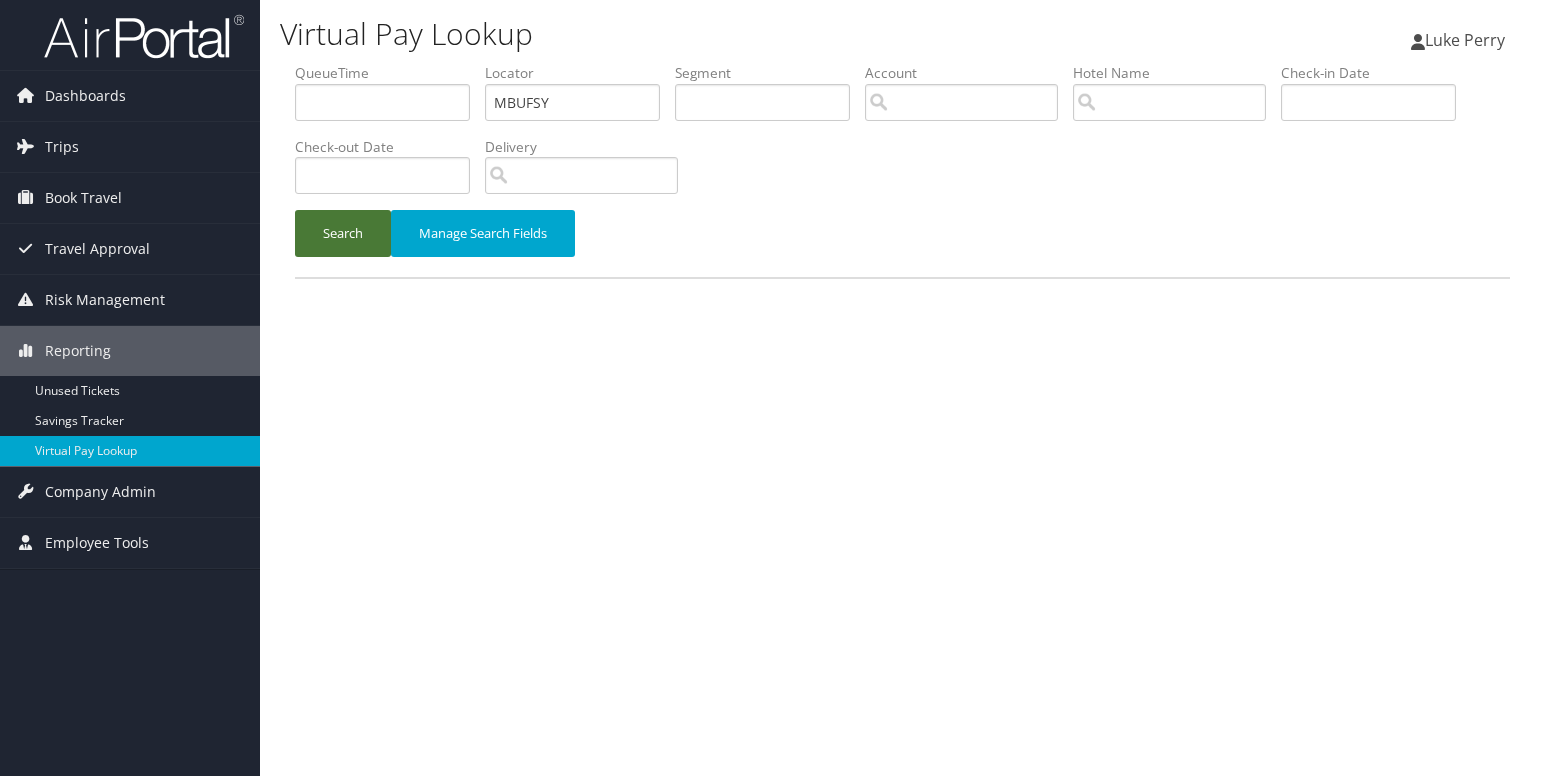 click on "Search" at bounding box center (343, 233) 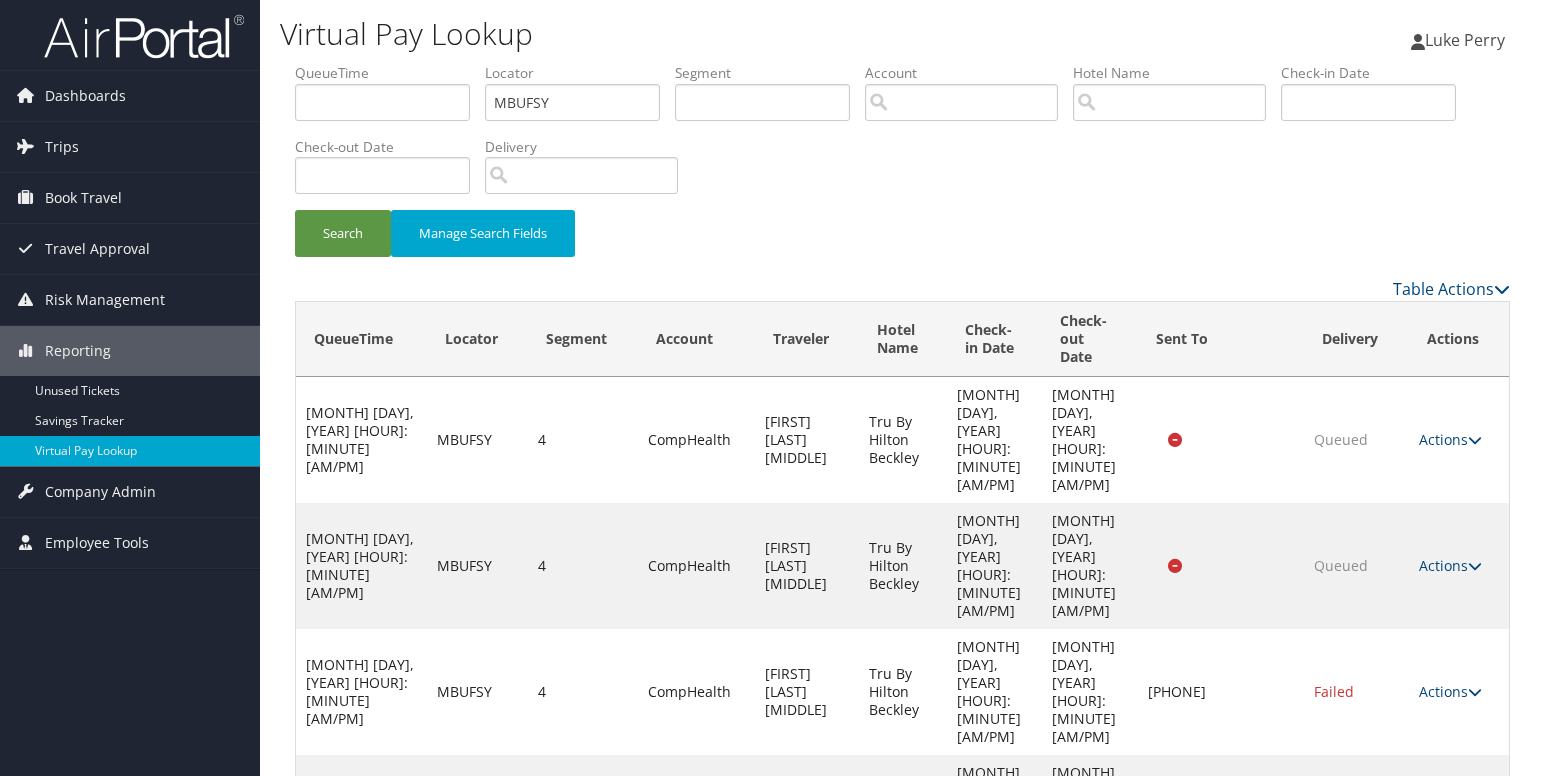 click at bounding box center (1475, 818) 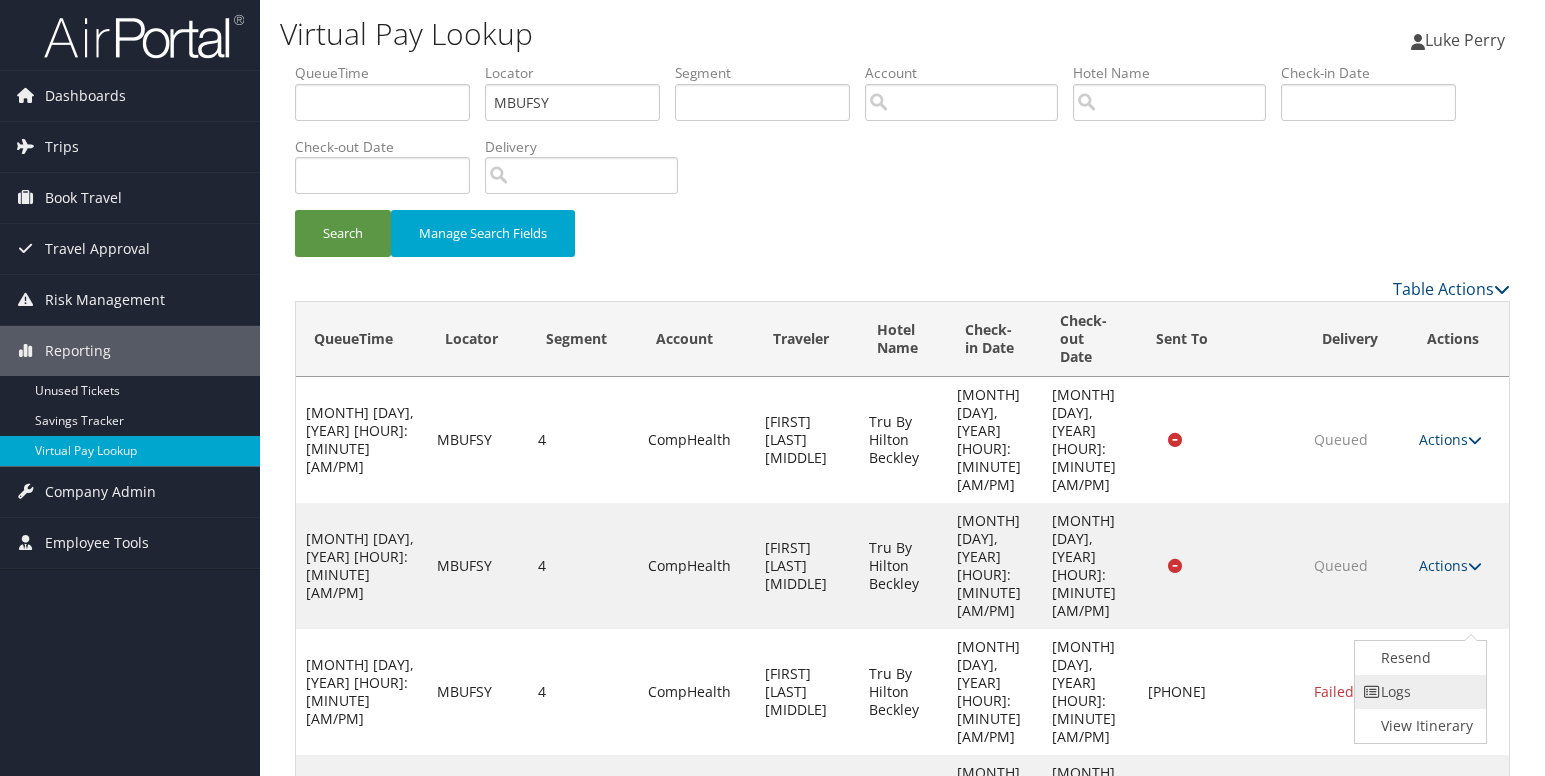 click on "Logs" at bounding box center [1418, 692] 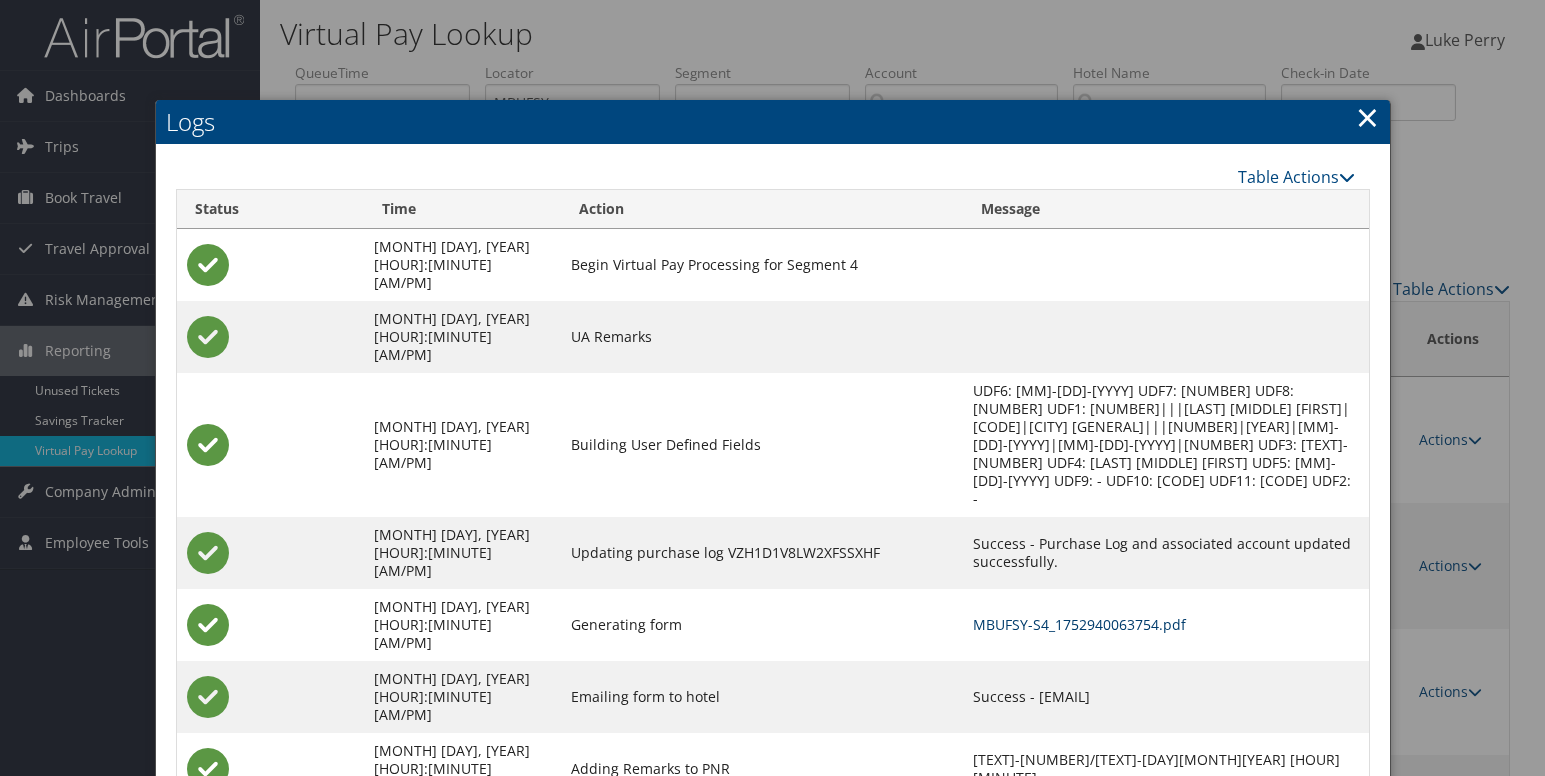 click on "MBUFSY-S4_1752940063754.pdf" at bounding box center [1079, 624] 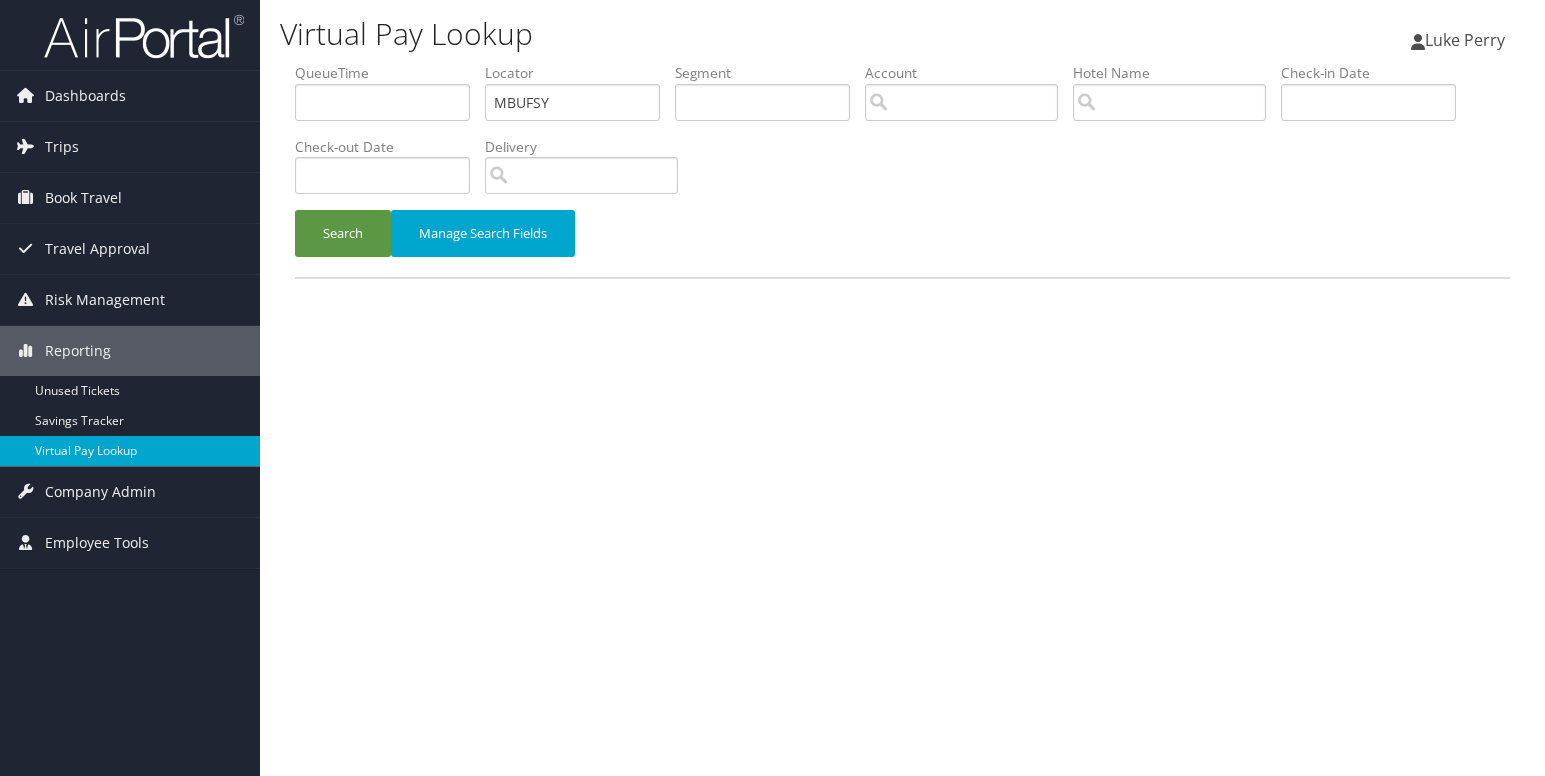 scroll, scrollTop: 0, scrollLeft: 0, axis: both 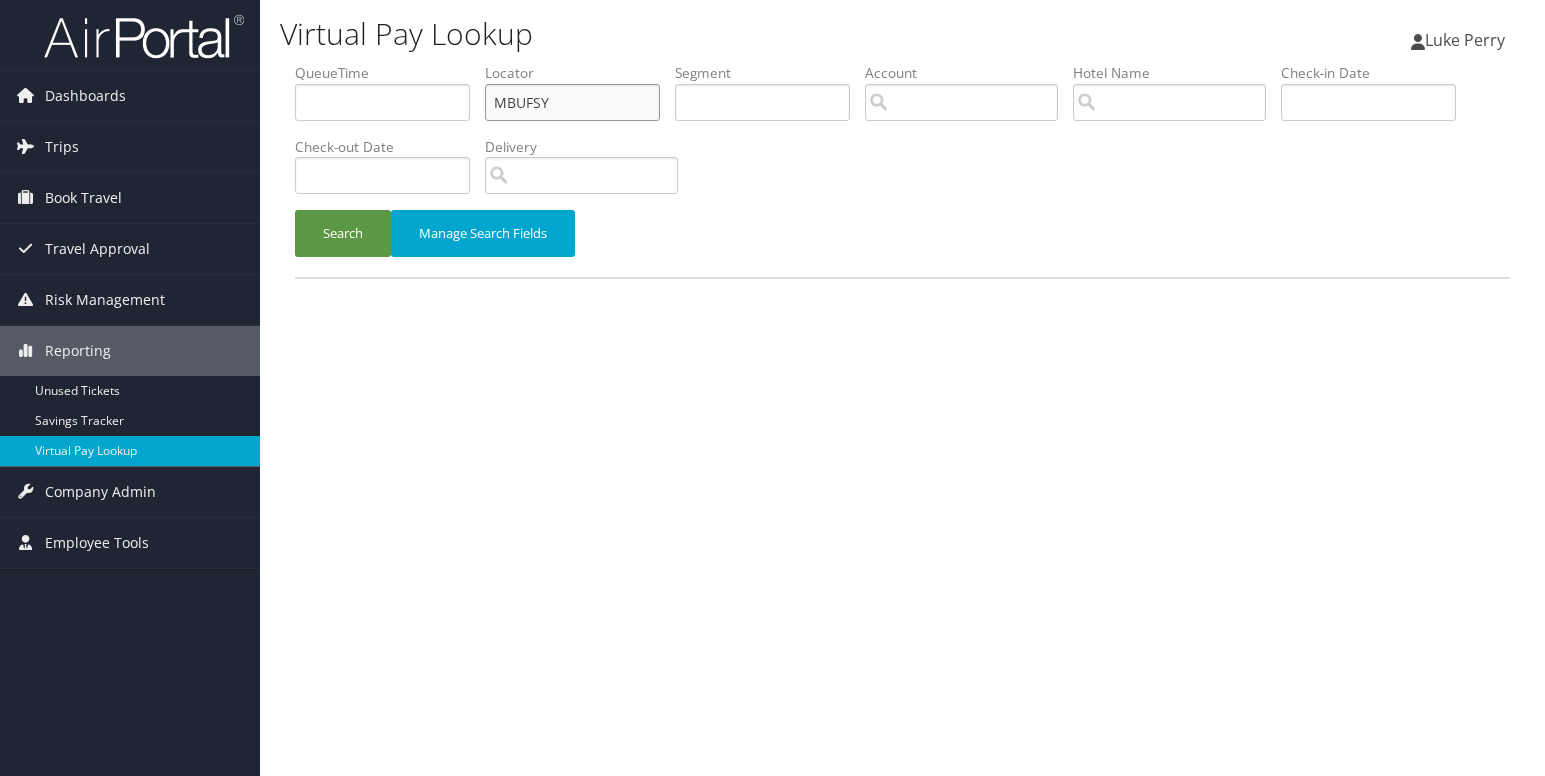click on "MBUFSY" at bounding box center [572, 102] 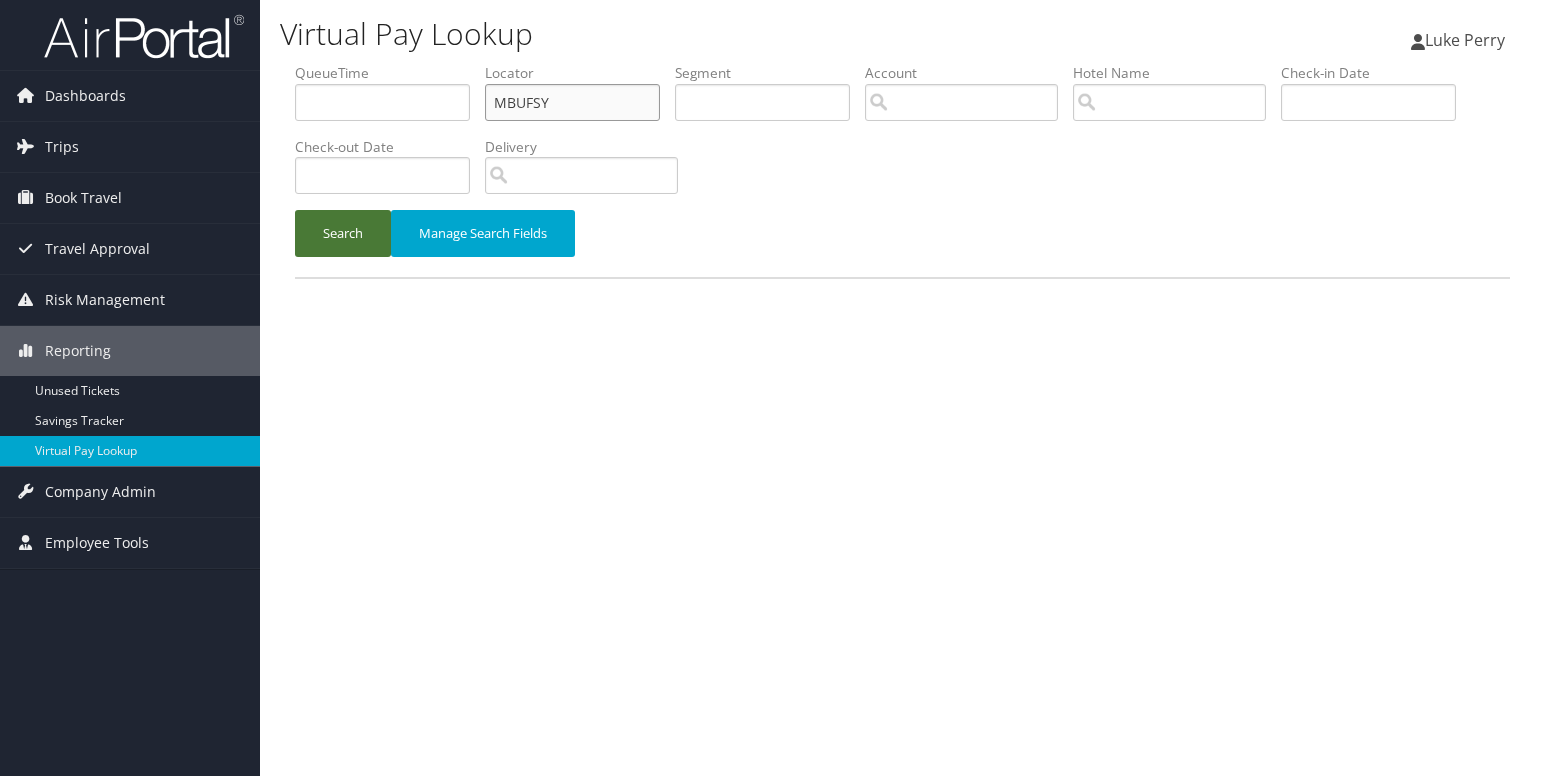 paste on "JUYBXL" 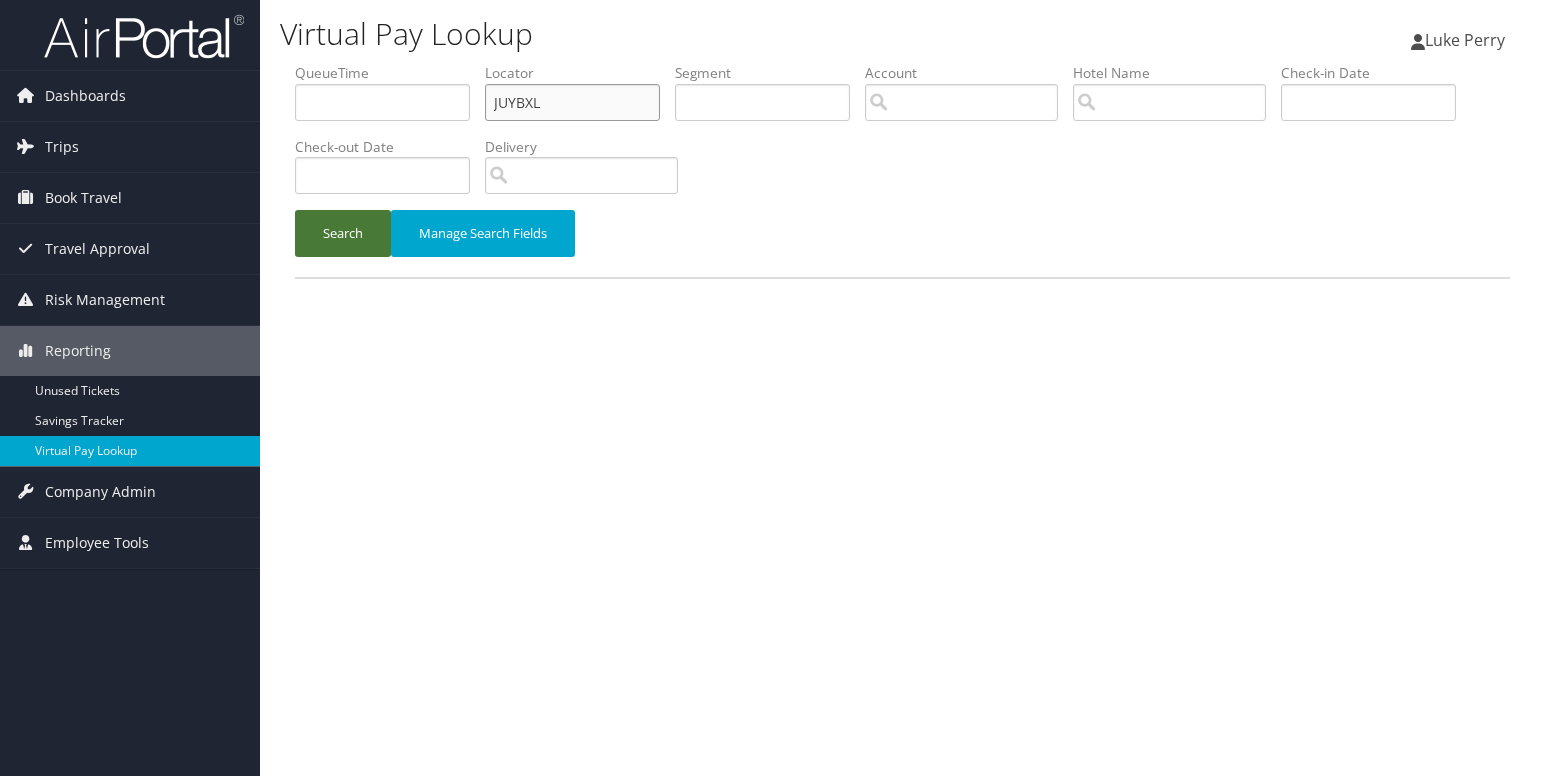 type on "JUYBXL" 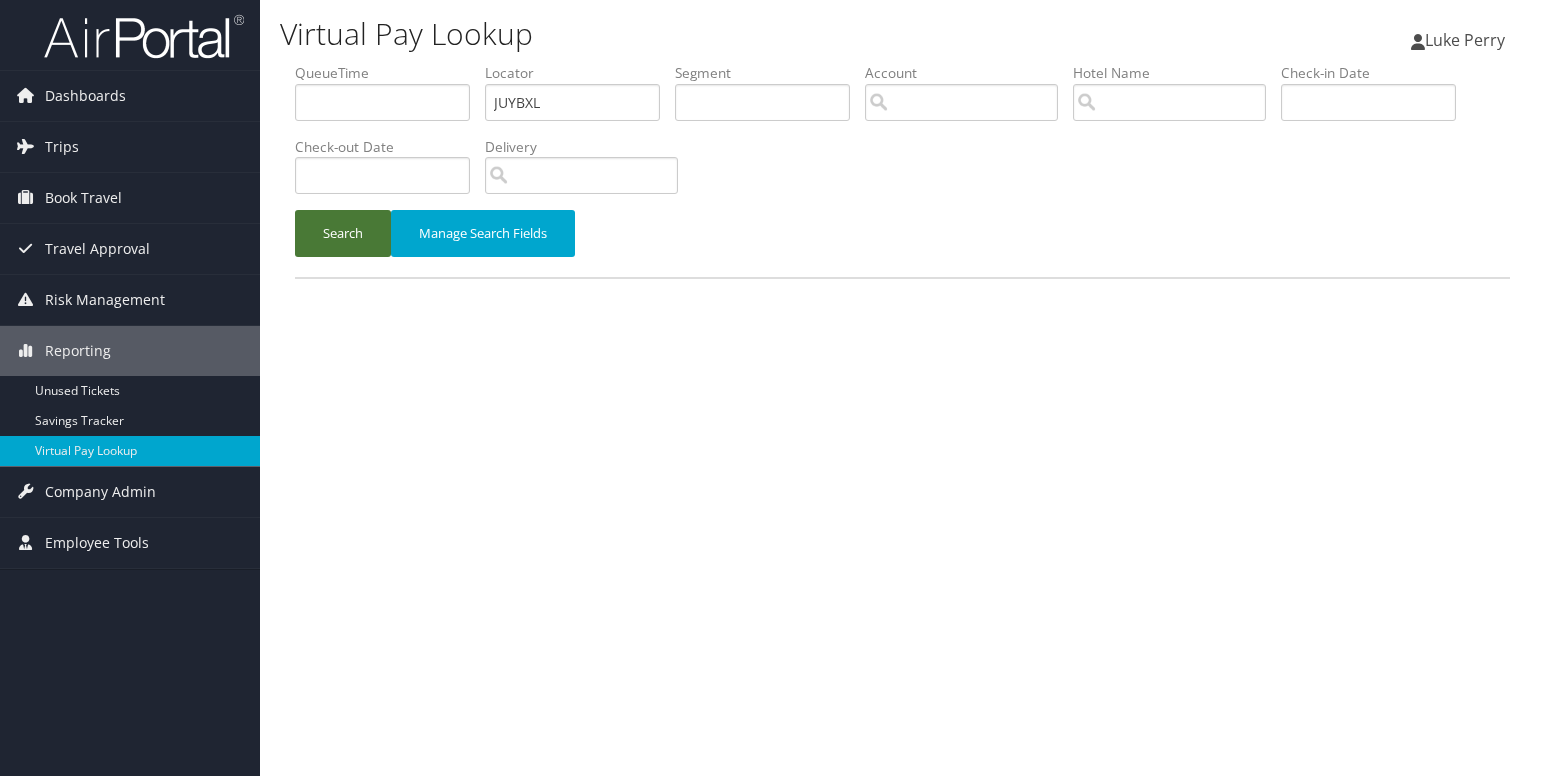 click on "Search" at bounding box center (343, 233) 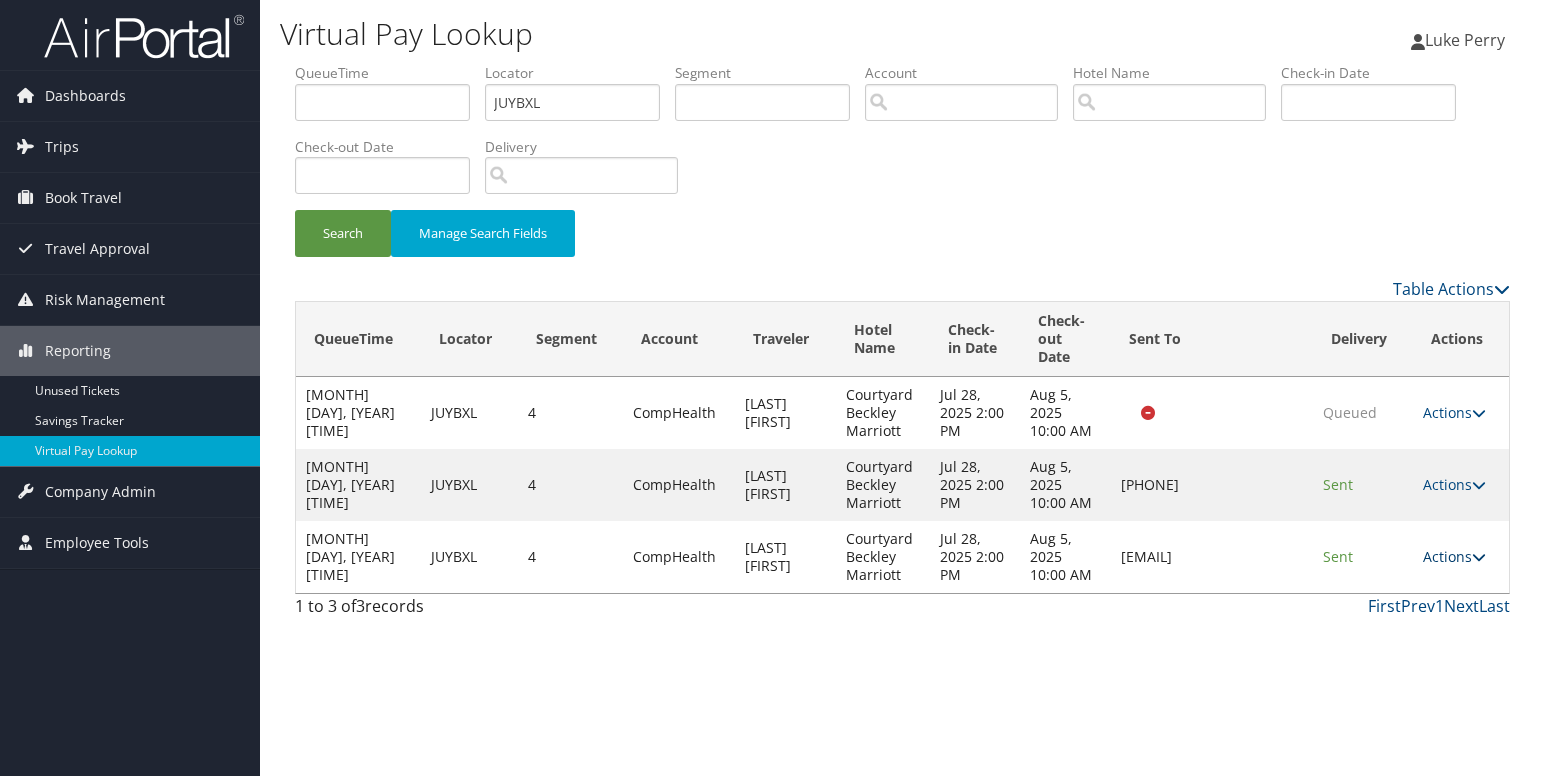 click on "Actions" at bounding box center (1454, 556) 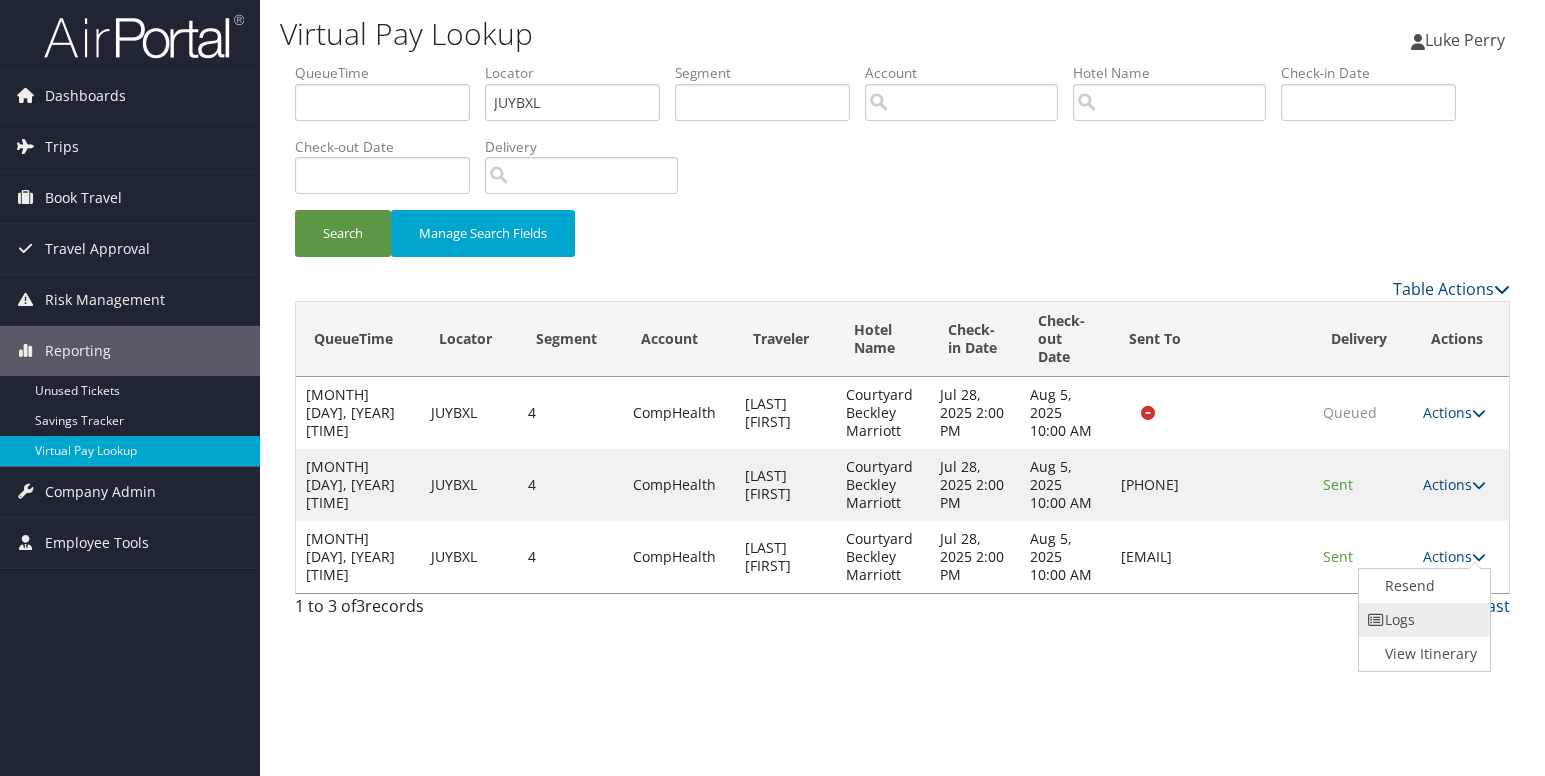 click on "Logs" at bounding box center (1422, 620) 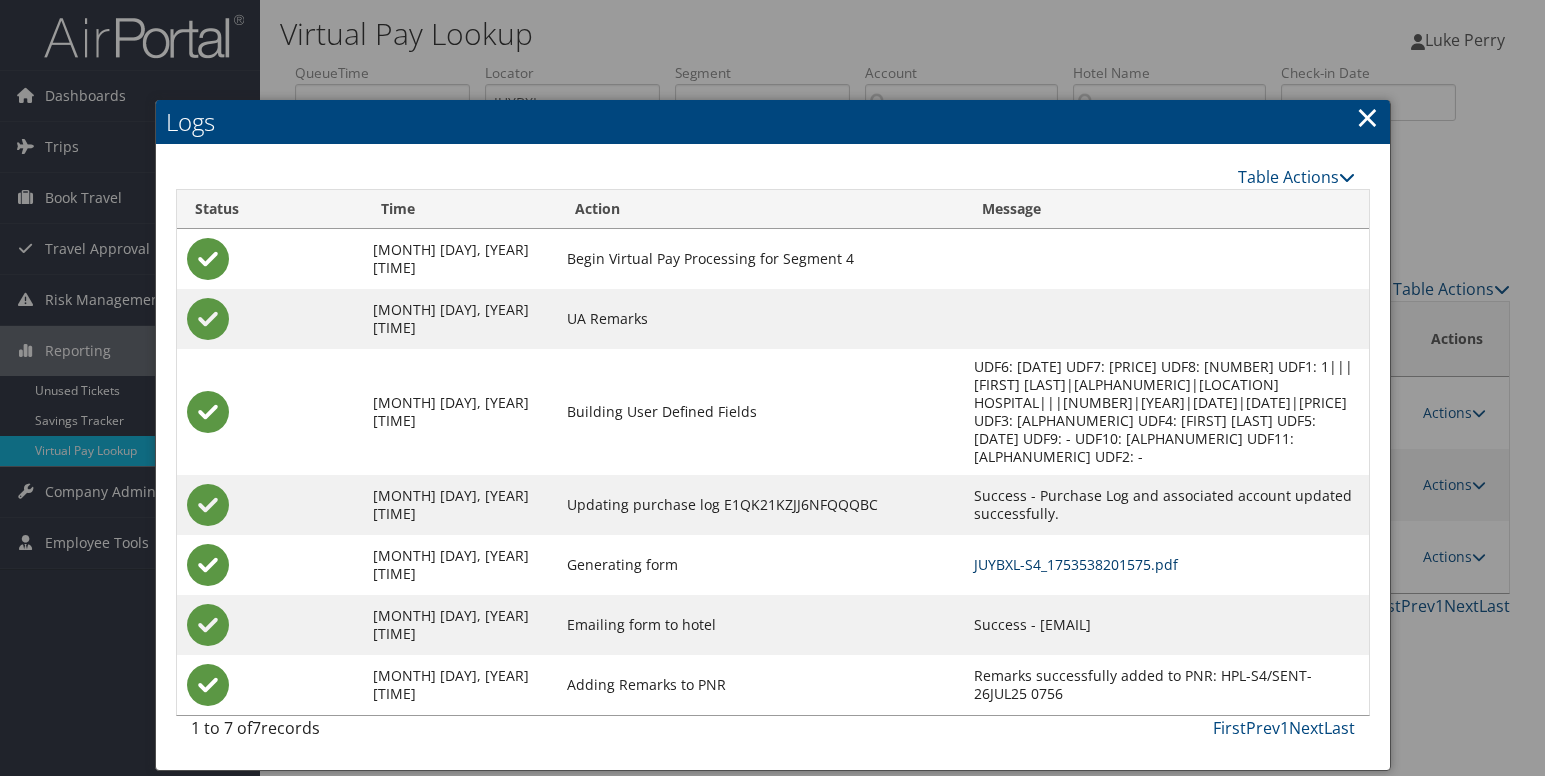 click on "JUYBXL-S4_1753538201575.pdf" at bounding box center (1076, 564) 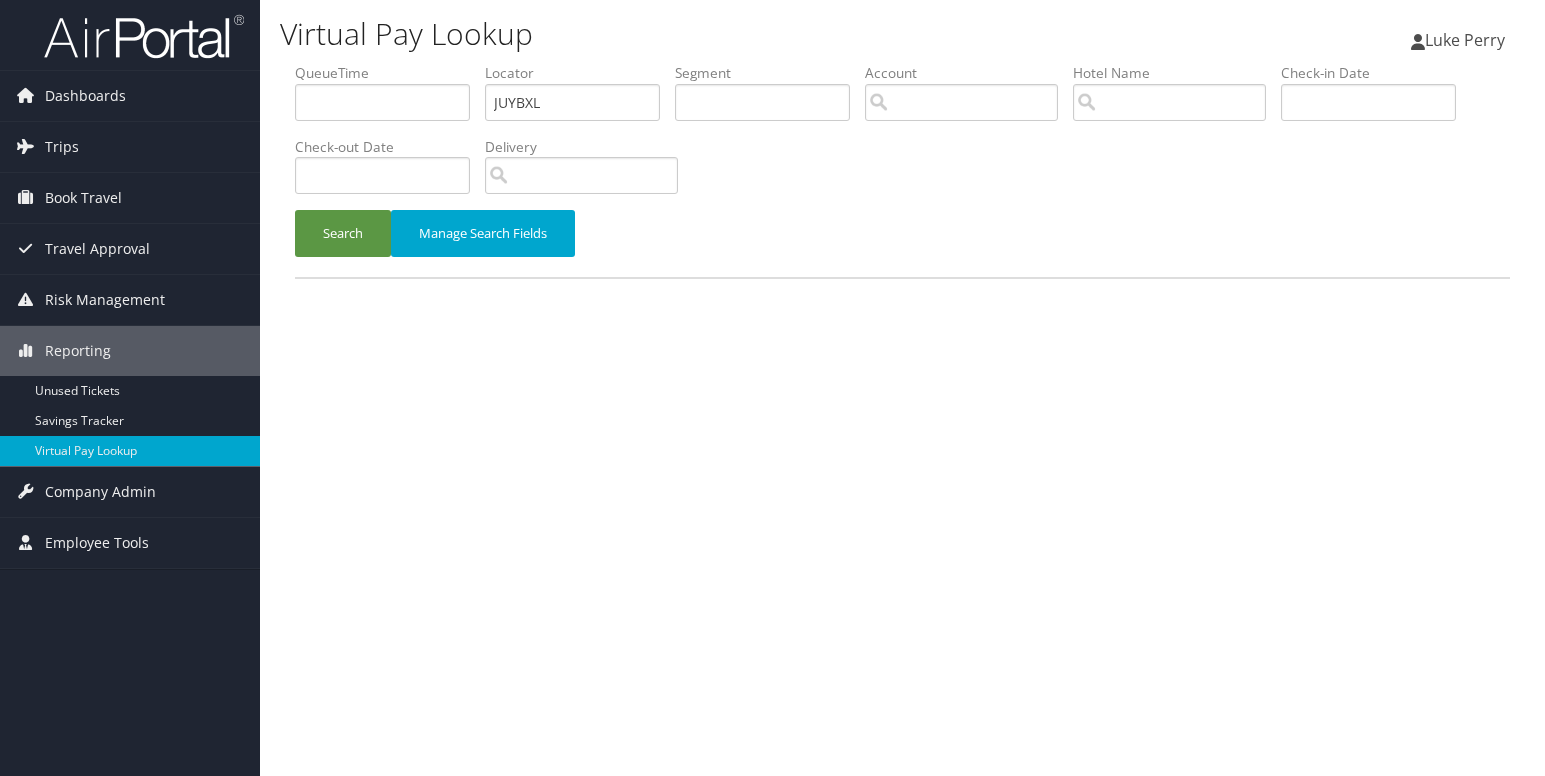 click on "JUYBXL" at bounding box center [572, 102] 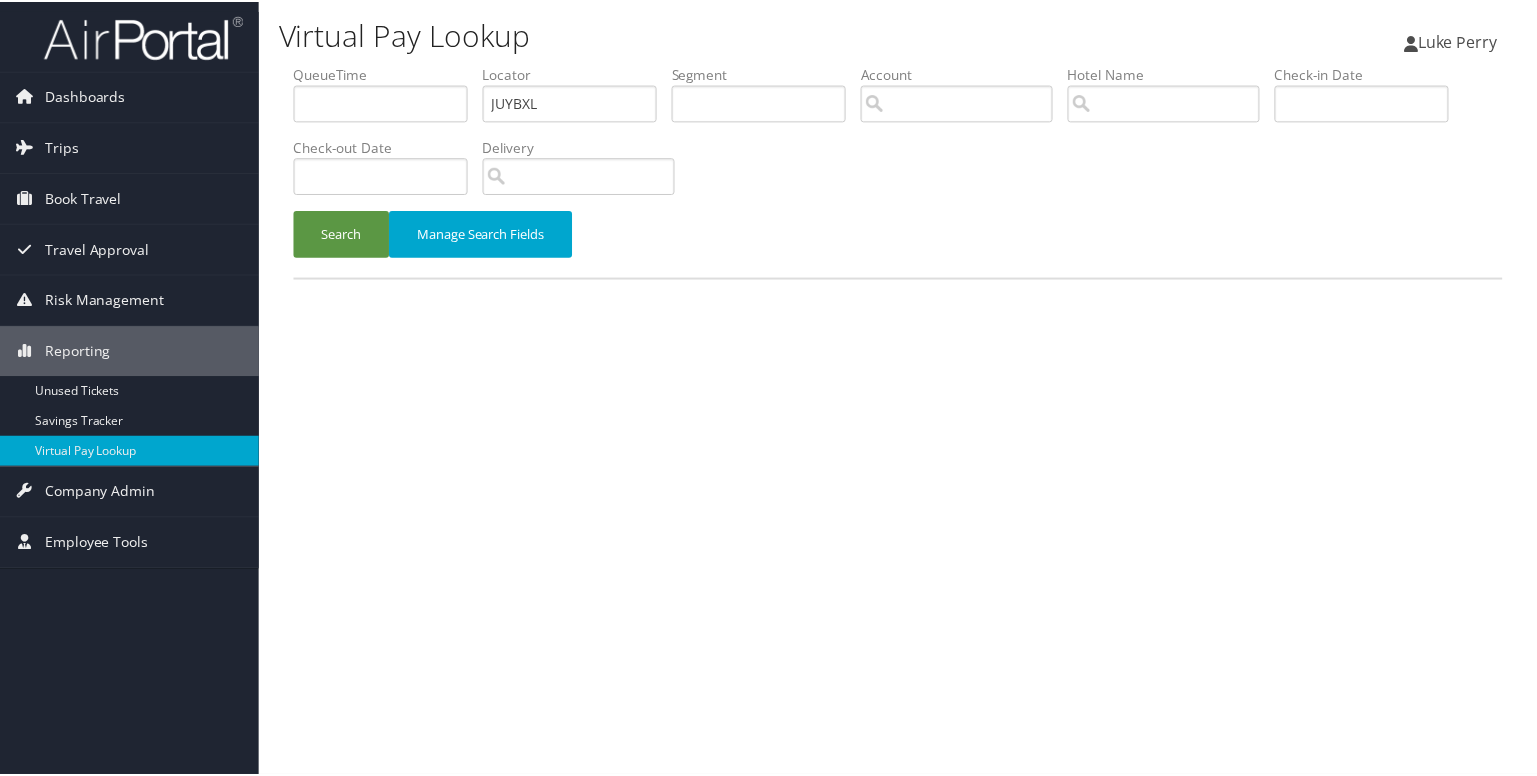 scroll, scrollTop: 0, scrollLeft: 0, axis: both 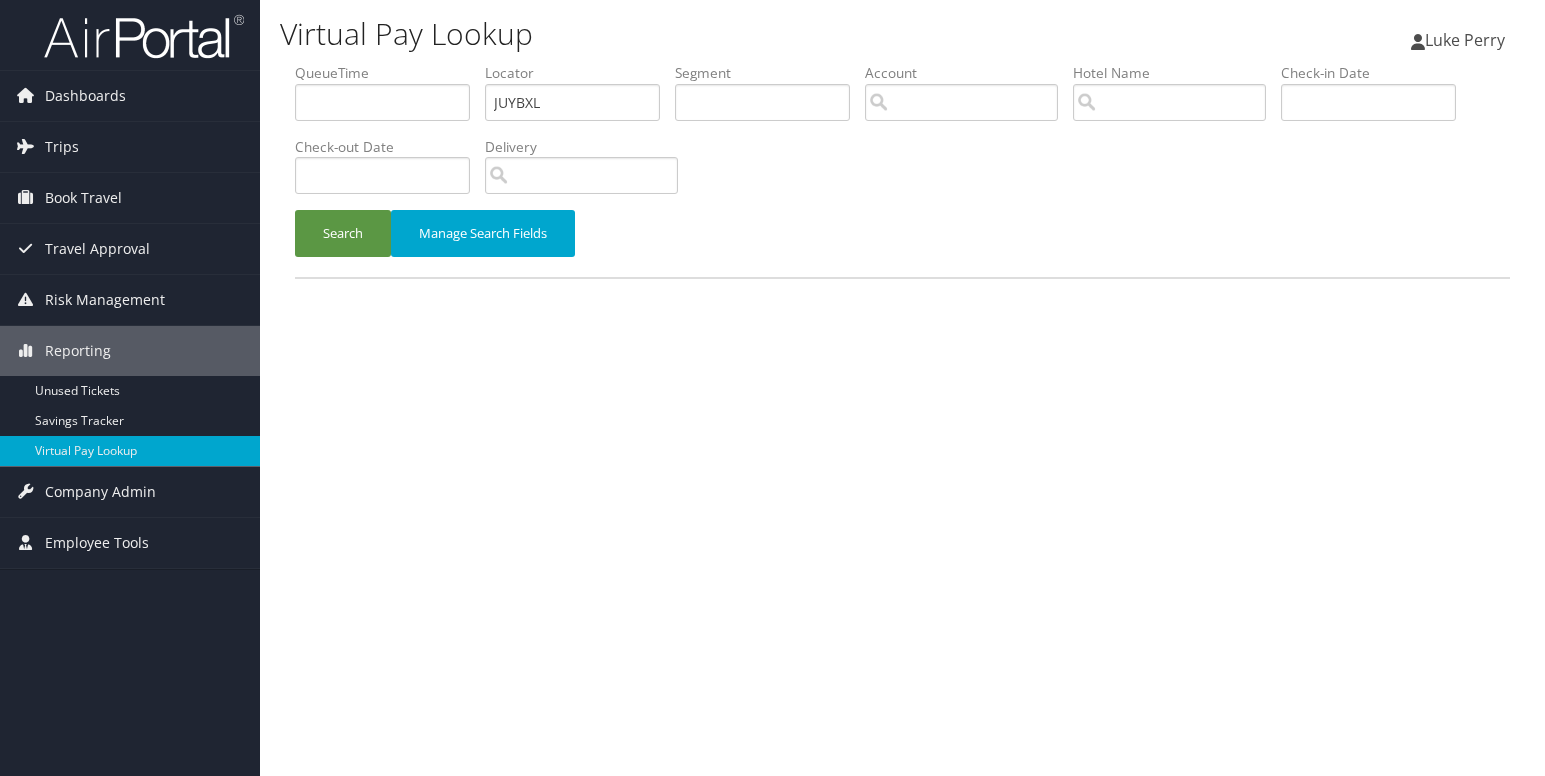 click on "JUYBXL" at bounding box center (572, 102) 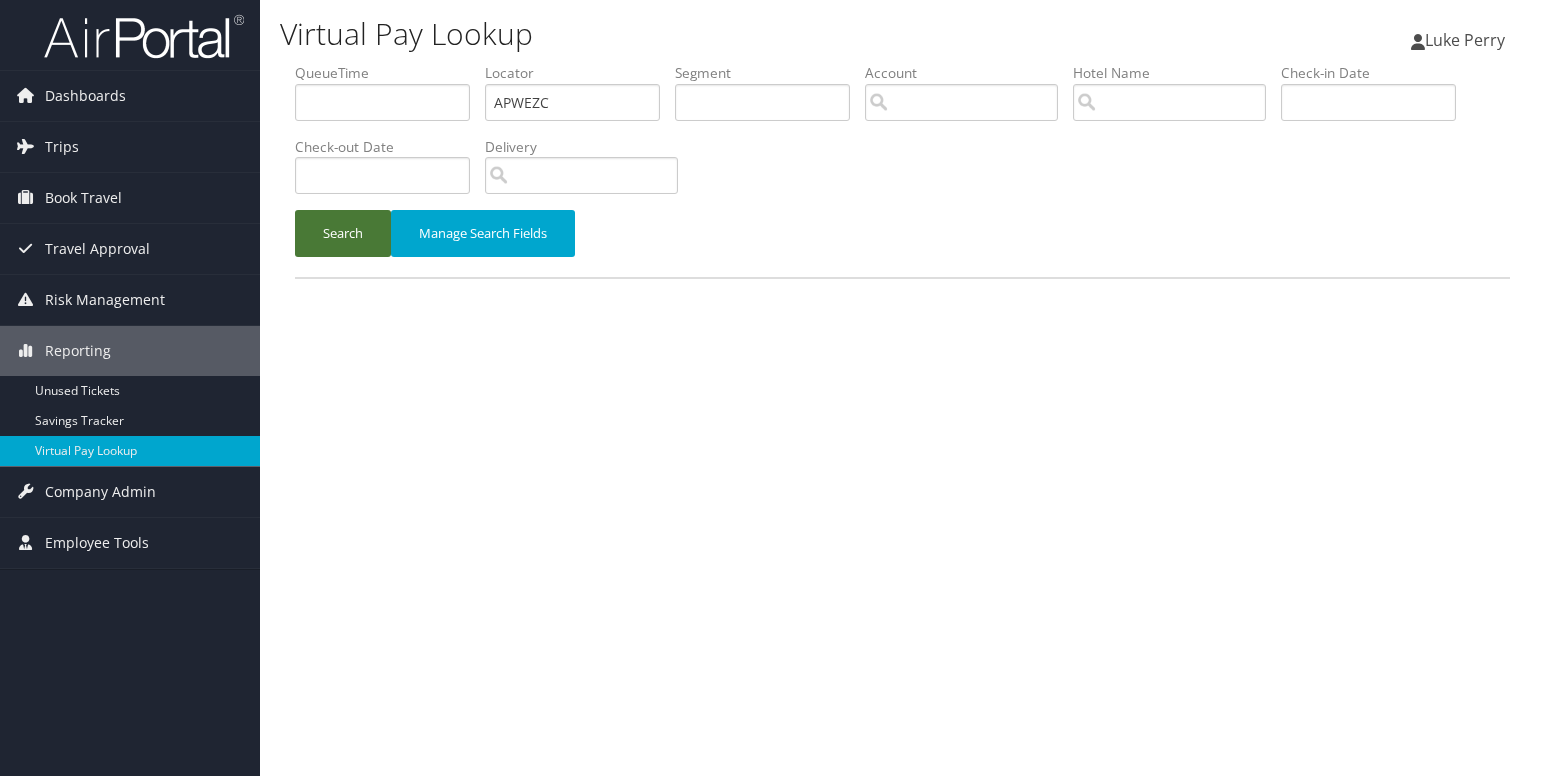 type on "APWEZC" 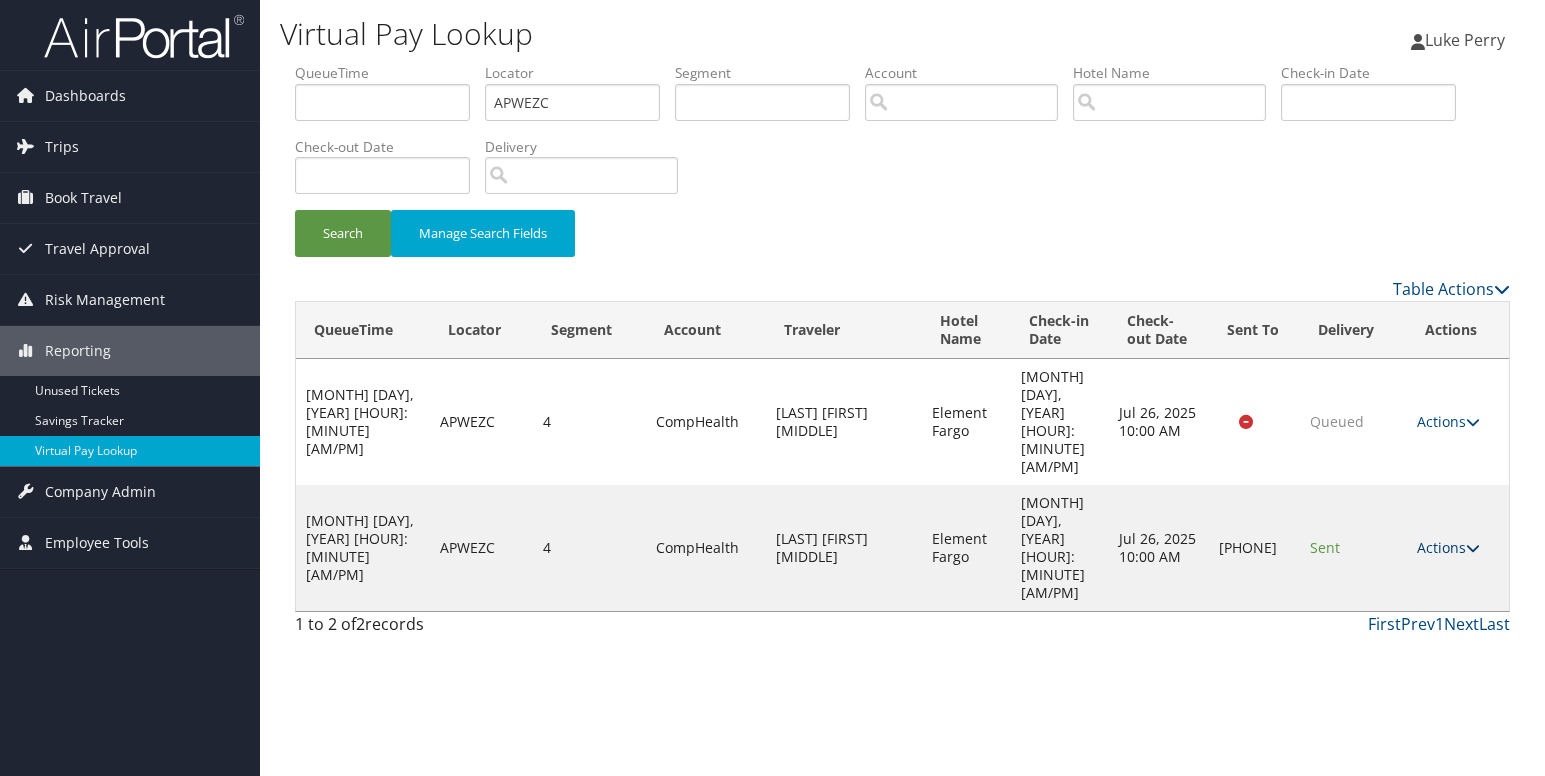 click on "Actions" at bounding box center [1448, 547] 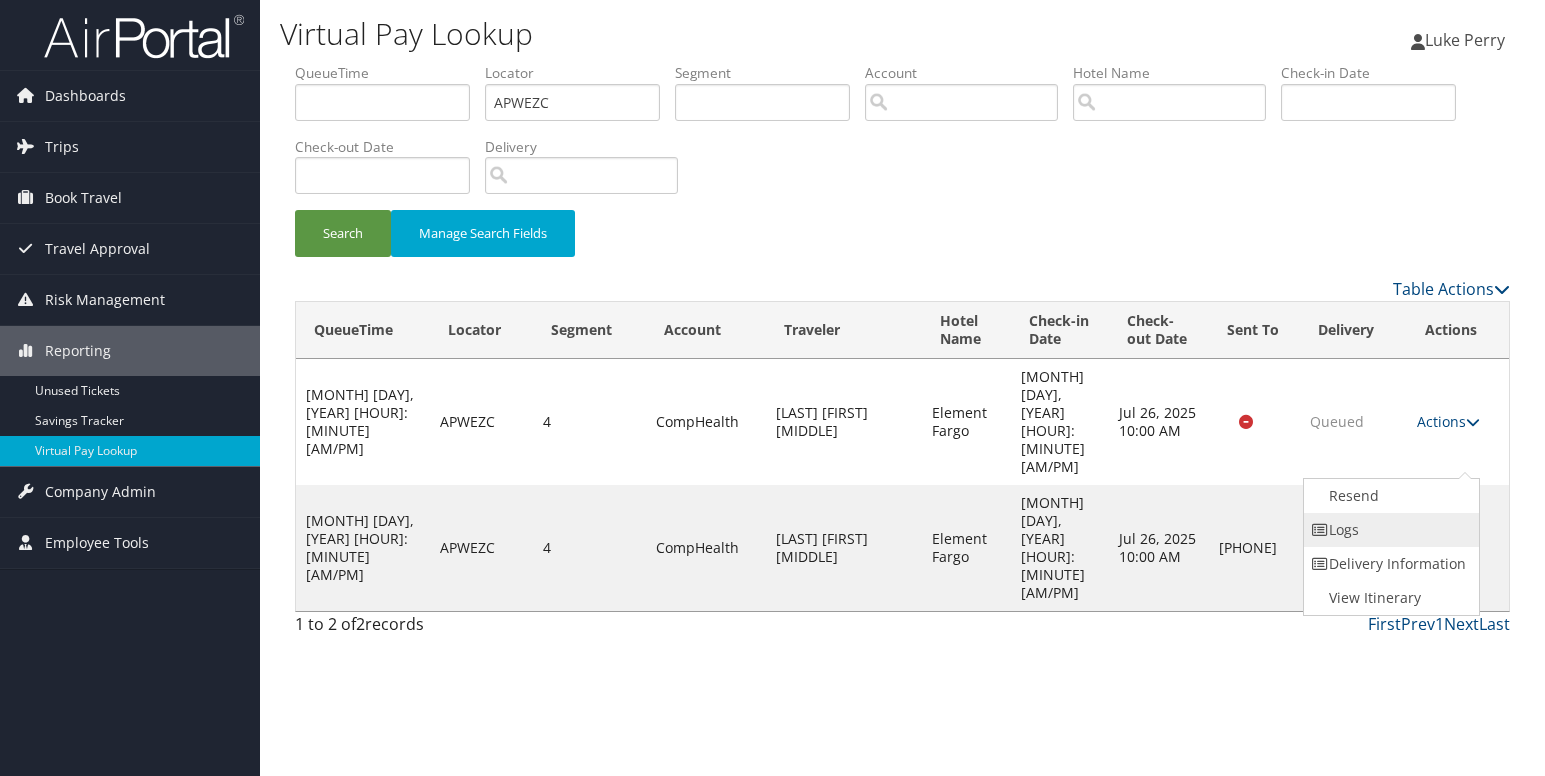 click on "Logs" at bounding box center [1389, 530] 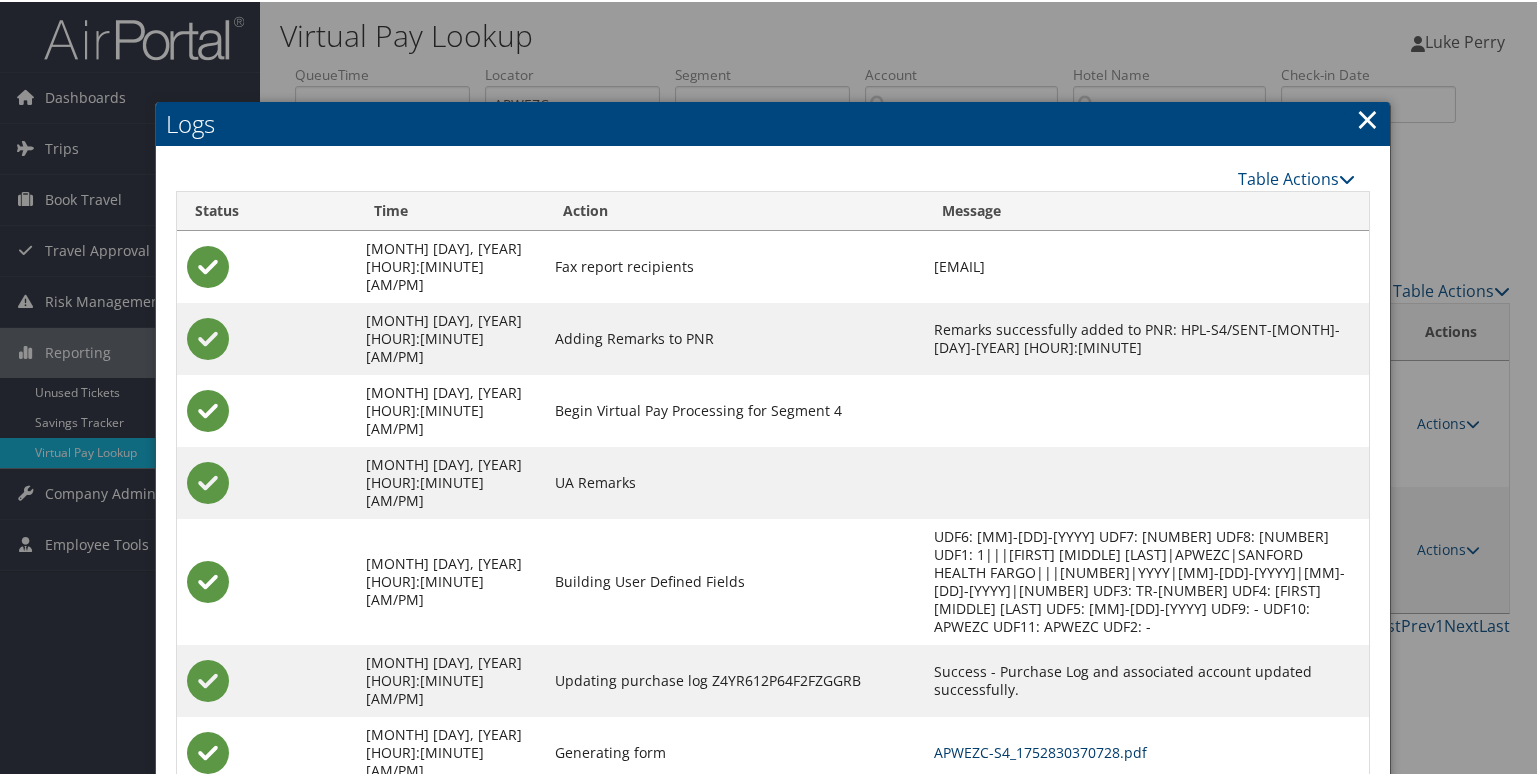 click on "APWEZC-S4_1752830370728.pdf" at bounding box center [1040, 750] 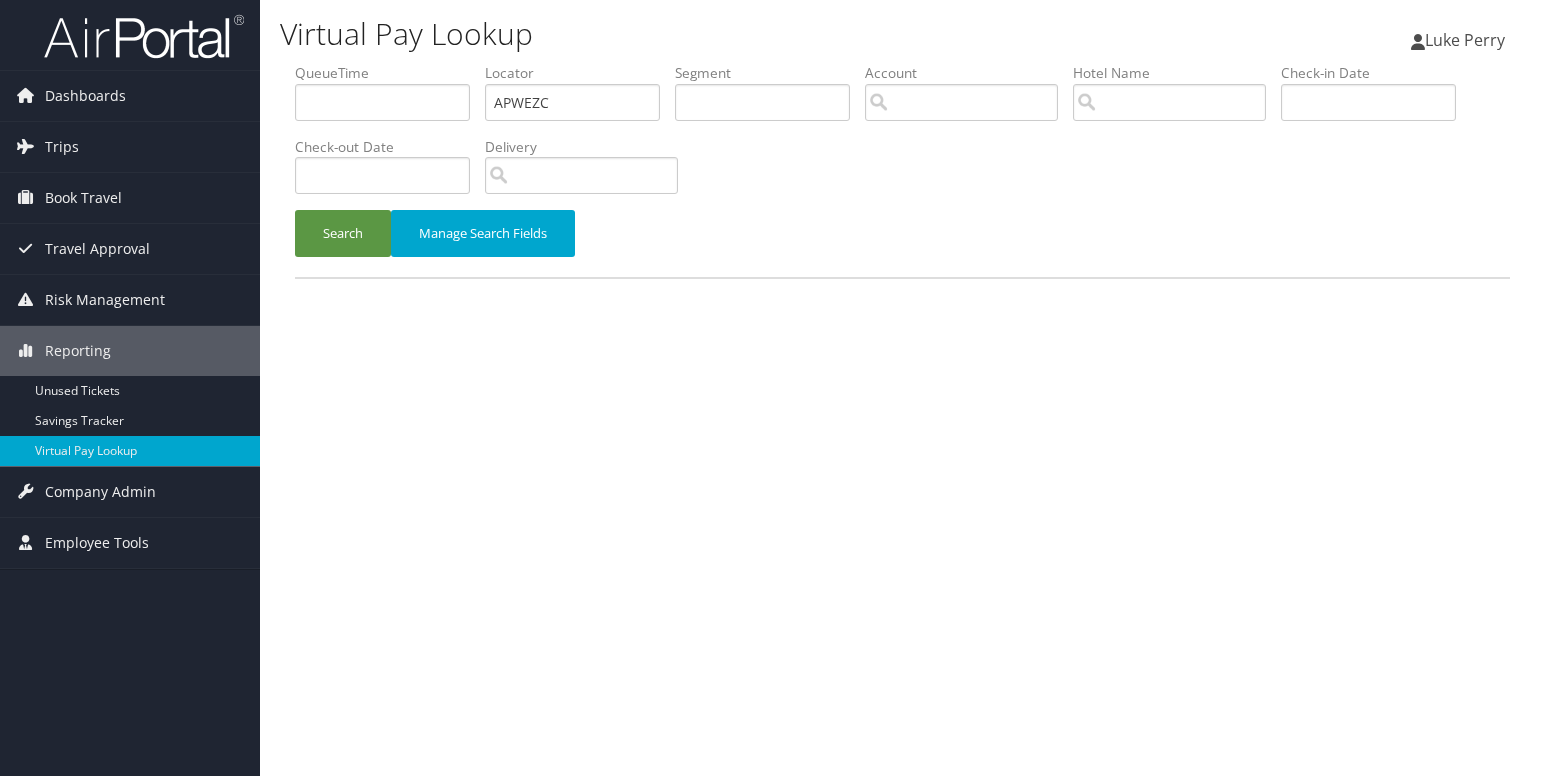 scroll, scrollTop: 0, scrollLeft: 0, axis: both 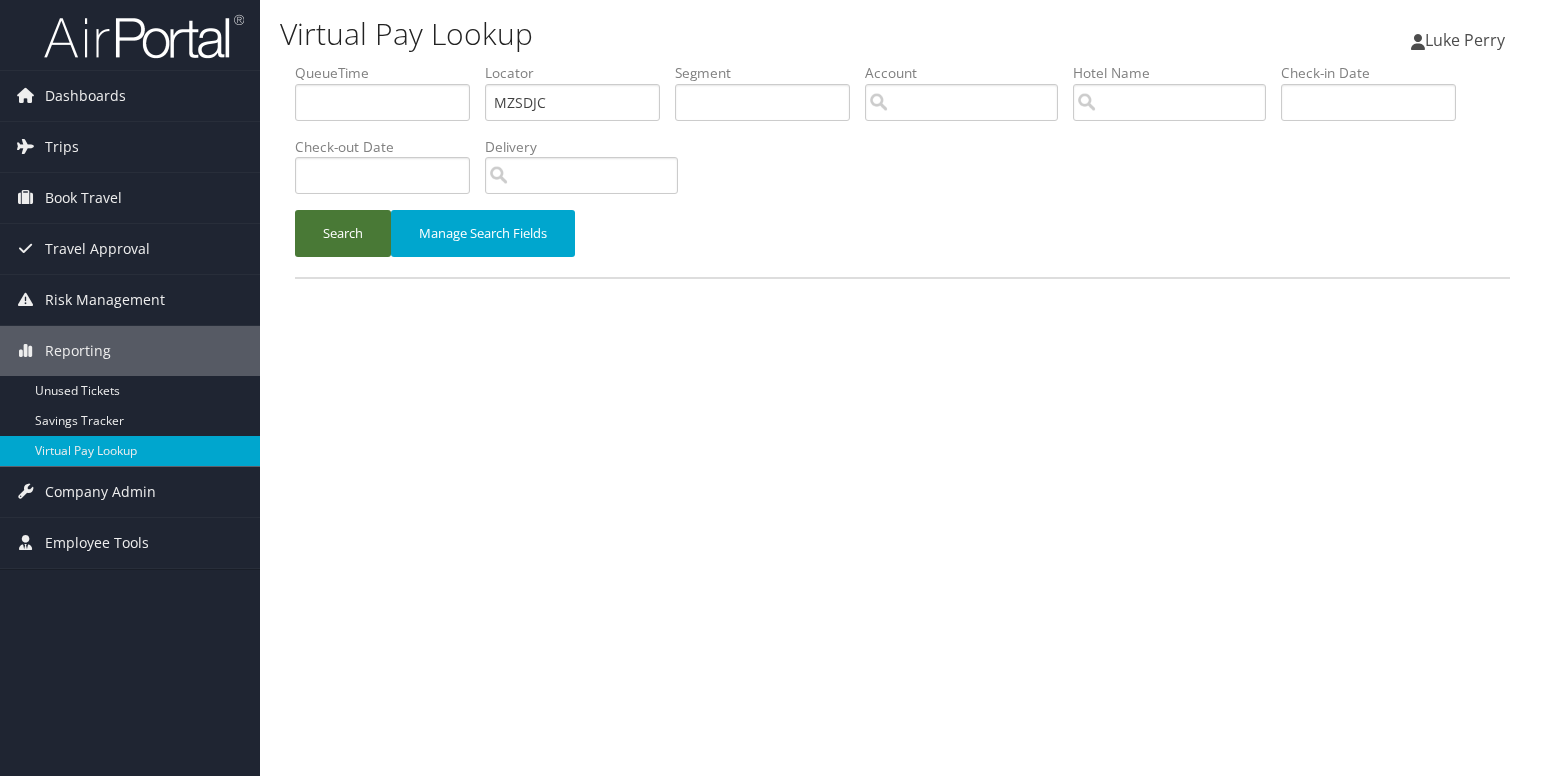 click on "Search" at bounding box center [343, 233] 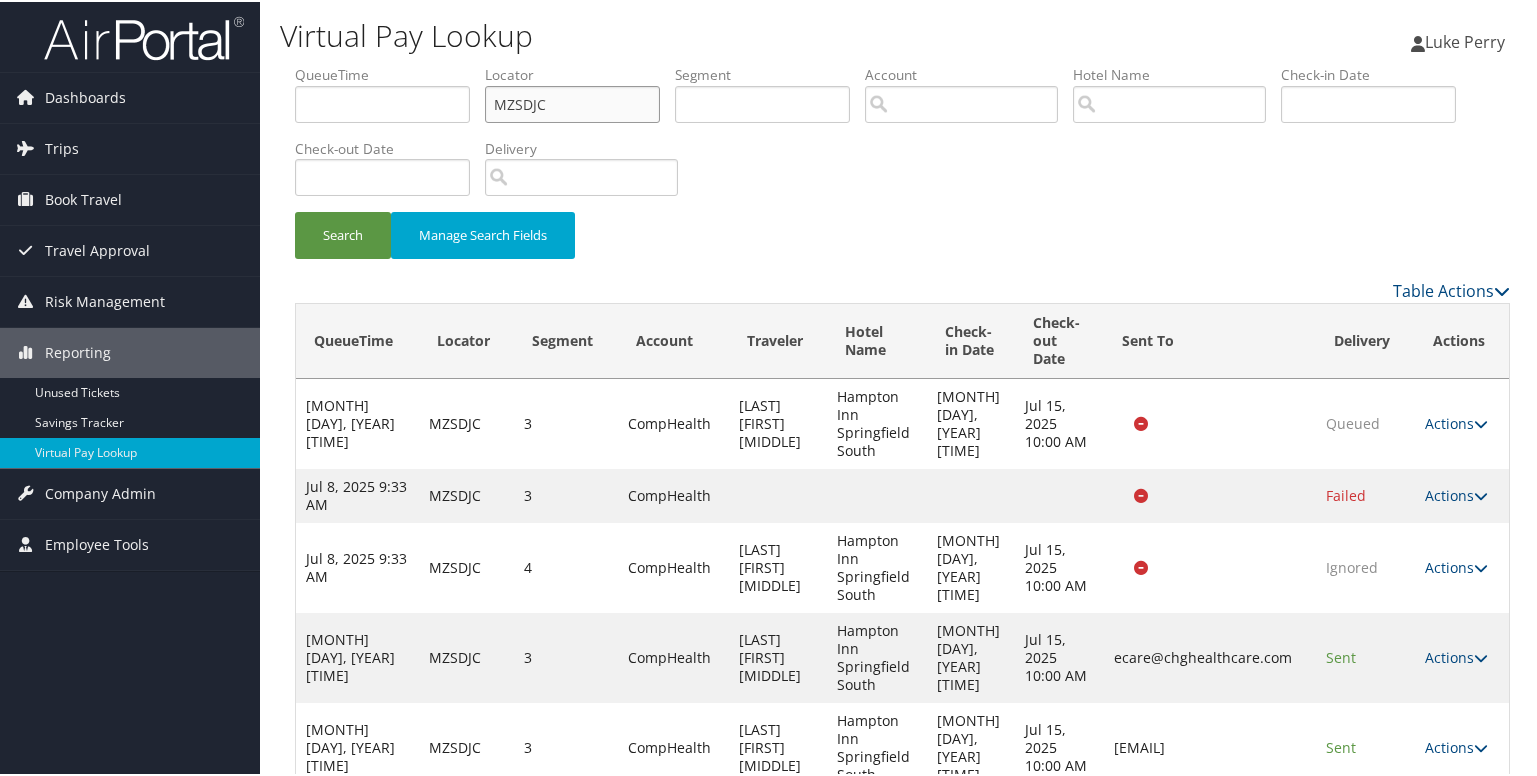 click on "MZSDJC" at bounding box center (572, 102) 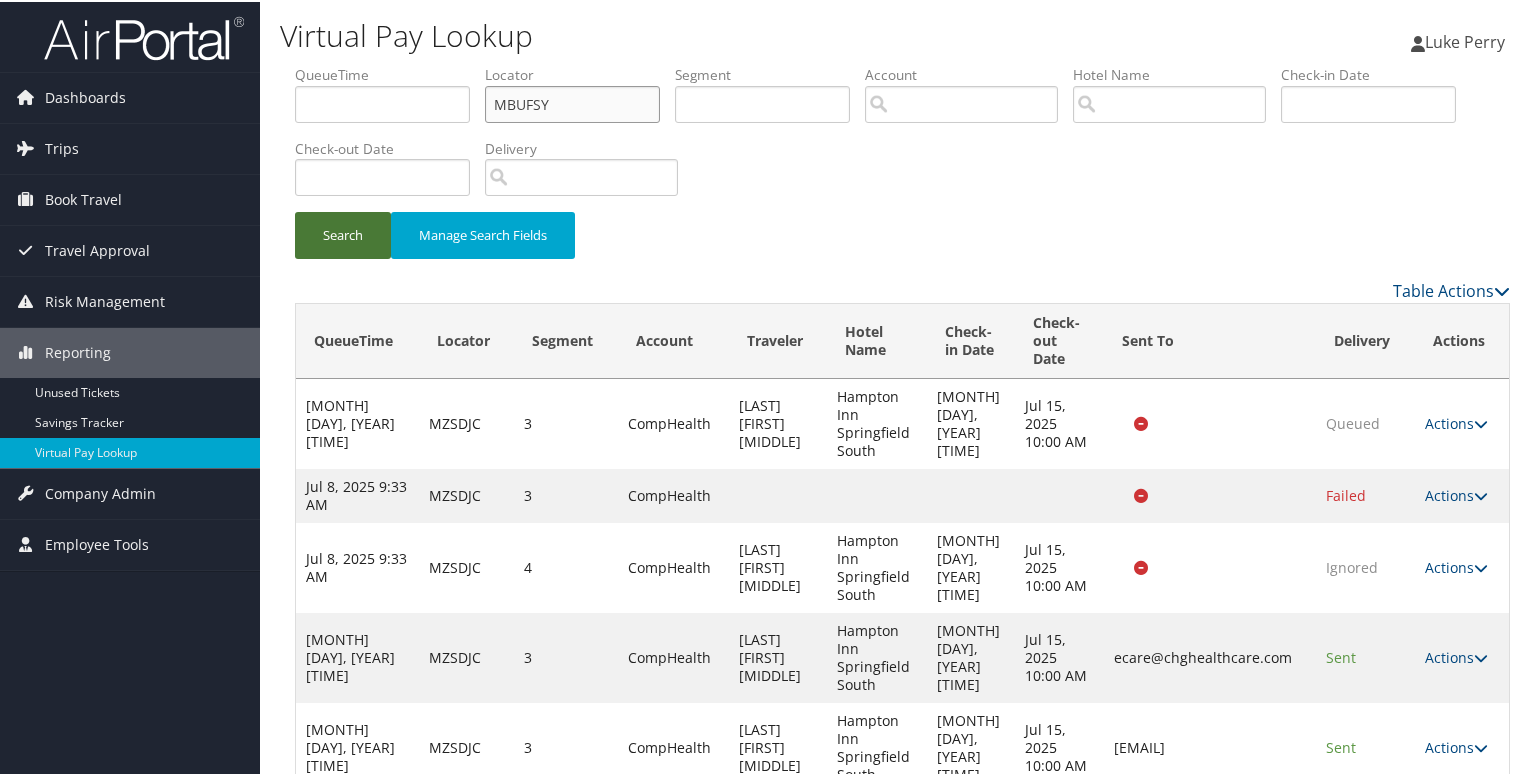 type on "MBUFSY" 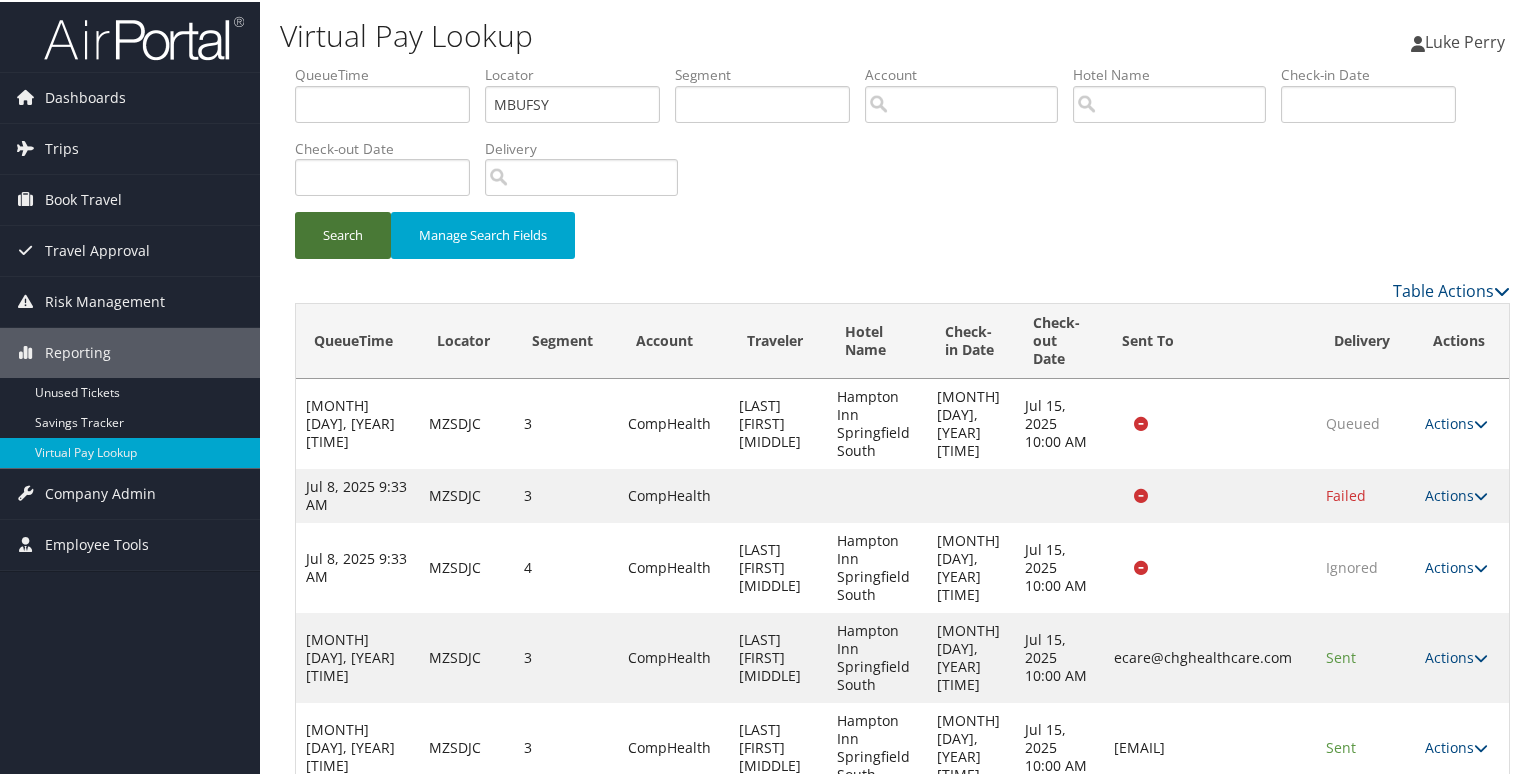 click on "Search" at bounding box center (343, 233) 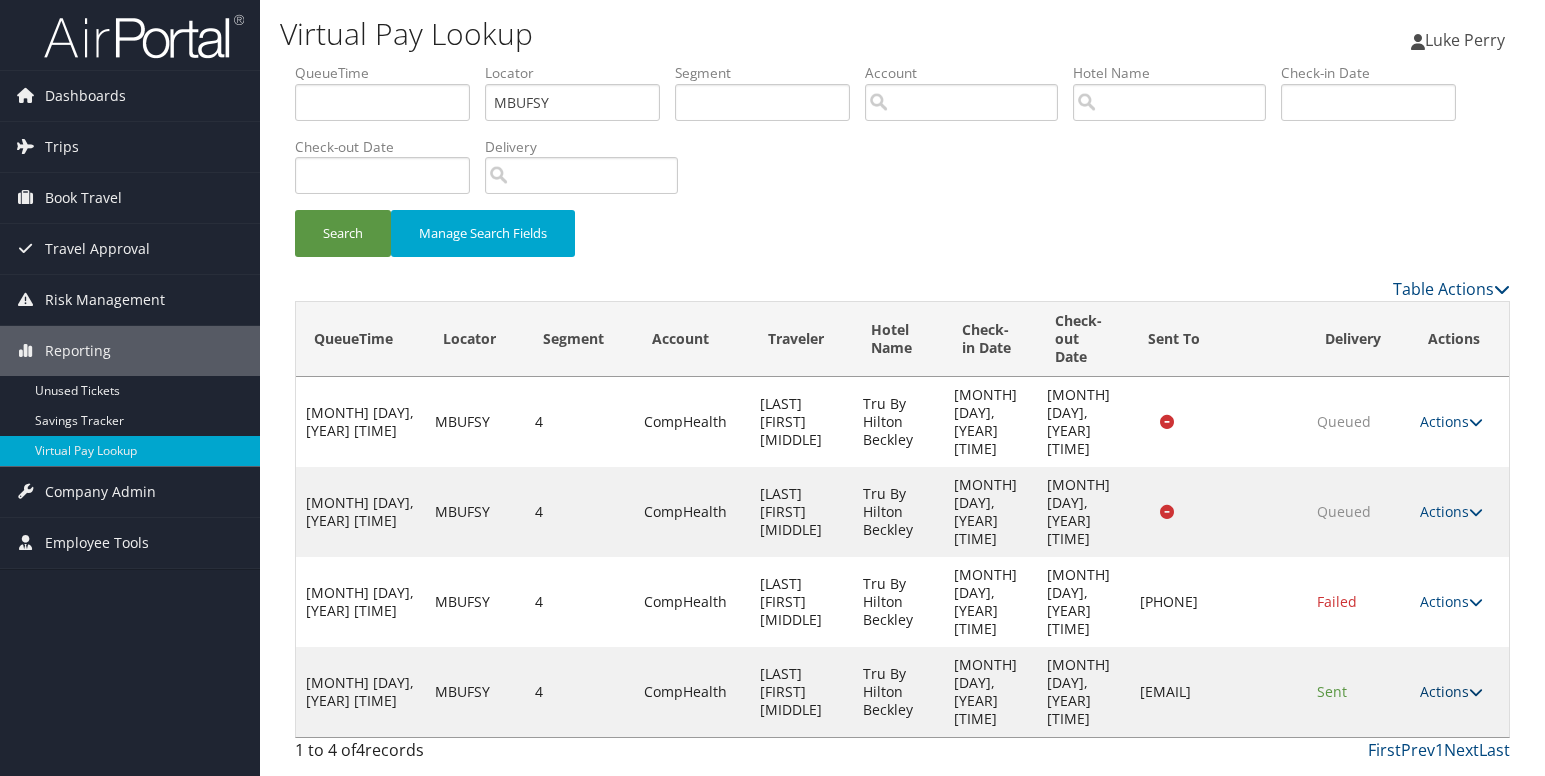 click at bounding box center (1476, 692) 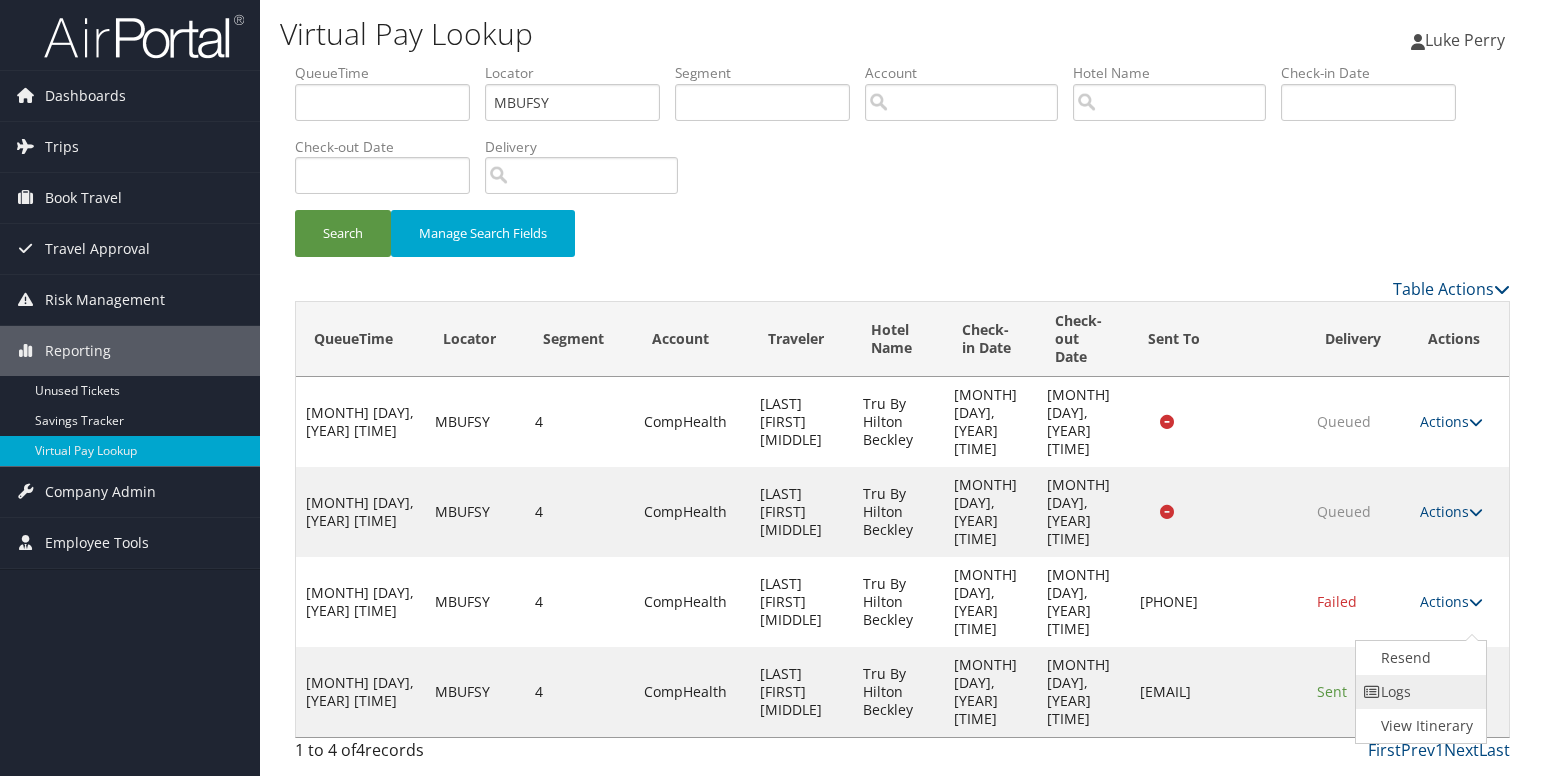 click on "Logs" at bounding box center [1419, 692] 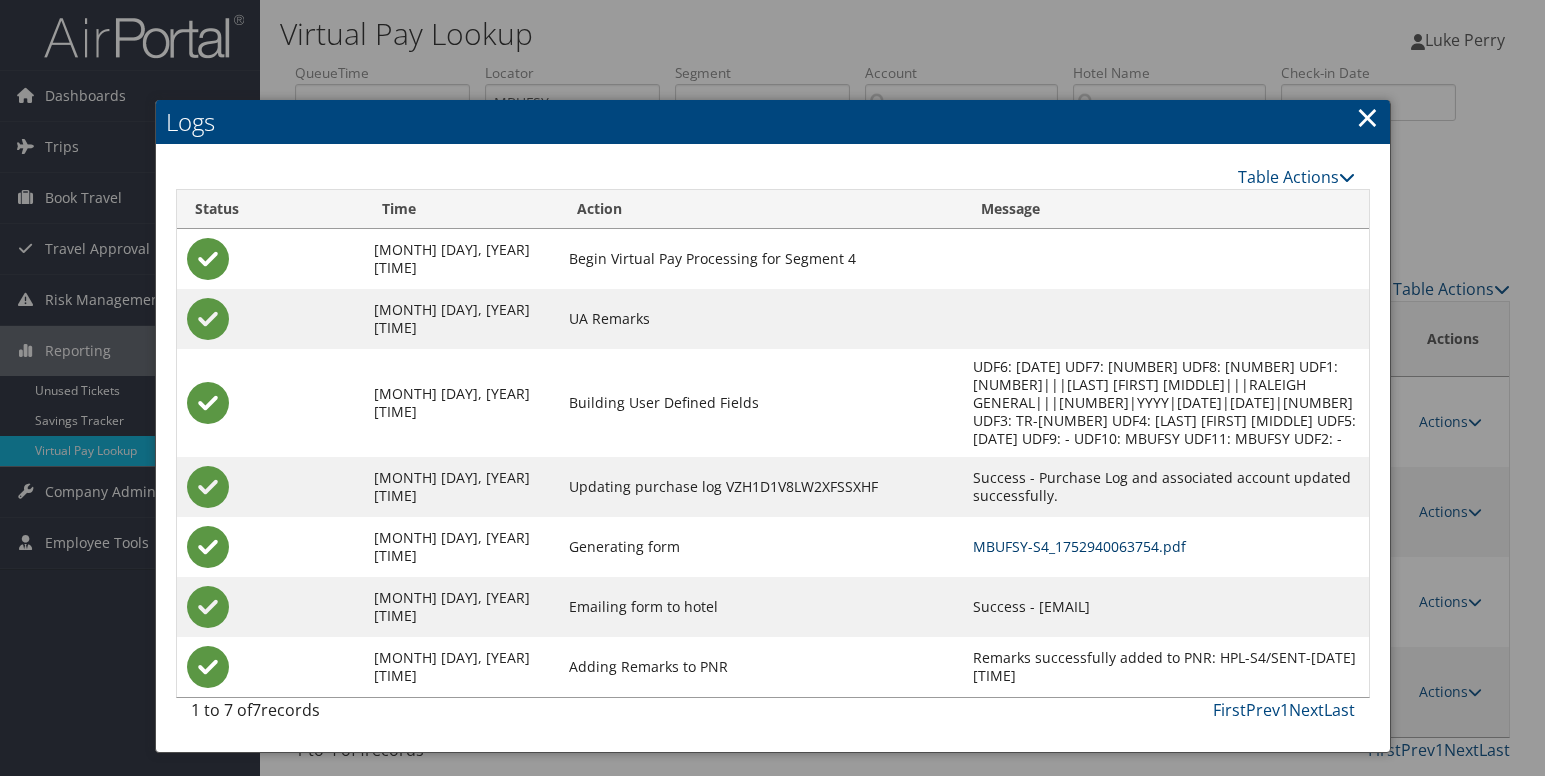 click on "MBUFSY-S4_1752940063754.pdf" at bounding box center [1079, 546] 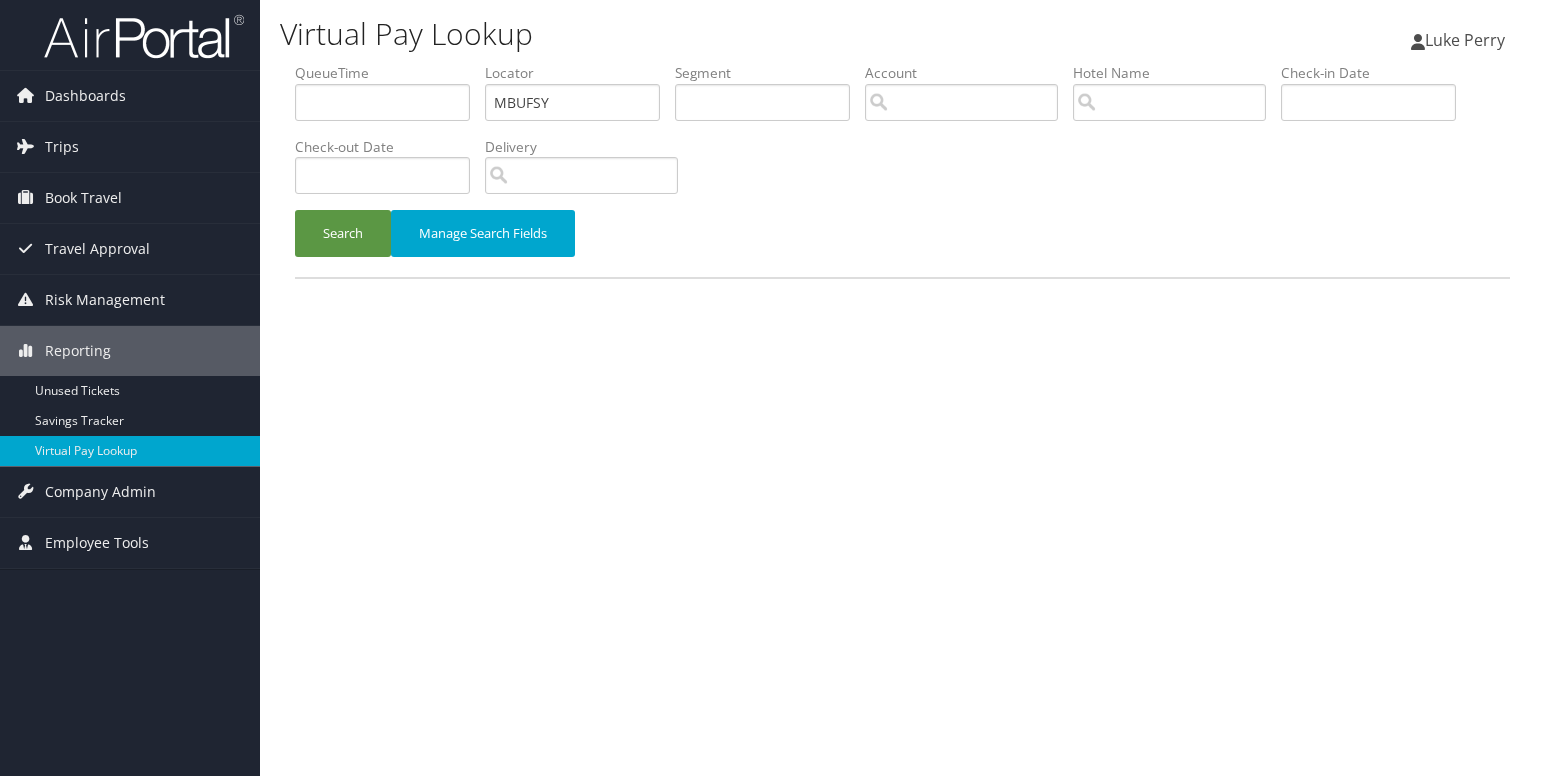 scroll, scrollTop: 0, scrollLeft: 0, axis: both 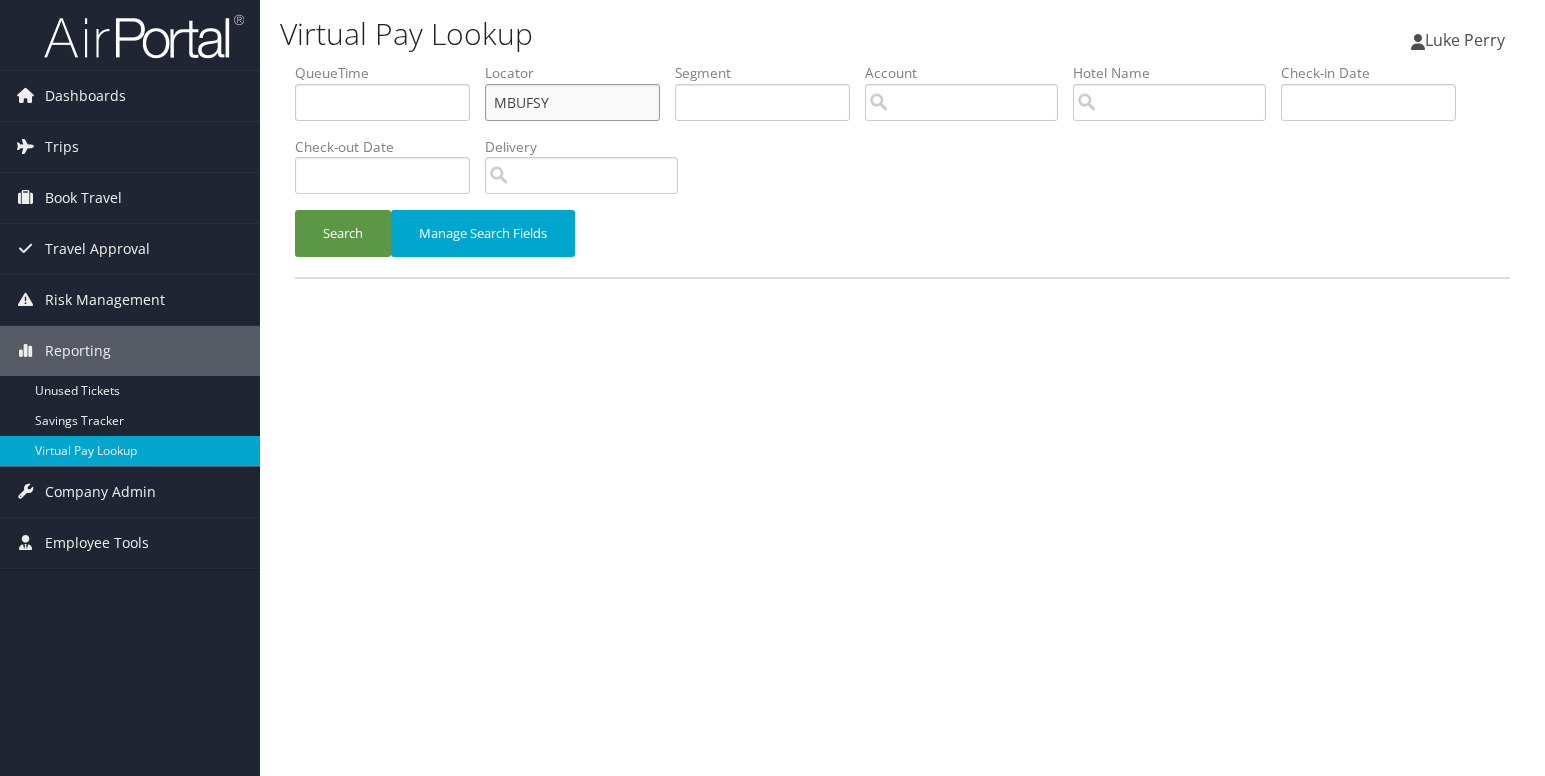 click on "MBUFSY" at bounding box center (572, 102) 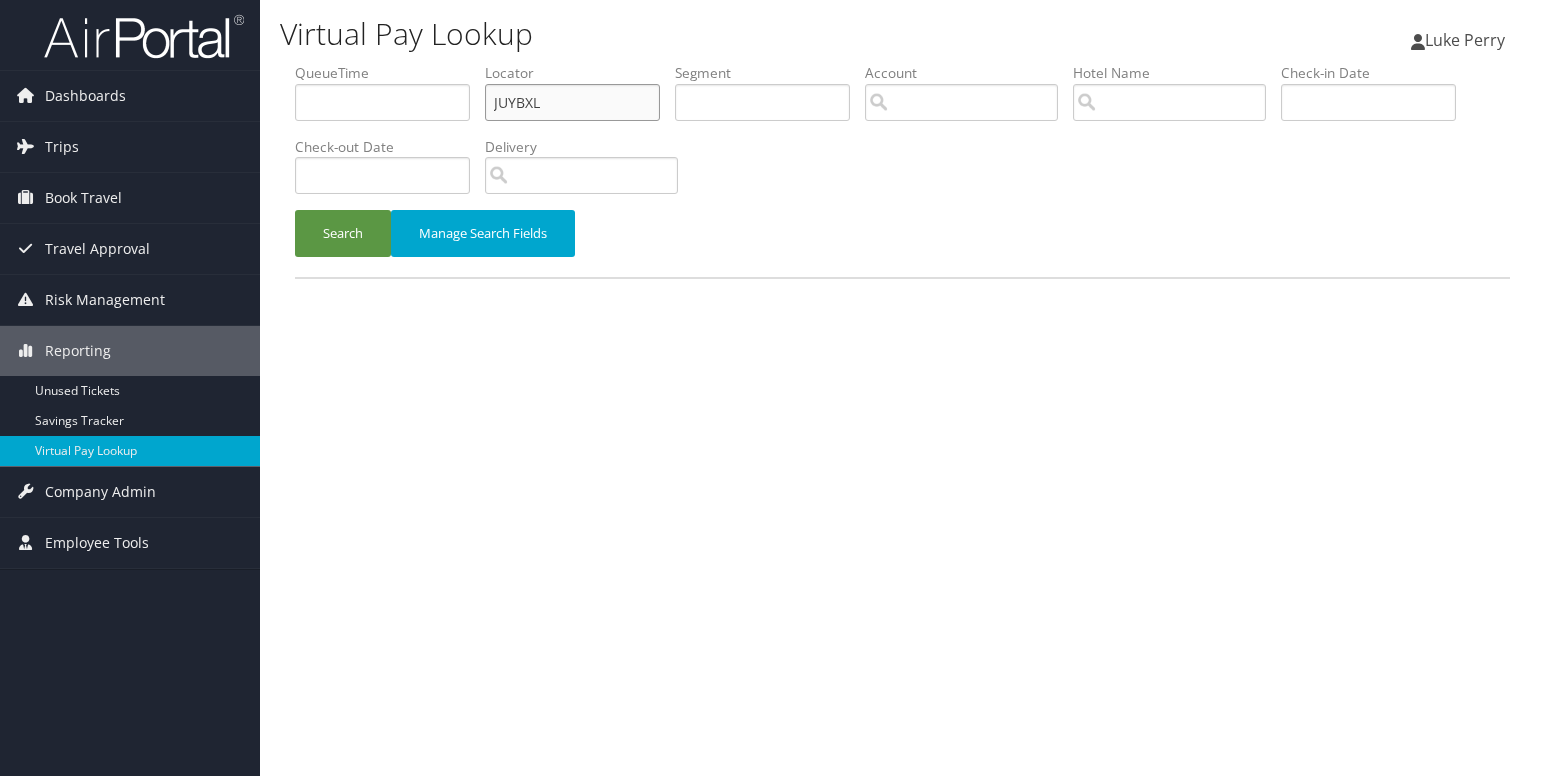 type on "JUYBXL" 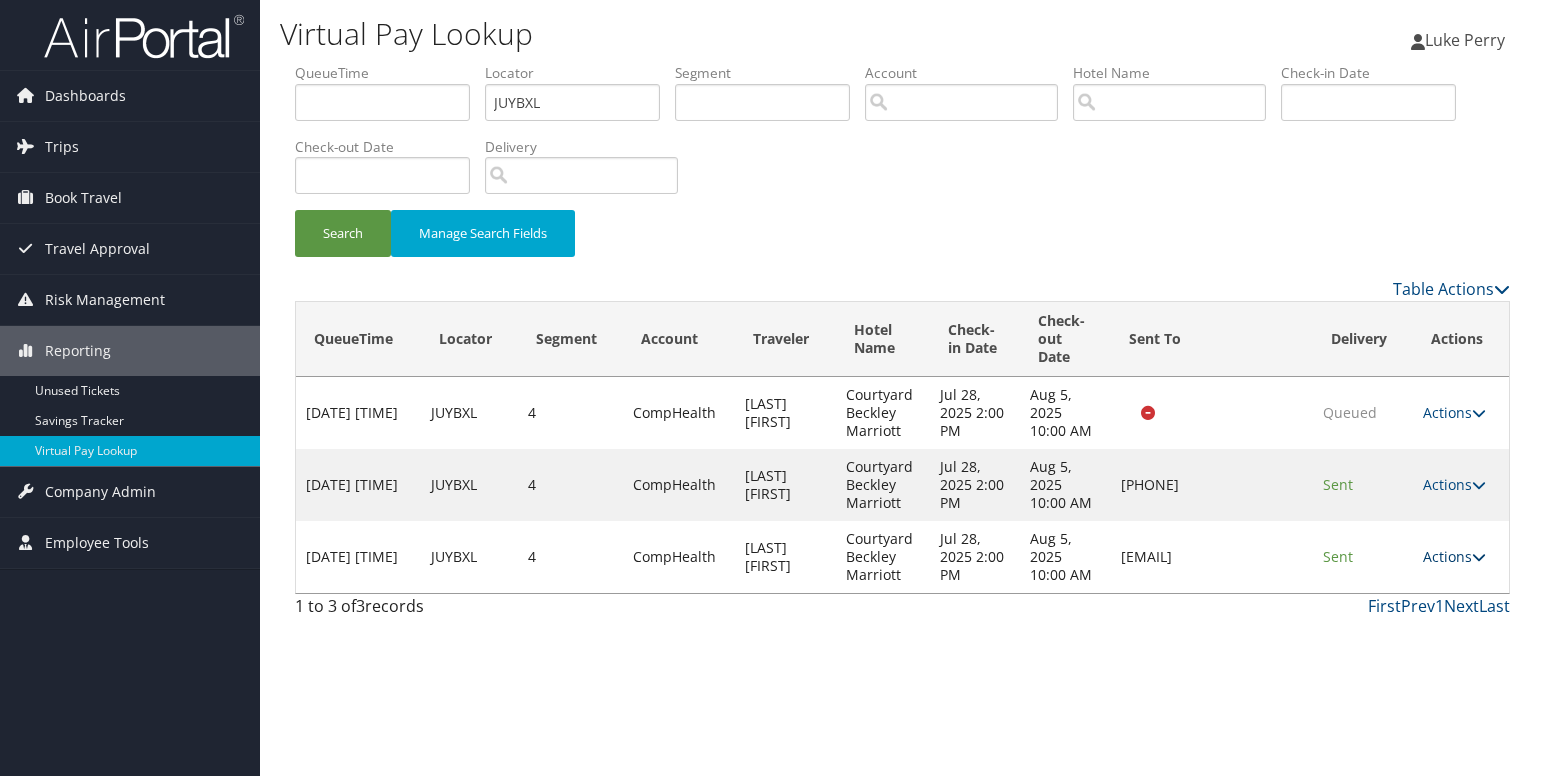 click on "Actions" at bounding box center [1454, 556] 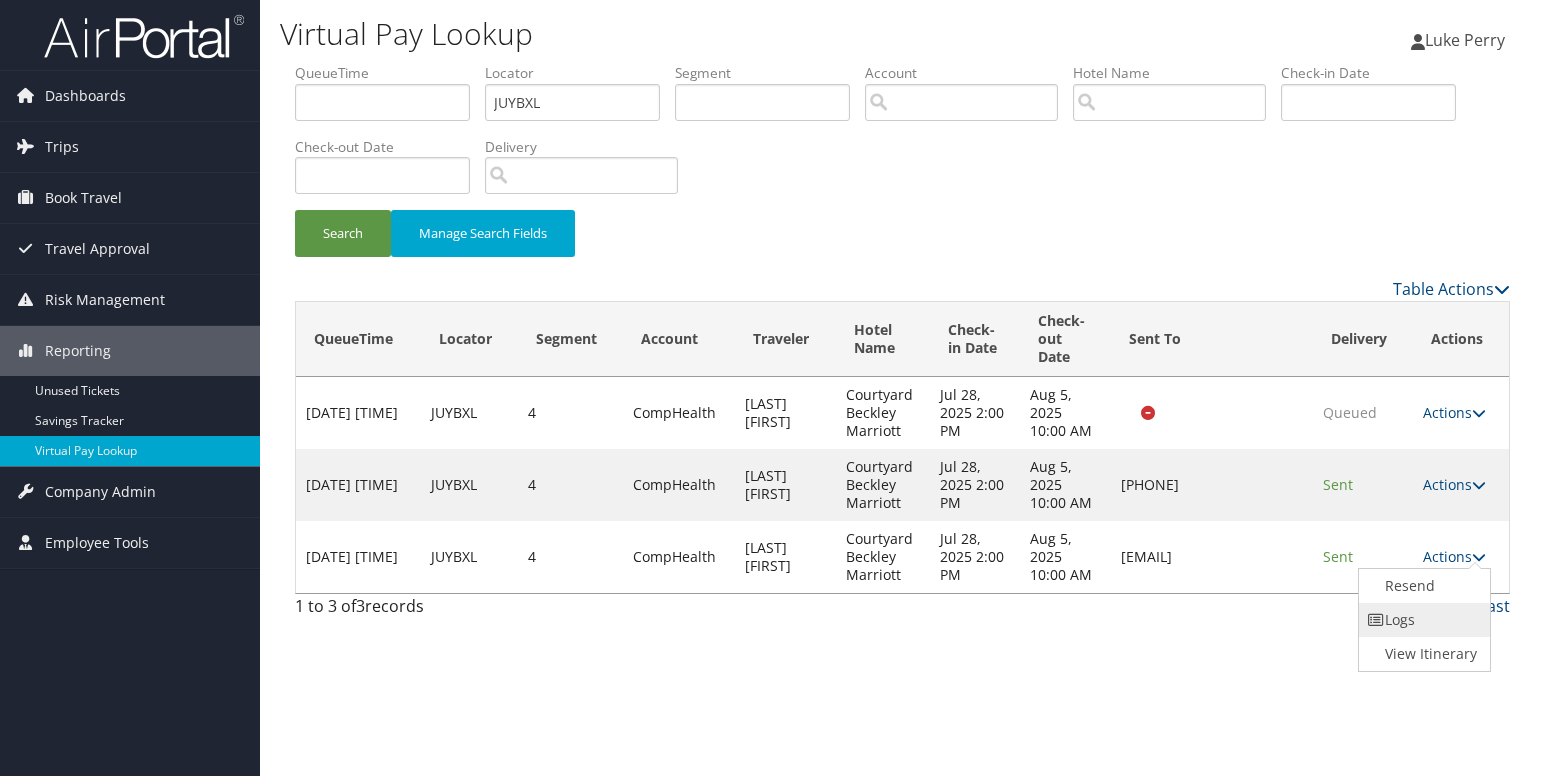 click on "Logs" at bounding box center [1422, 620] 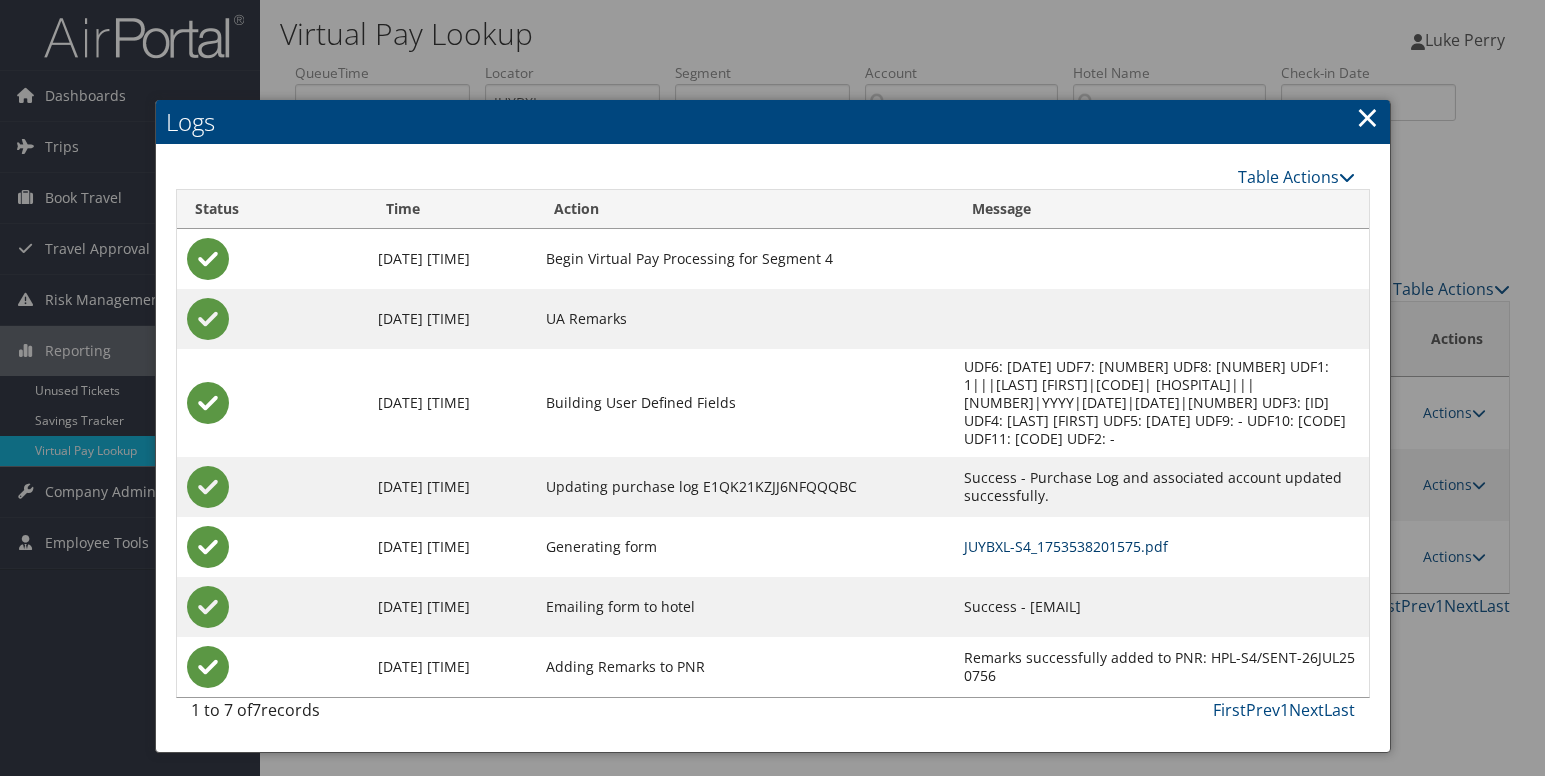 click on "JUYBXL-S4_1753538201575.pdf" at bounding box center [1066, 546] 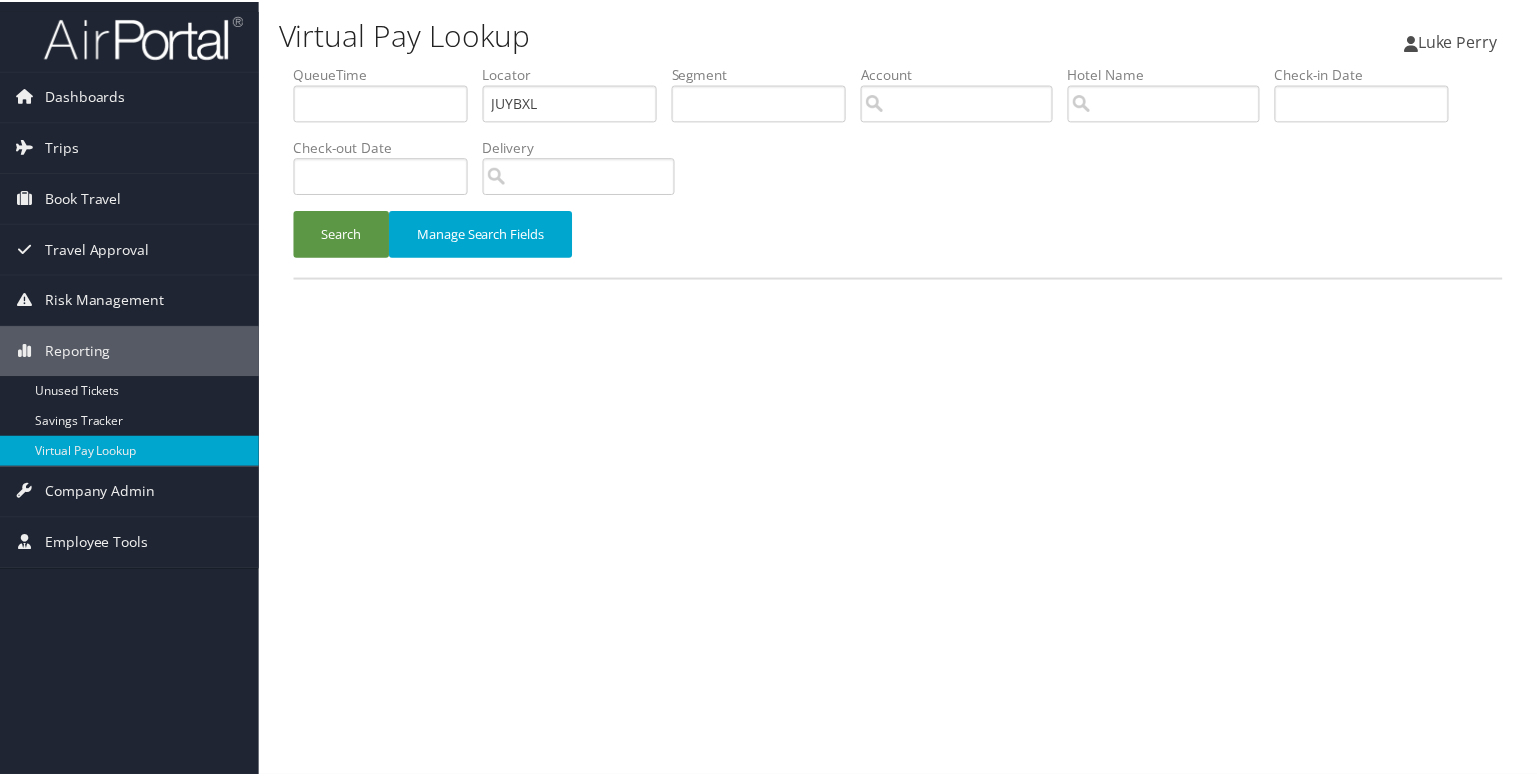 scroll, scrollTop: 0, scrollLeft: 0, axis: both 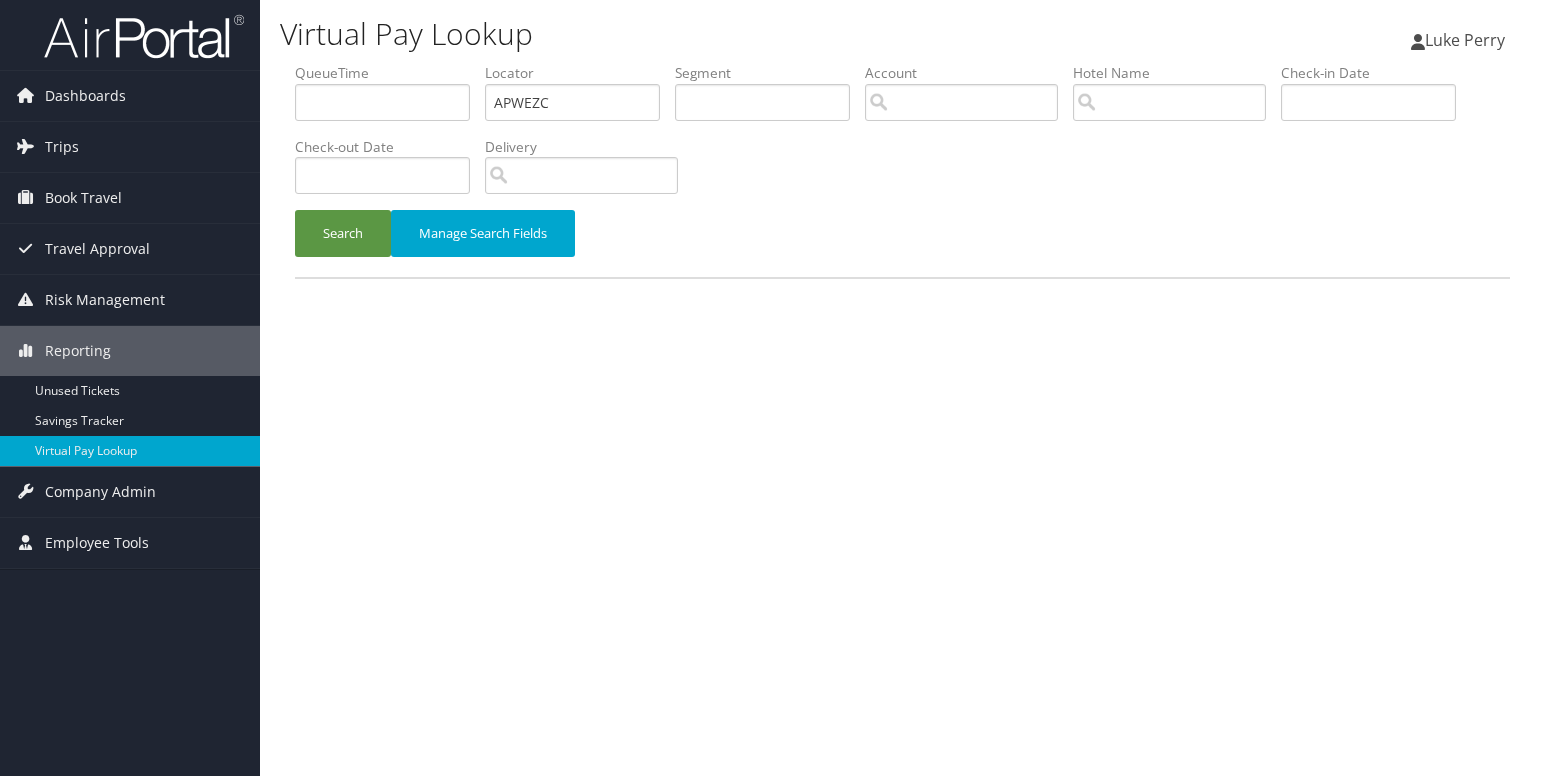 type on "APWEZC" 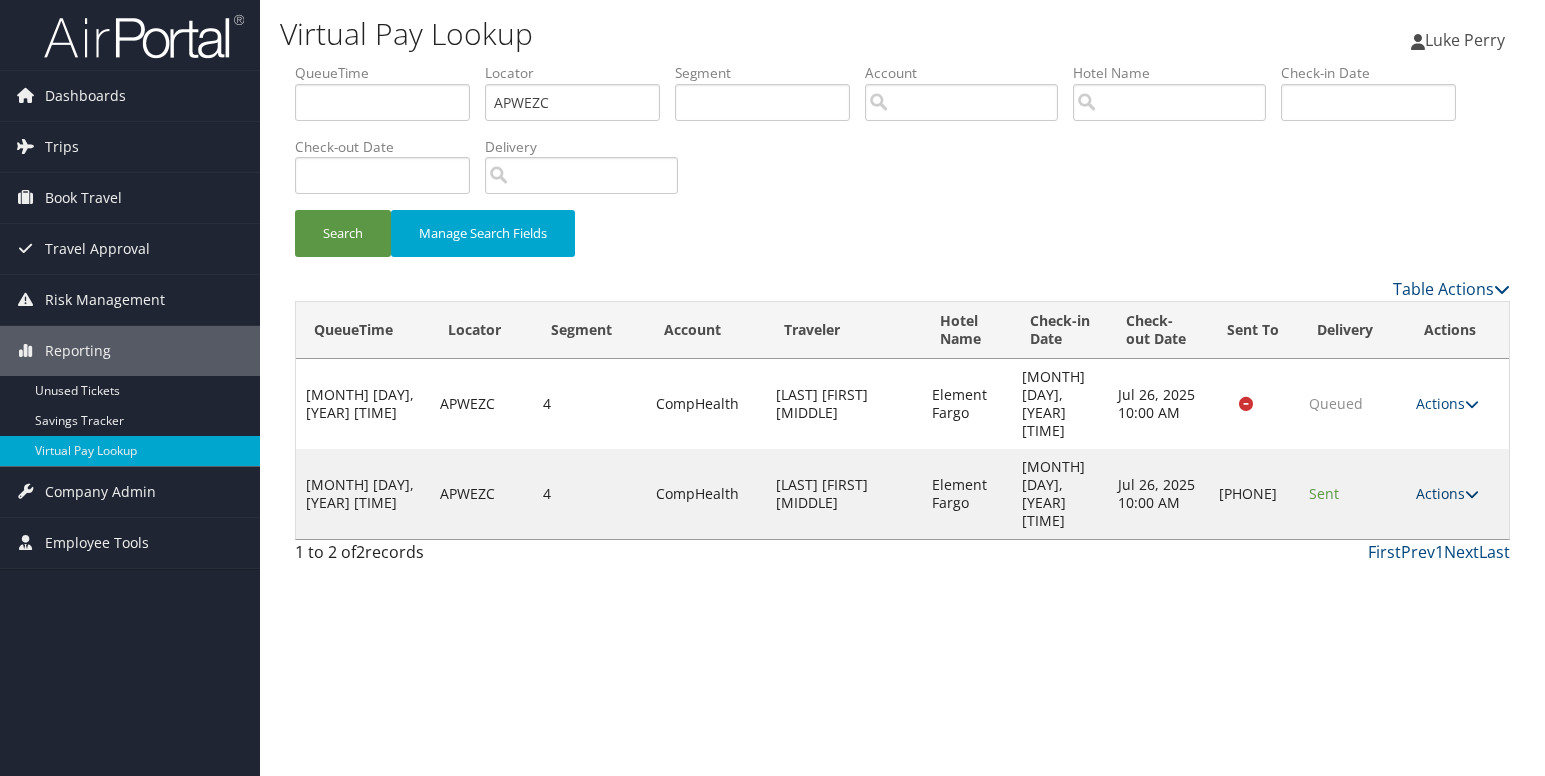 click at bounding box center (1472, 494) 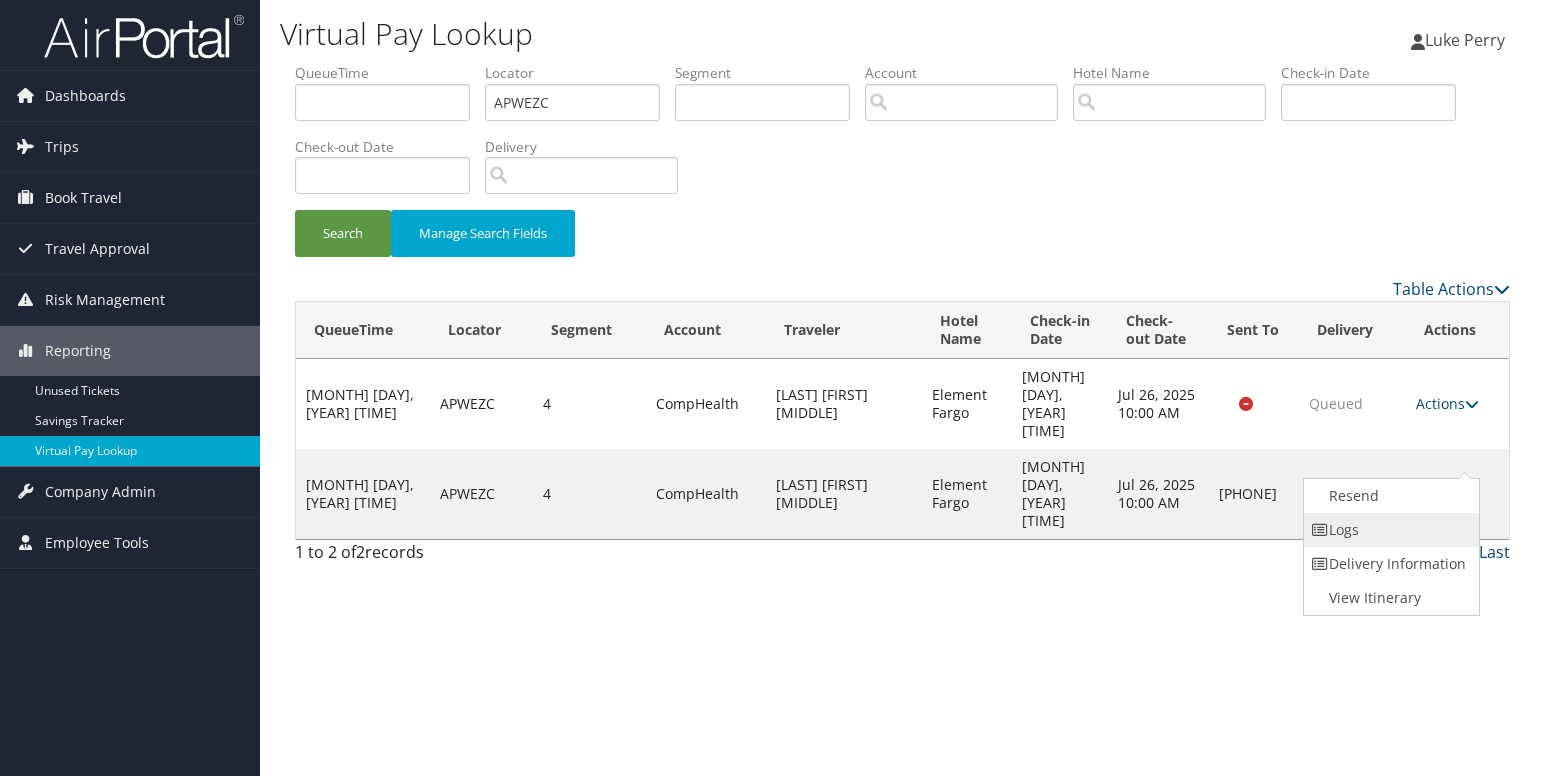 click on "Logs" at bounding box center [1389, 530] 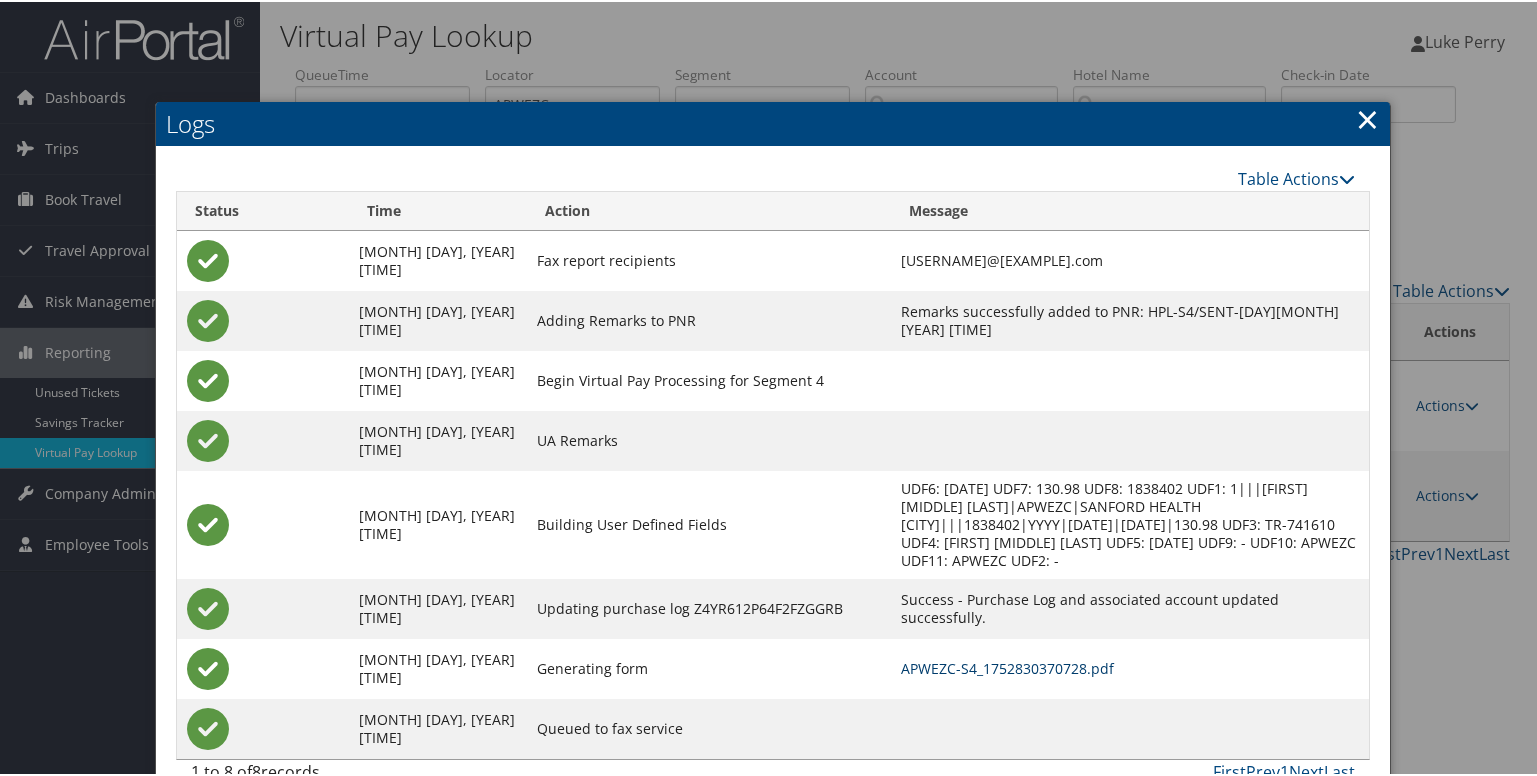 click on "APWEZC-S4_1752830370728.pdf" at bounding box center (1007, 666) 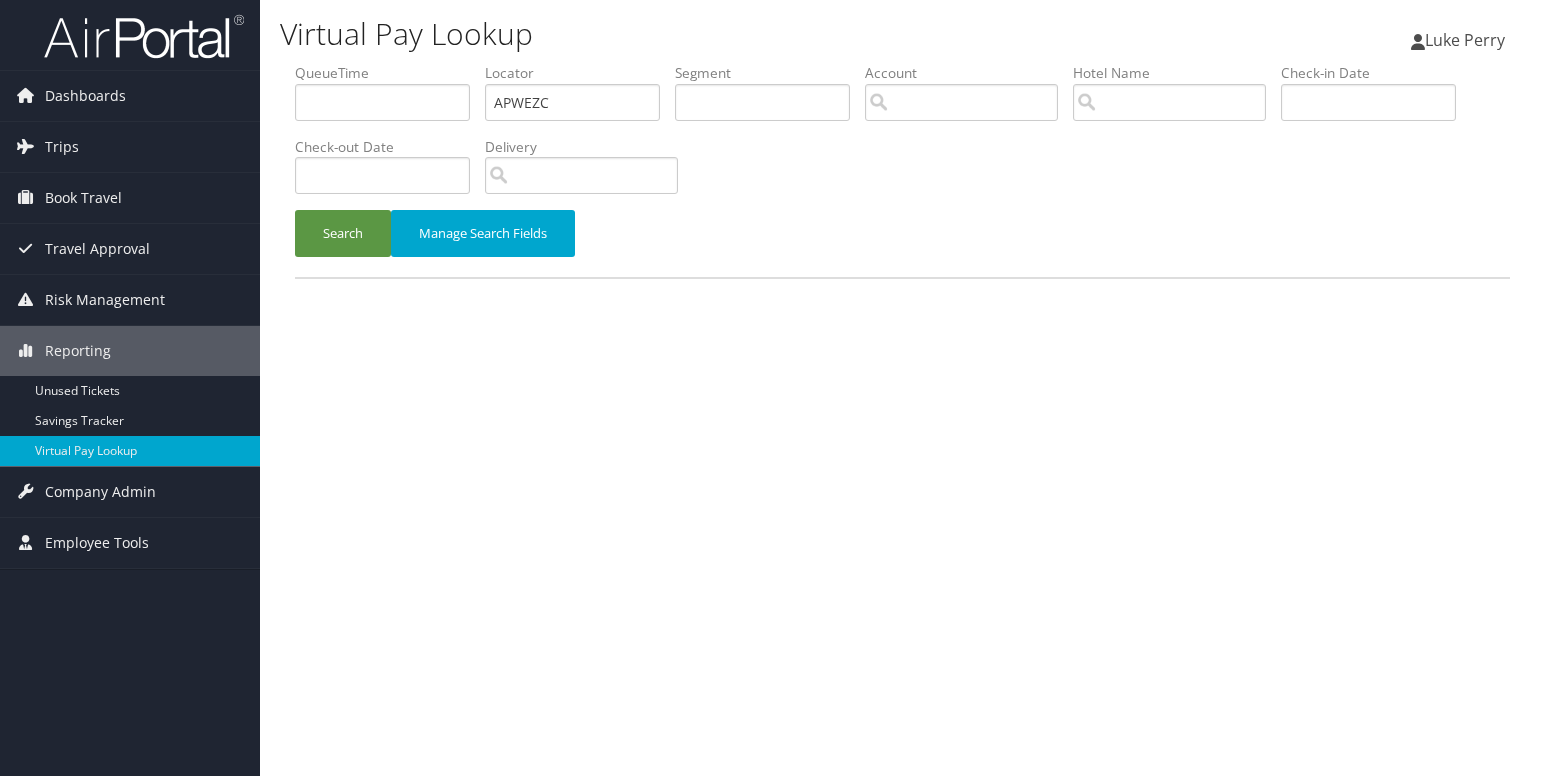 scroll, scrollTop: 0, scrollLeft: 0, axis: both 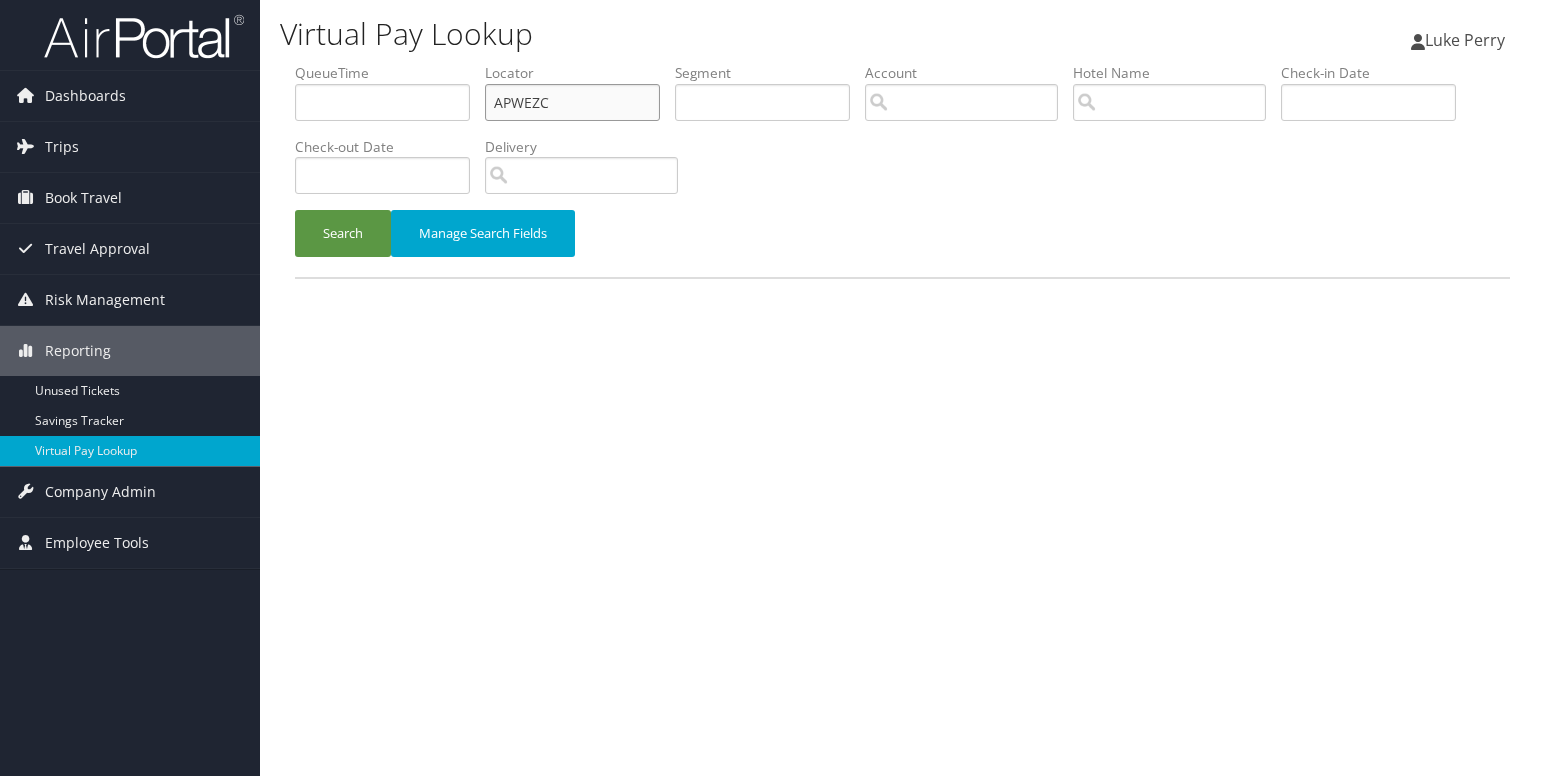 click on "APWEZC" at bounding box center (572, 102) 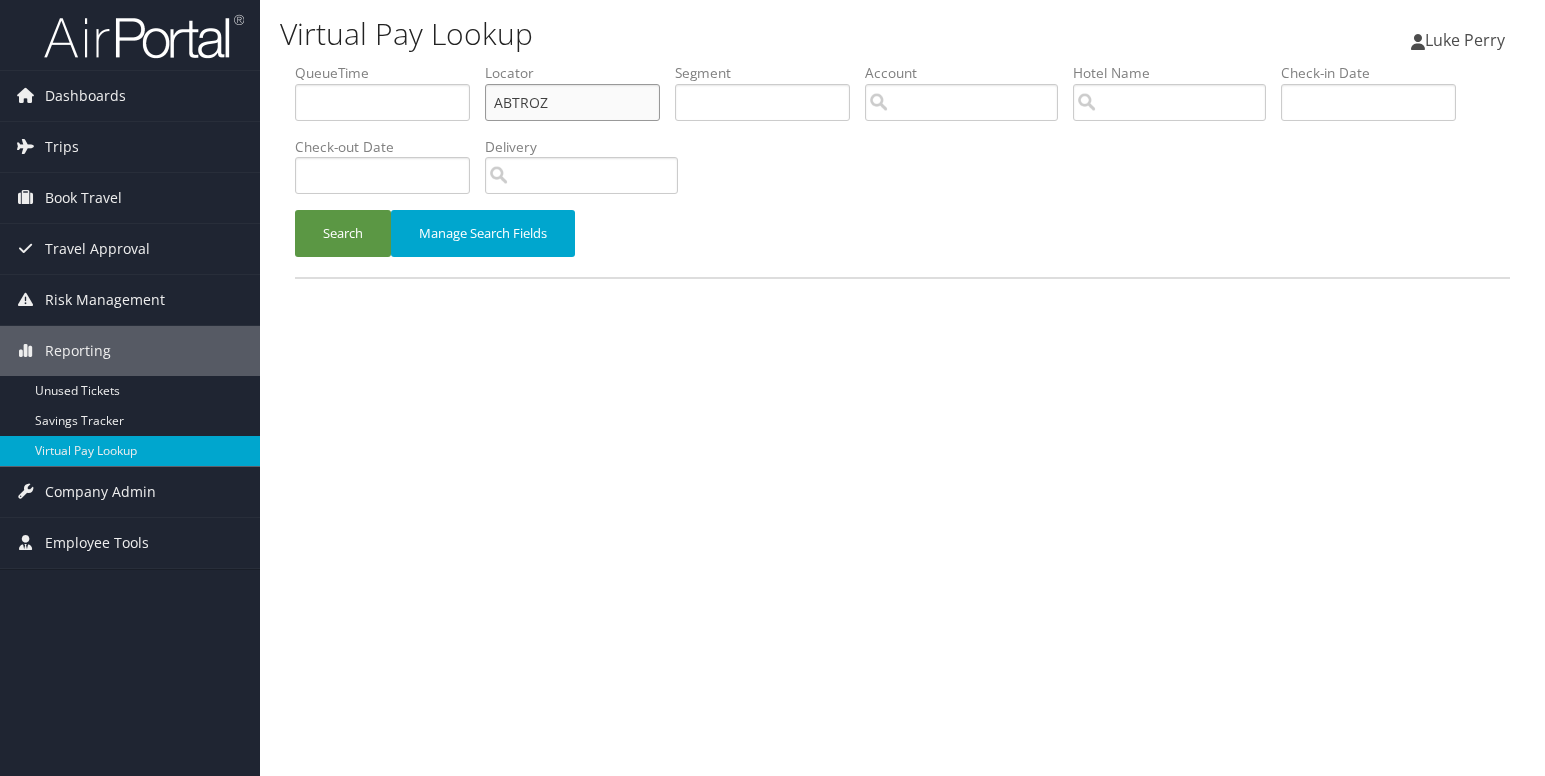 type on "ABTROZ" 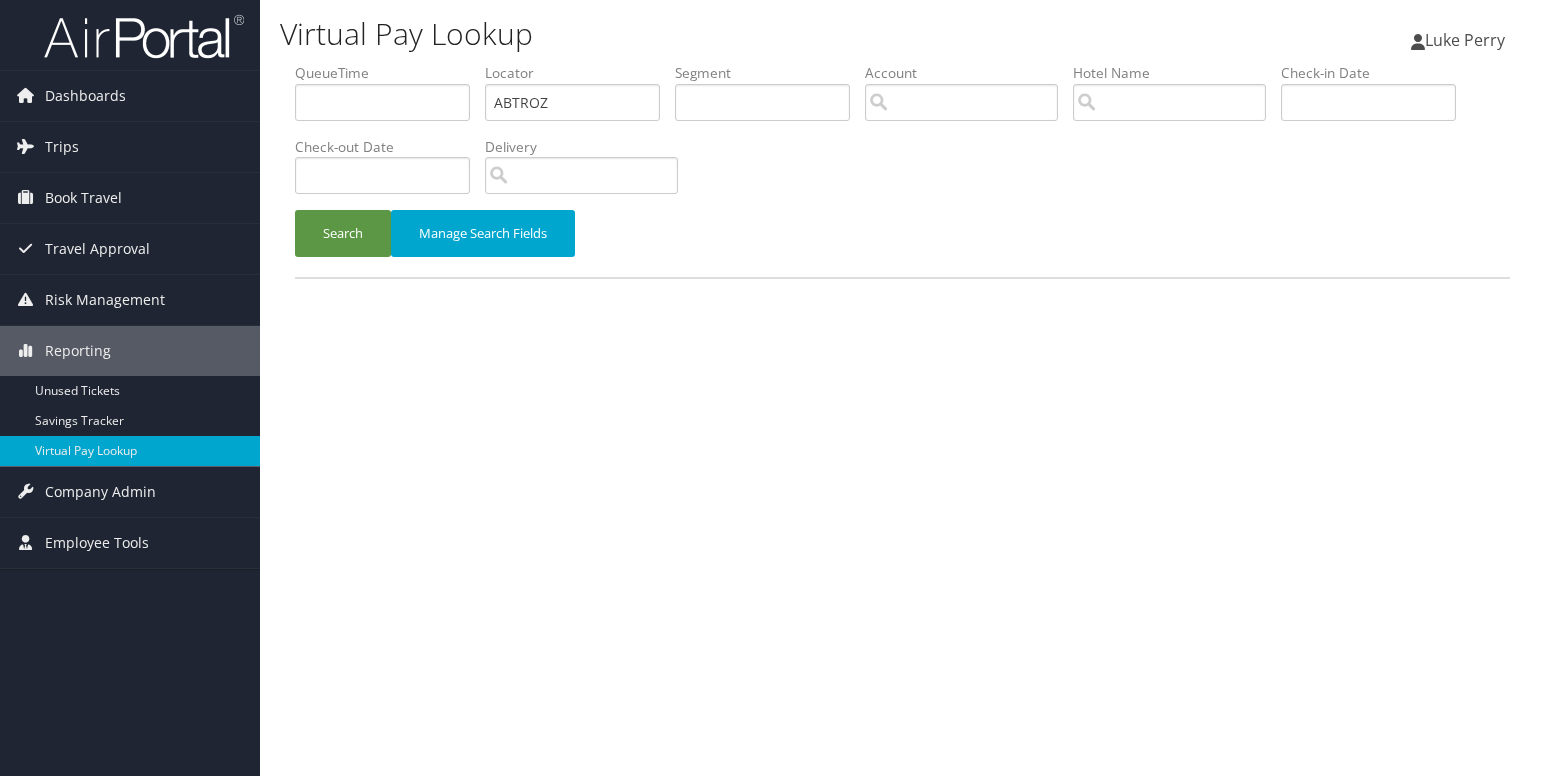 click on "Search Manage Search Fields" at bounding box center (902, 243) 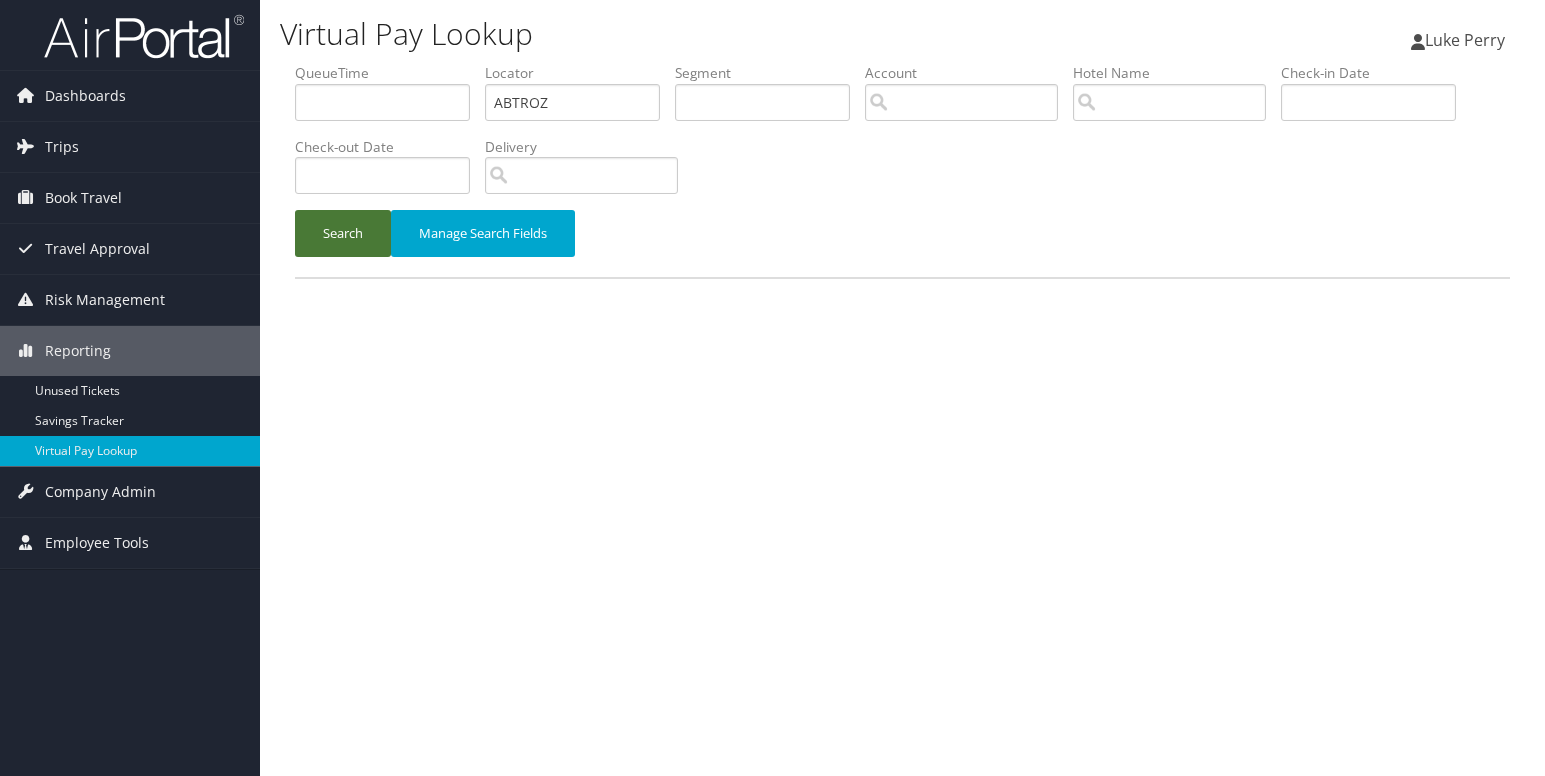 click on "Search" at bounding box center (343, 233) 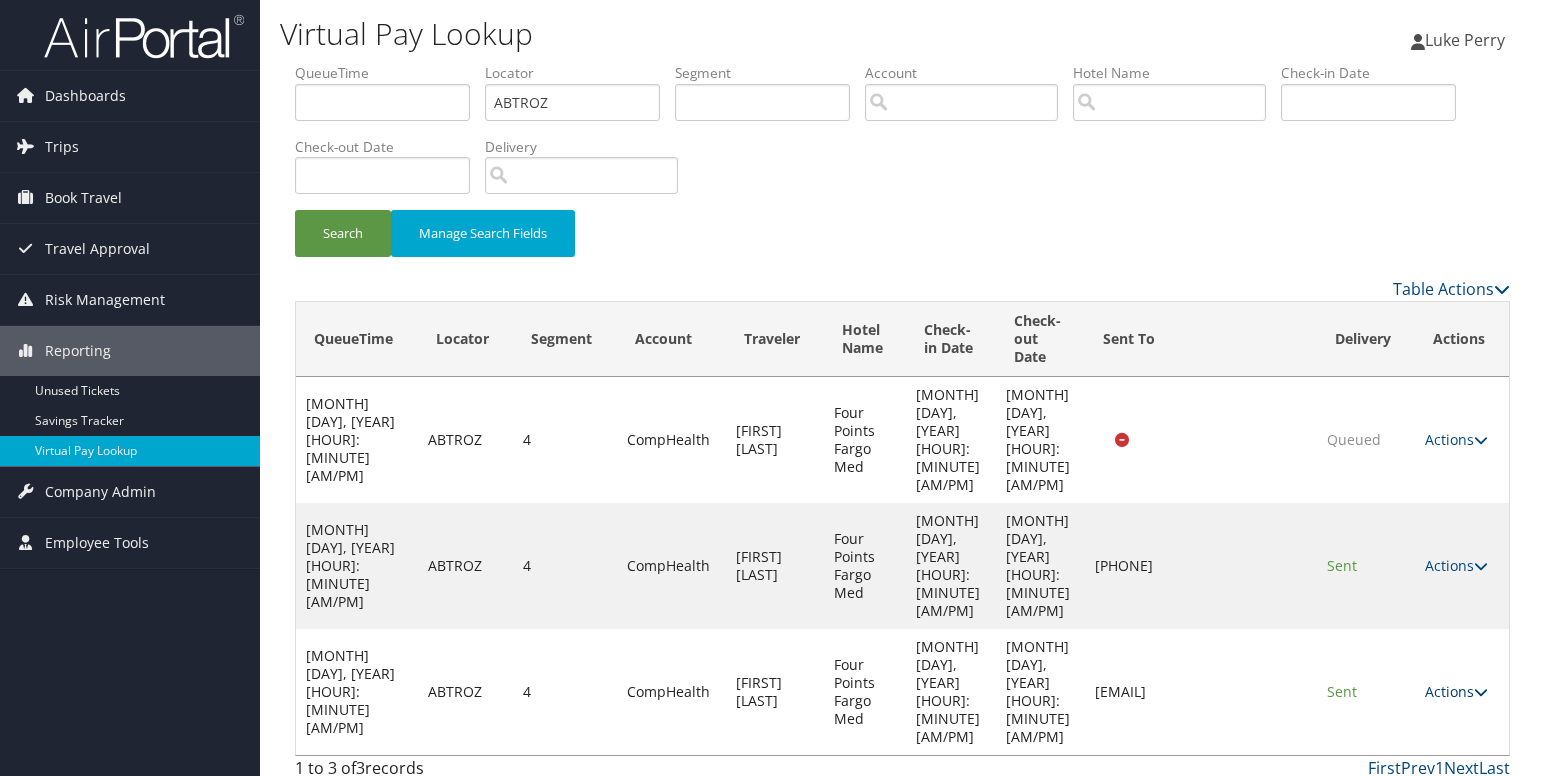 click on "Actions" at bounding box center [1456, 691] 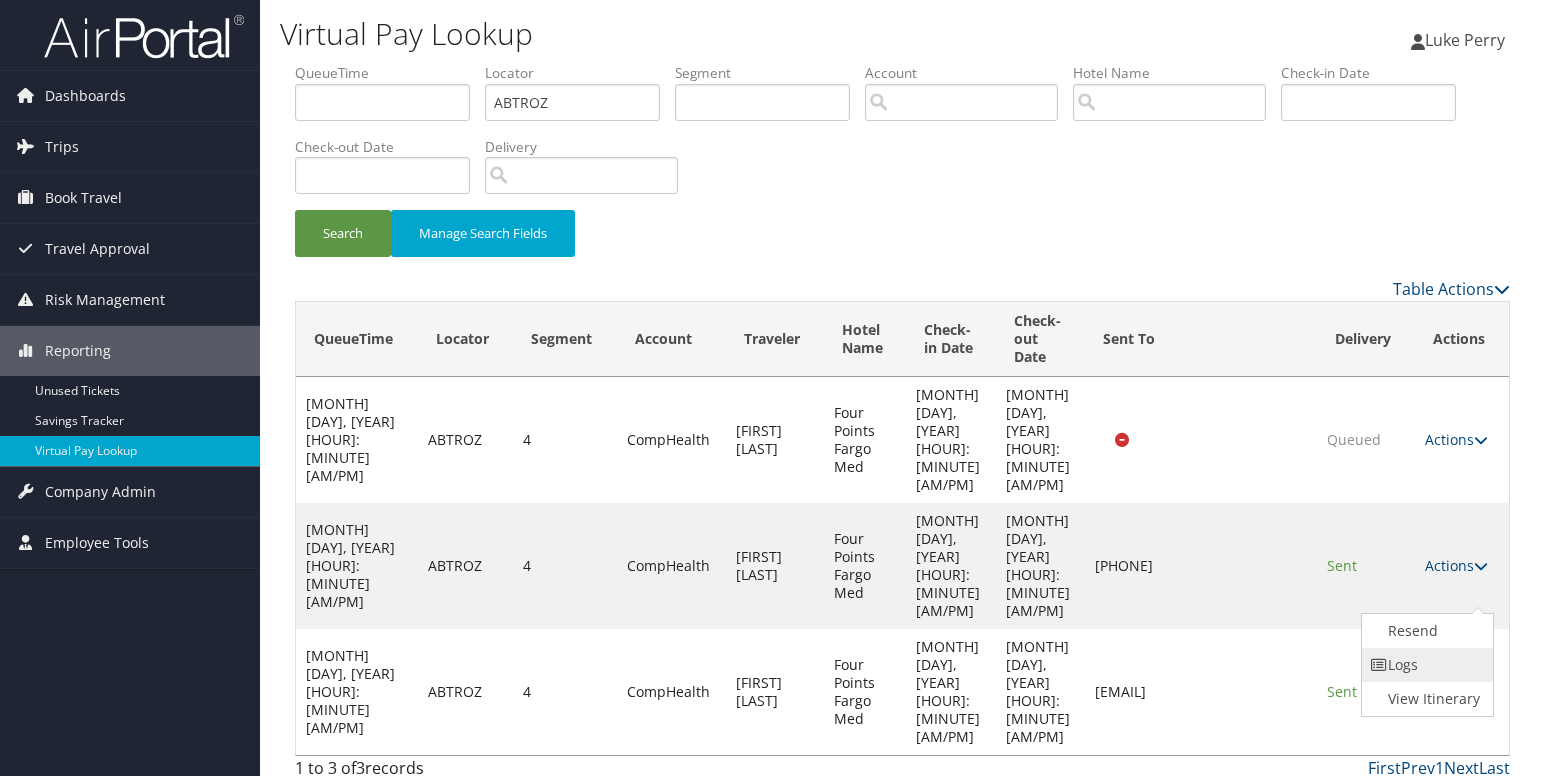 click on "Logs" at bounding box center (1425, 665) 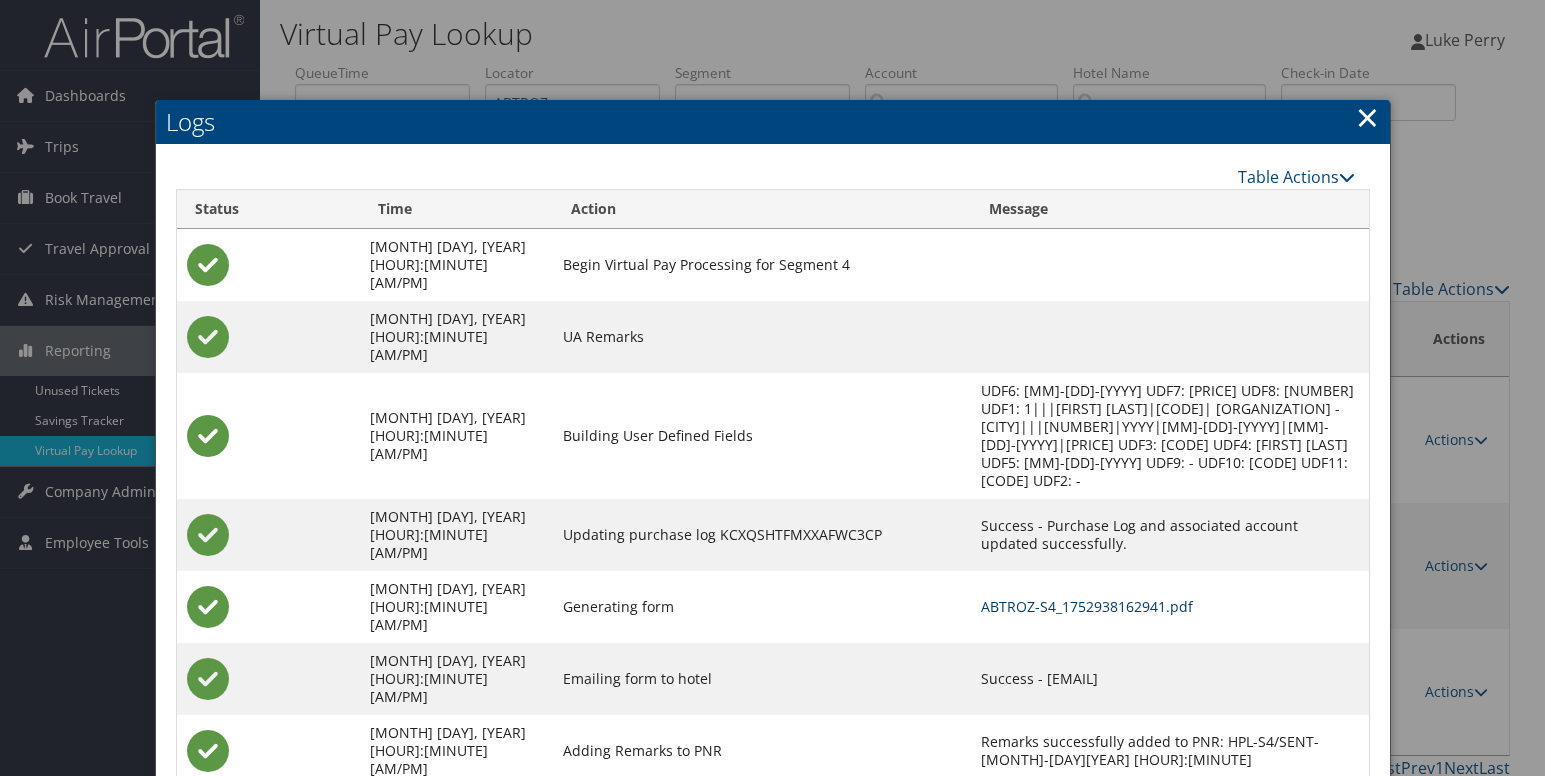 click on "ABTROZ-S4_1752938162941.pdf" at bounding box center [1087, 606] 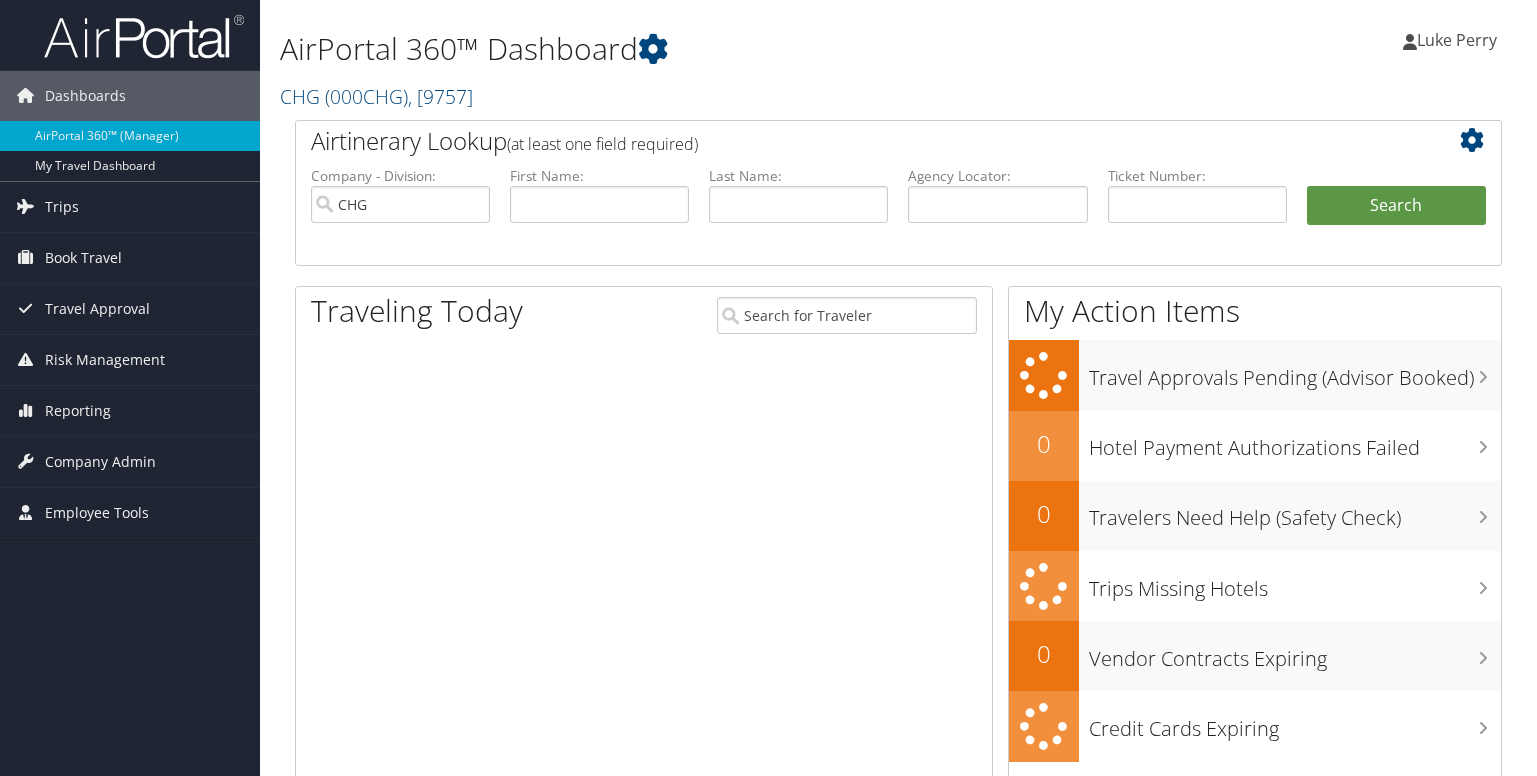 scroll, scrollTop: 0, scrollLeft: 0, axis: both 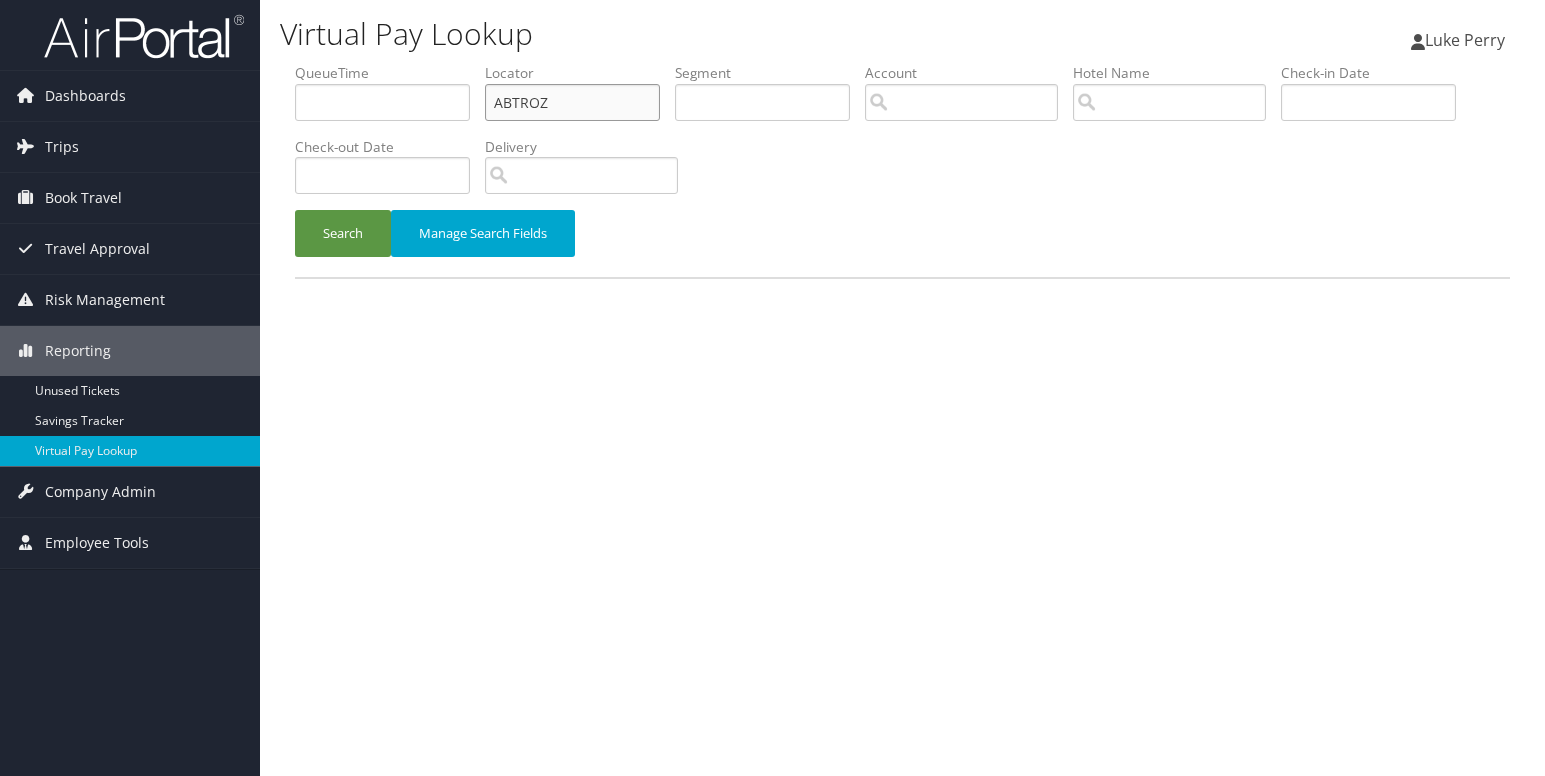 click on "ABTROZ" at bounding box center (572, 102) 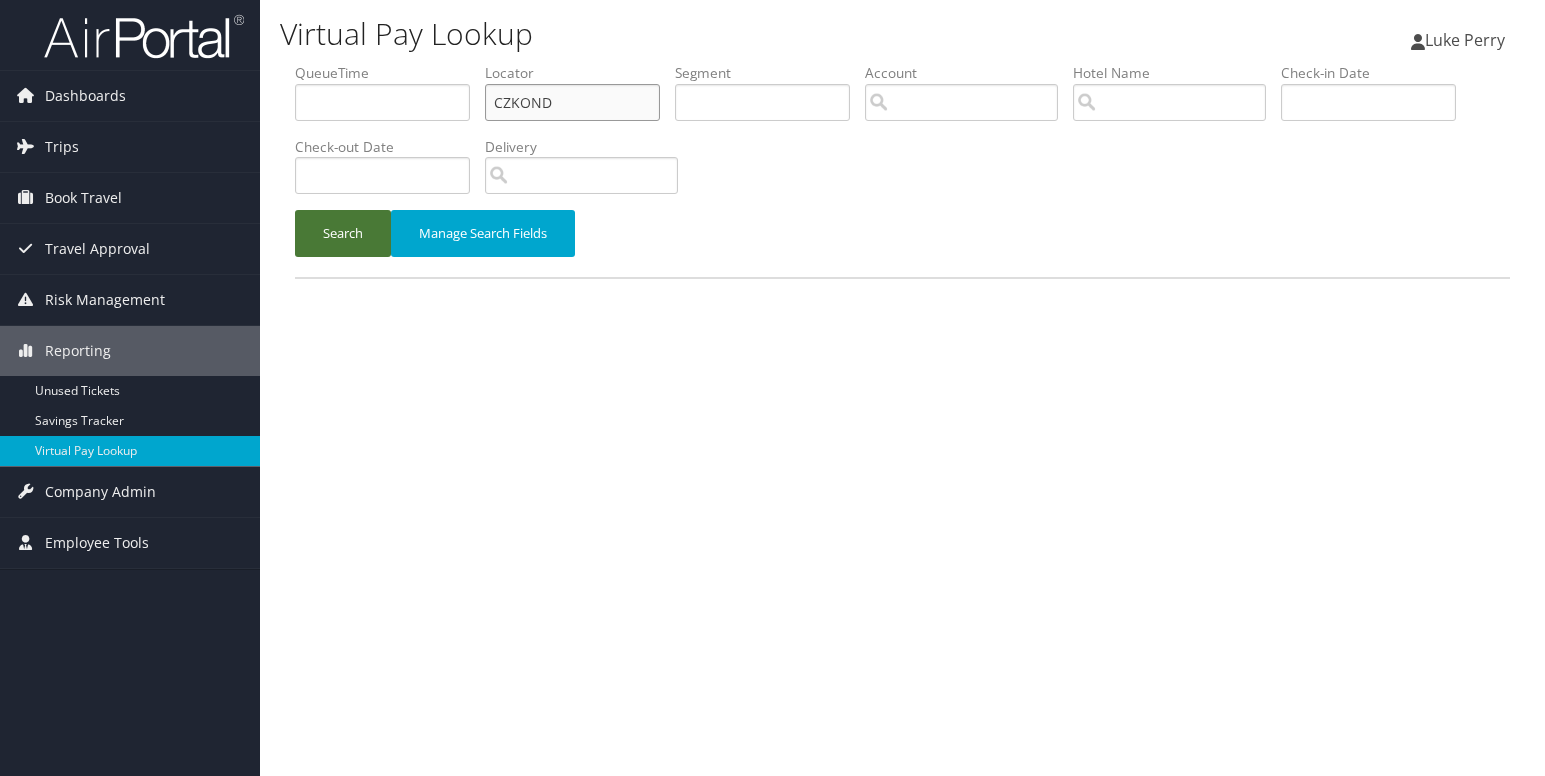 type on "CZKOND" 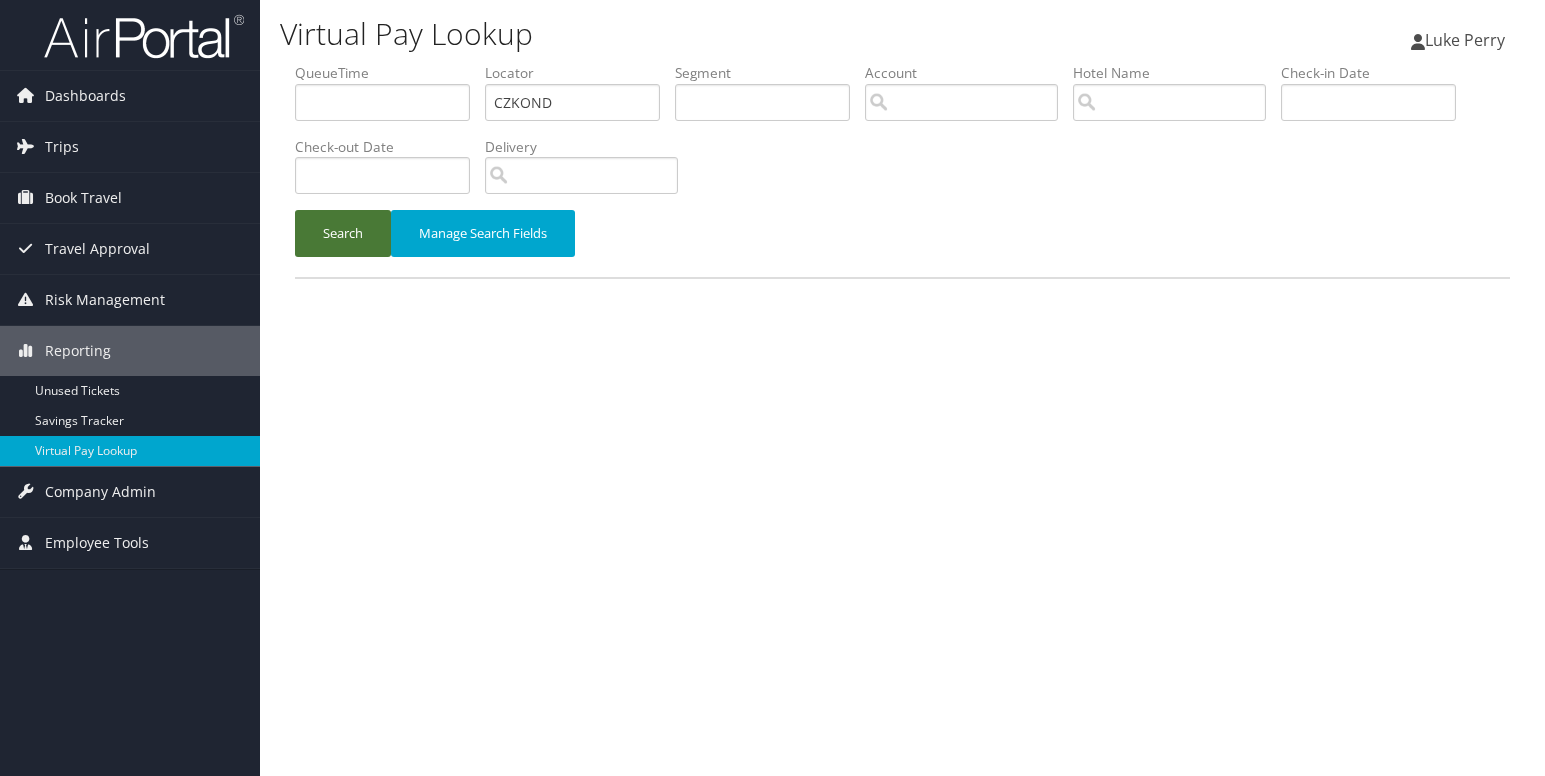 click on "Search" at bounding box center [343, 233] 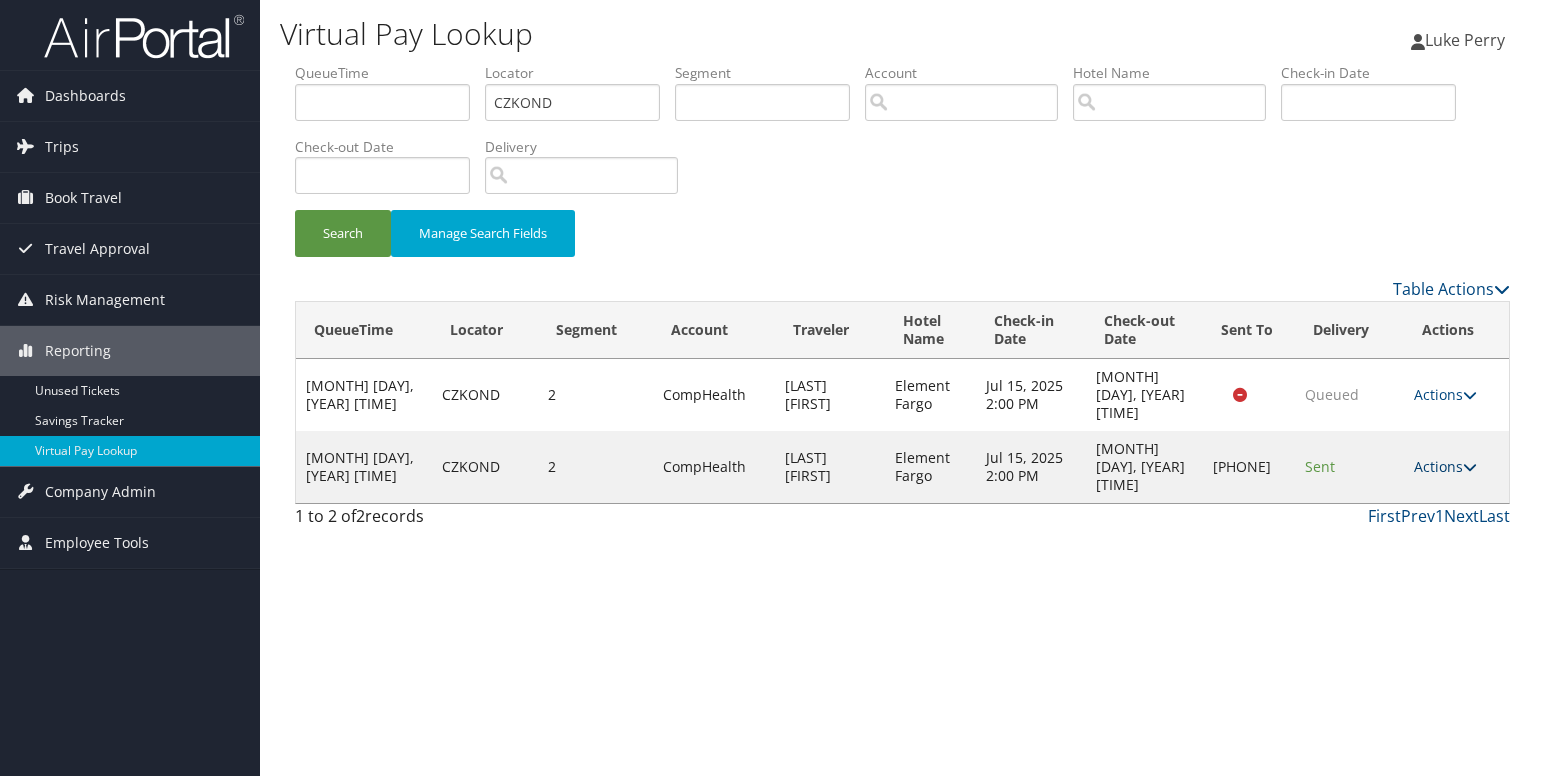 click on "Actions" at bounding box center (1445, 466) 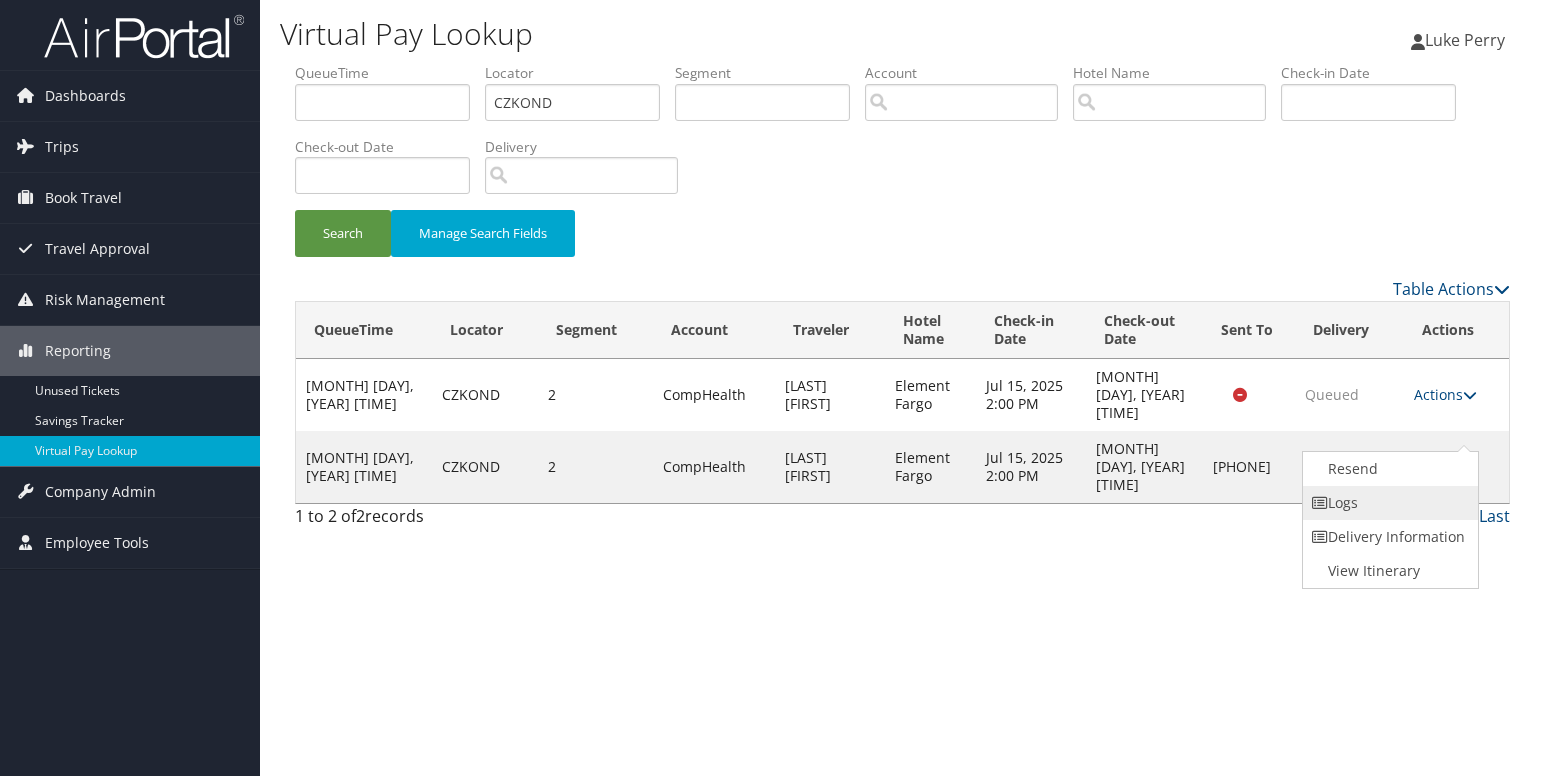 click on "Logs" at bounding box center [1388, 503] 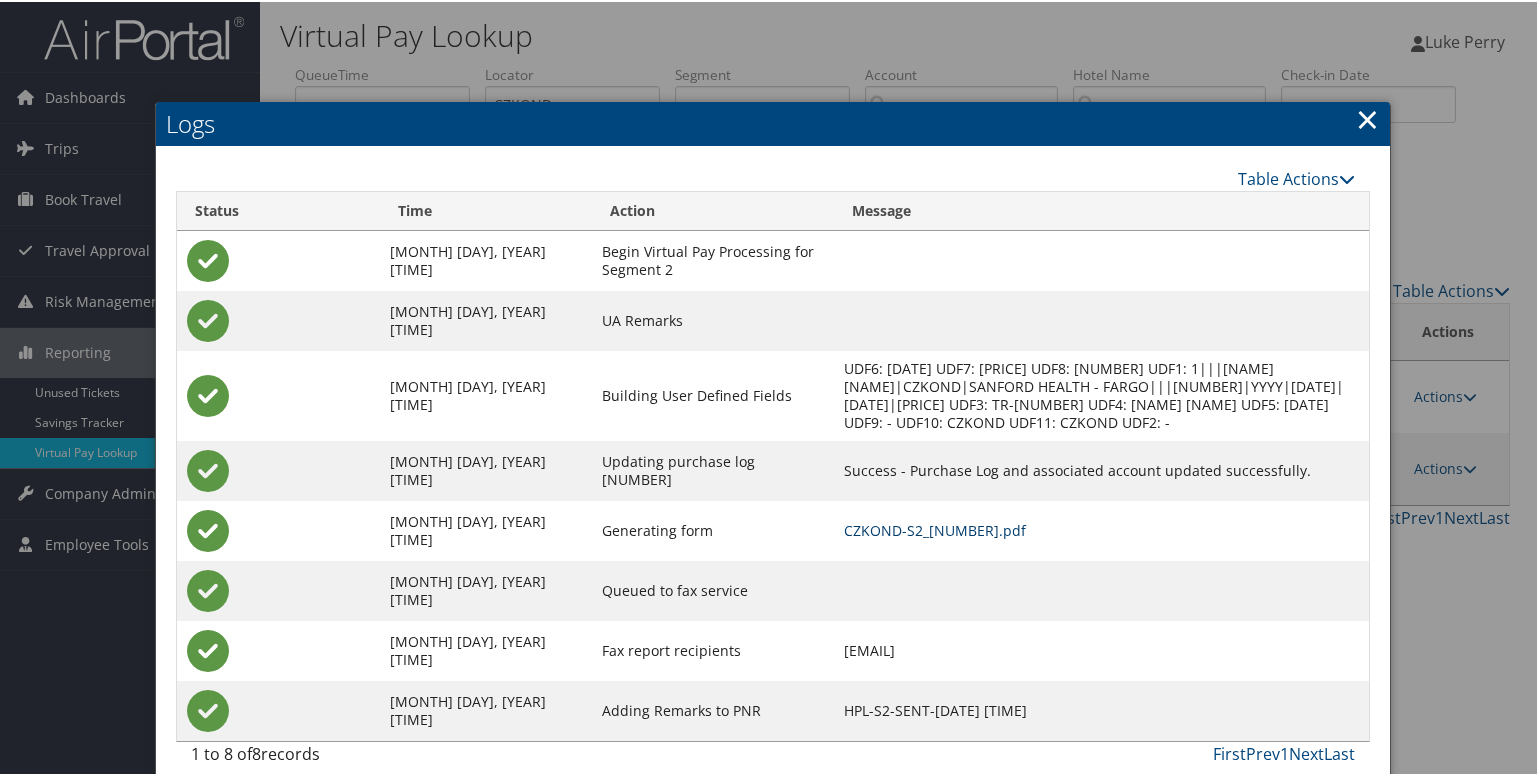 click on "CZKOND-S2_[NUMBER].pdf" at bounding box center [935, 528] 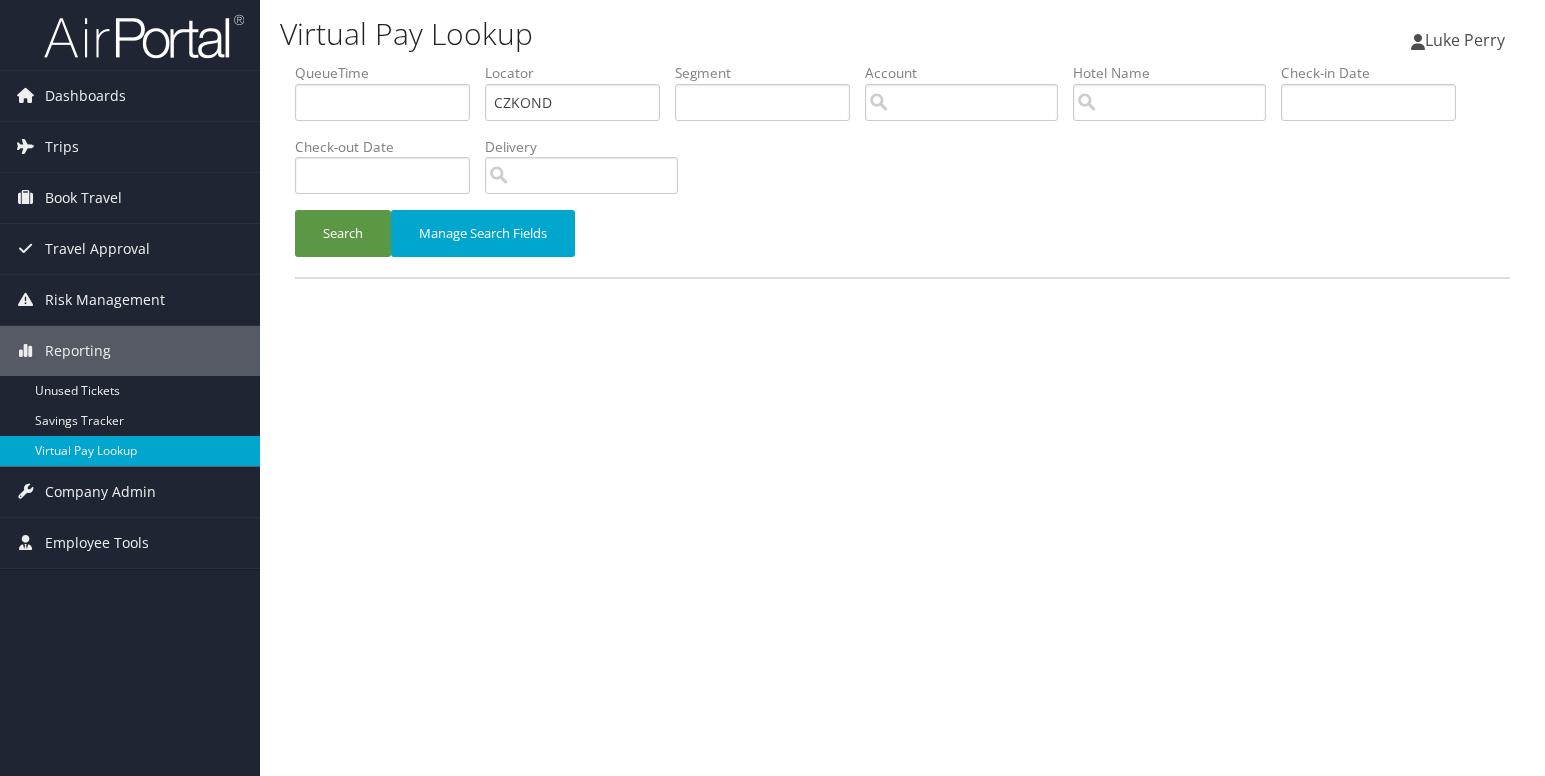 scroll, scrollTop: 0, scrollLeft: 0, axis: both 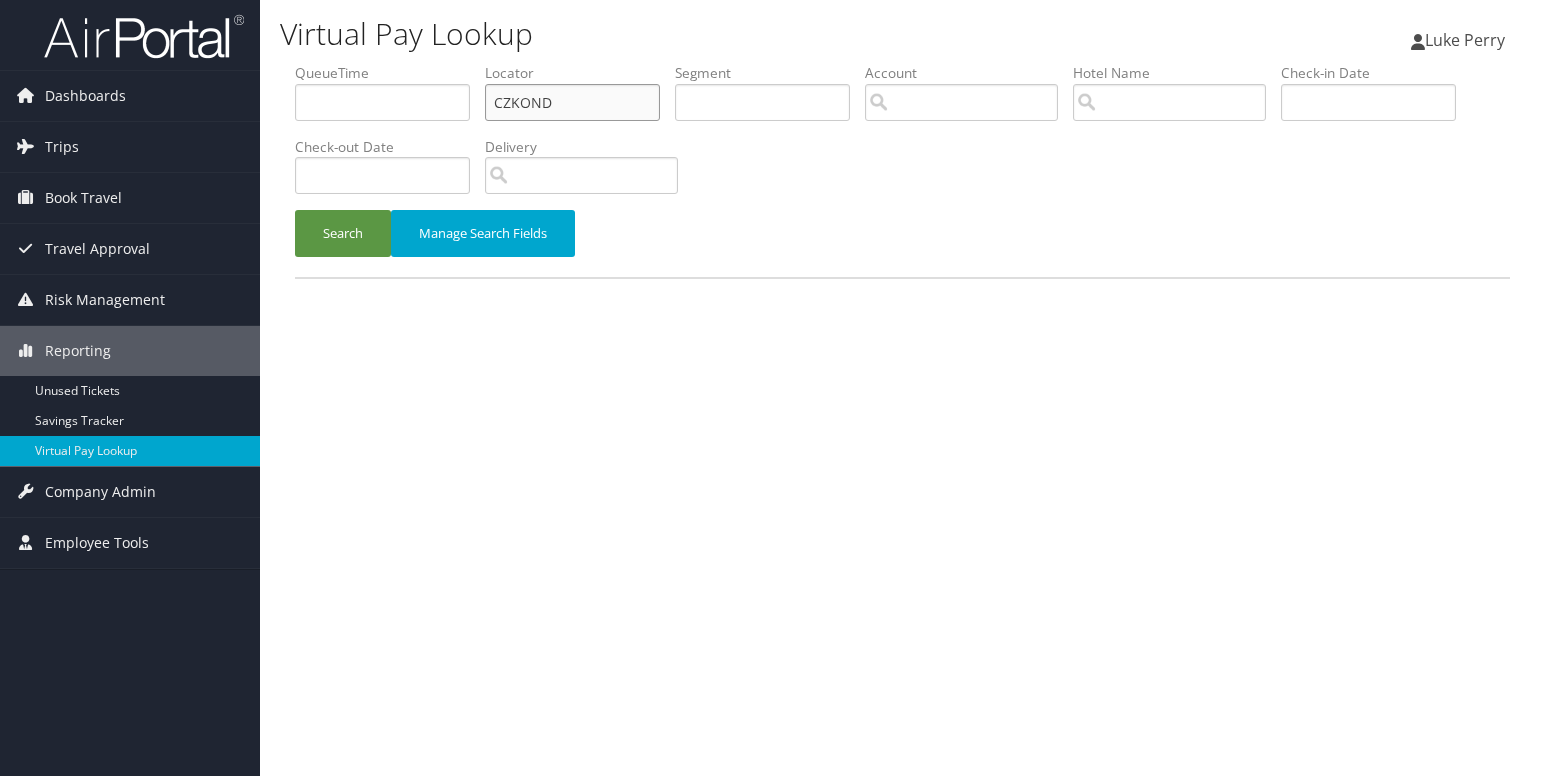 click on "CZKOND" at bounding box center [572, 102] 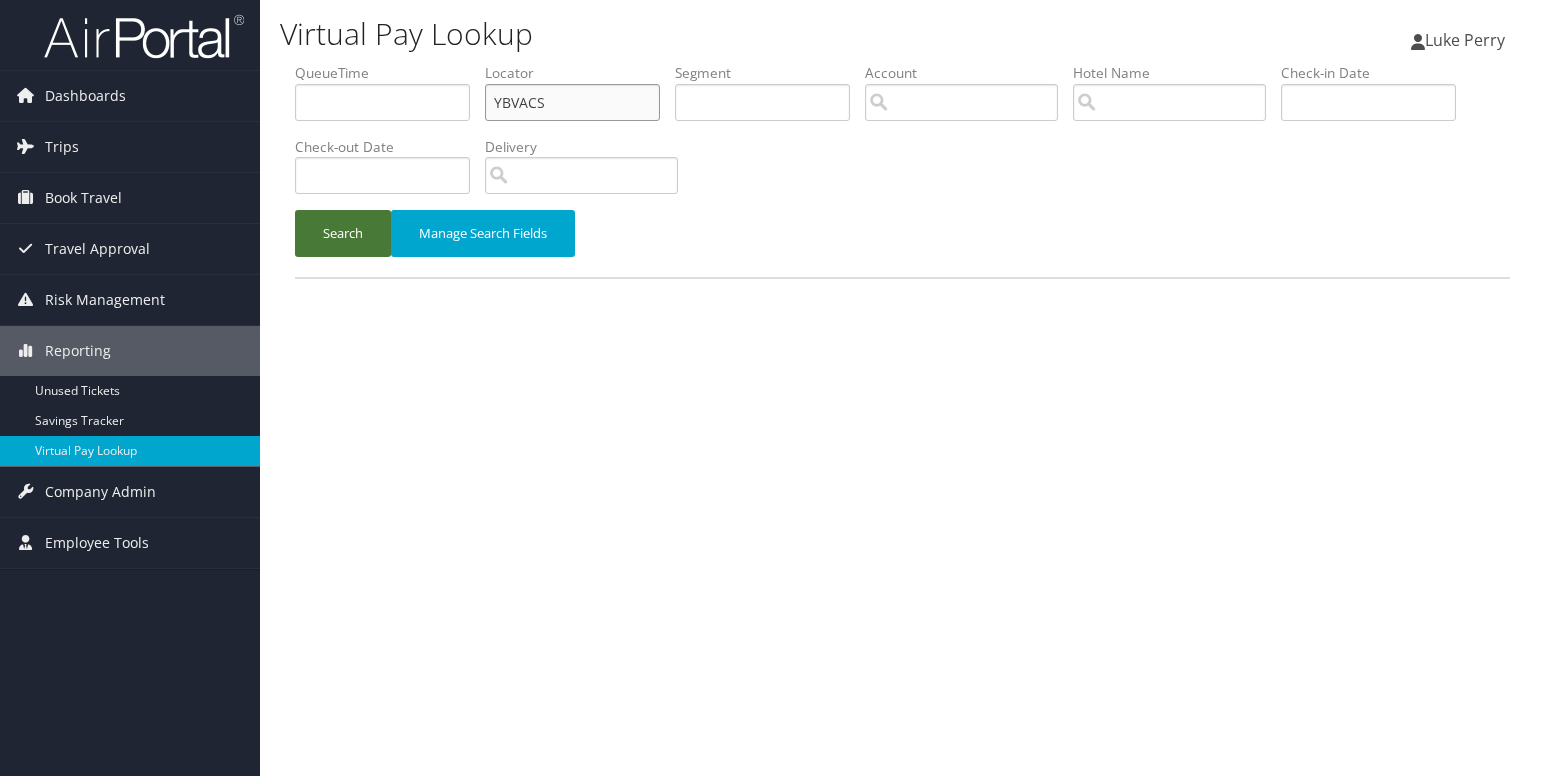 type on "YBVACS" 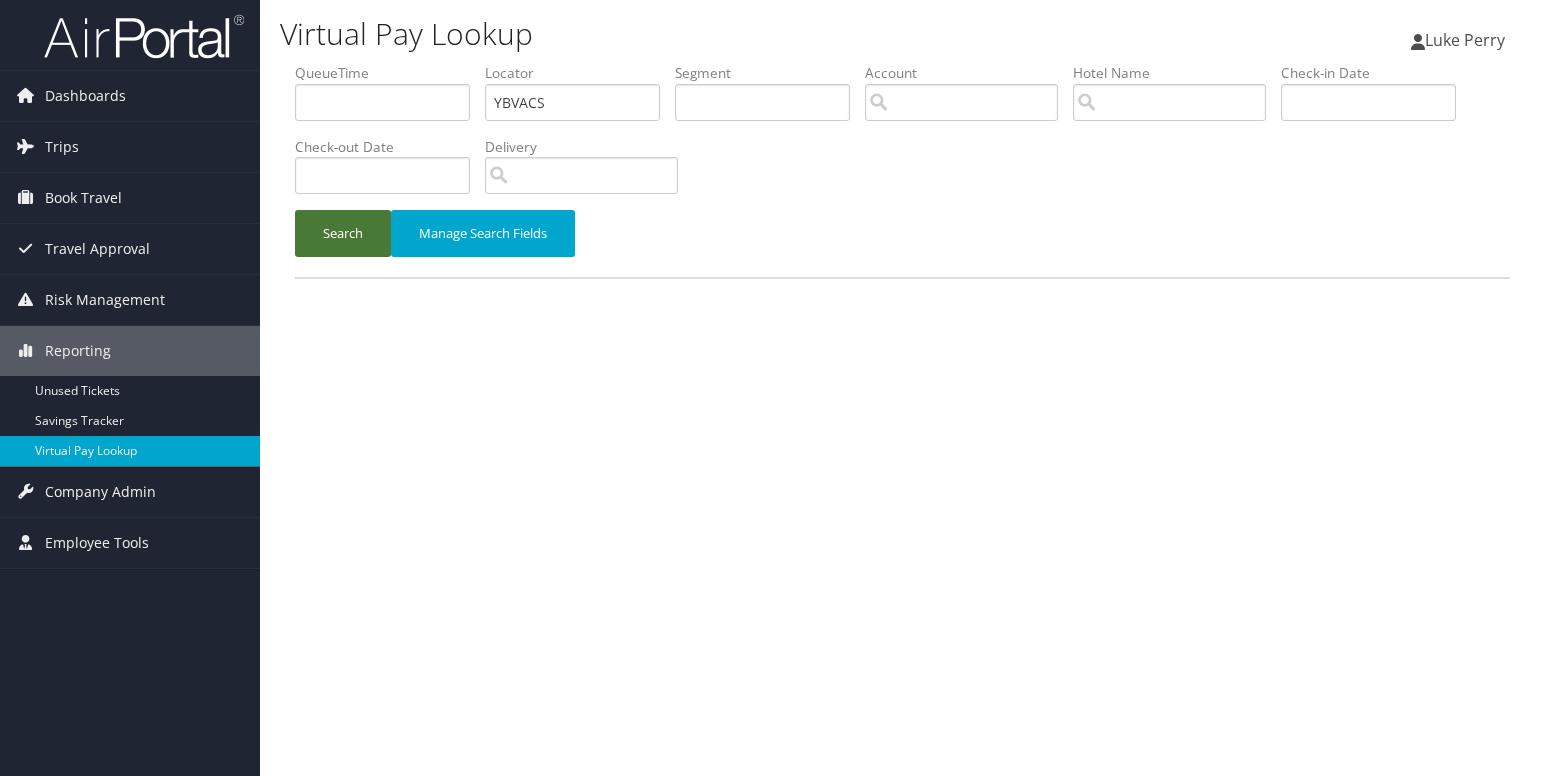 click on "Search" at bounding box center (343, 233) 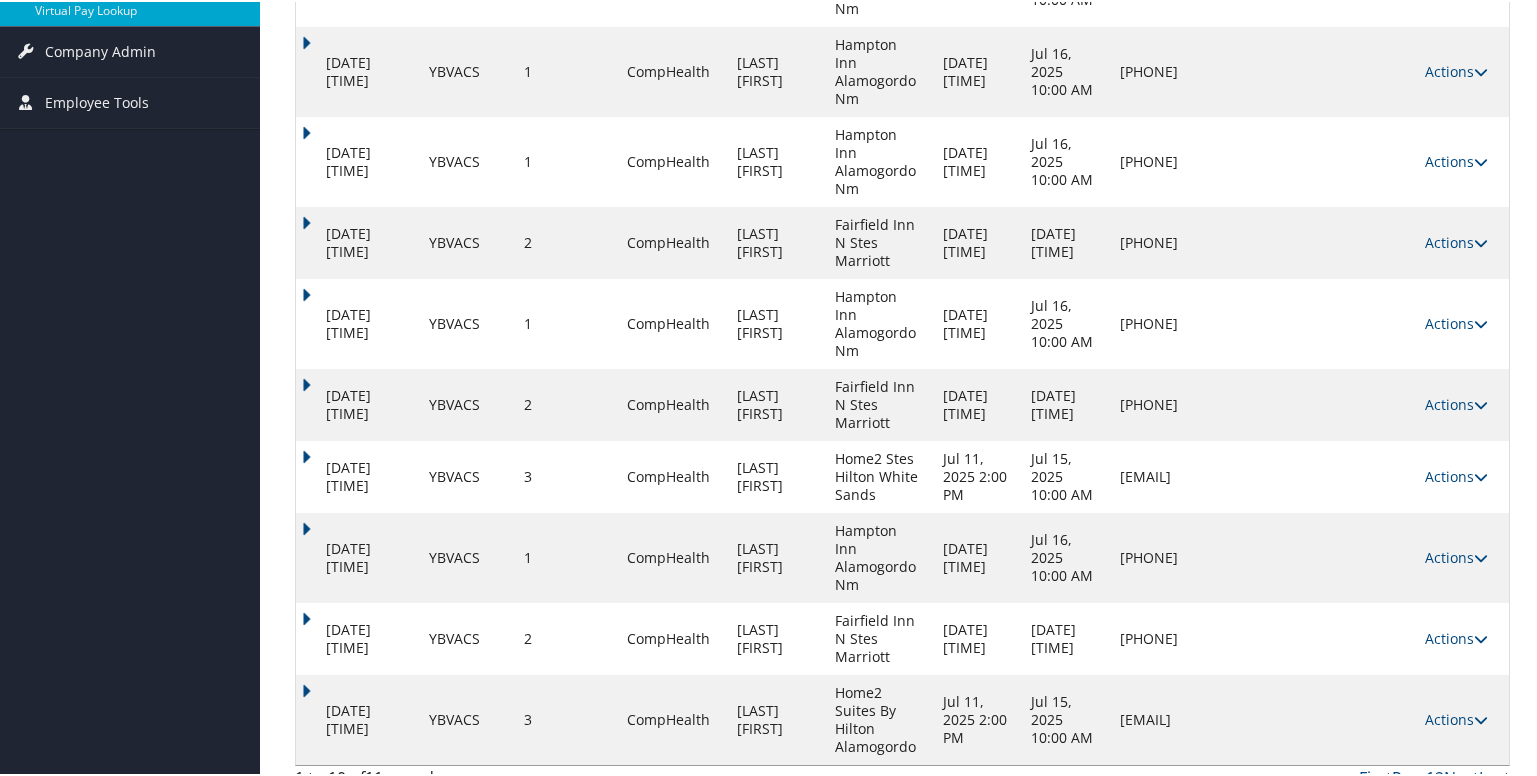 scroll, scrollTop: 464, scrollLeft: 0, axis: vertical 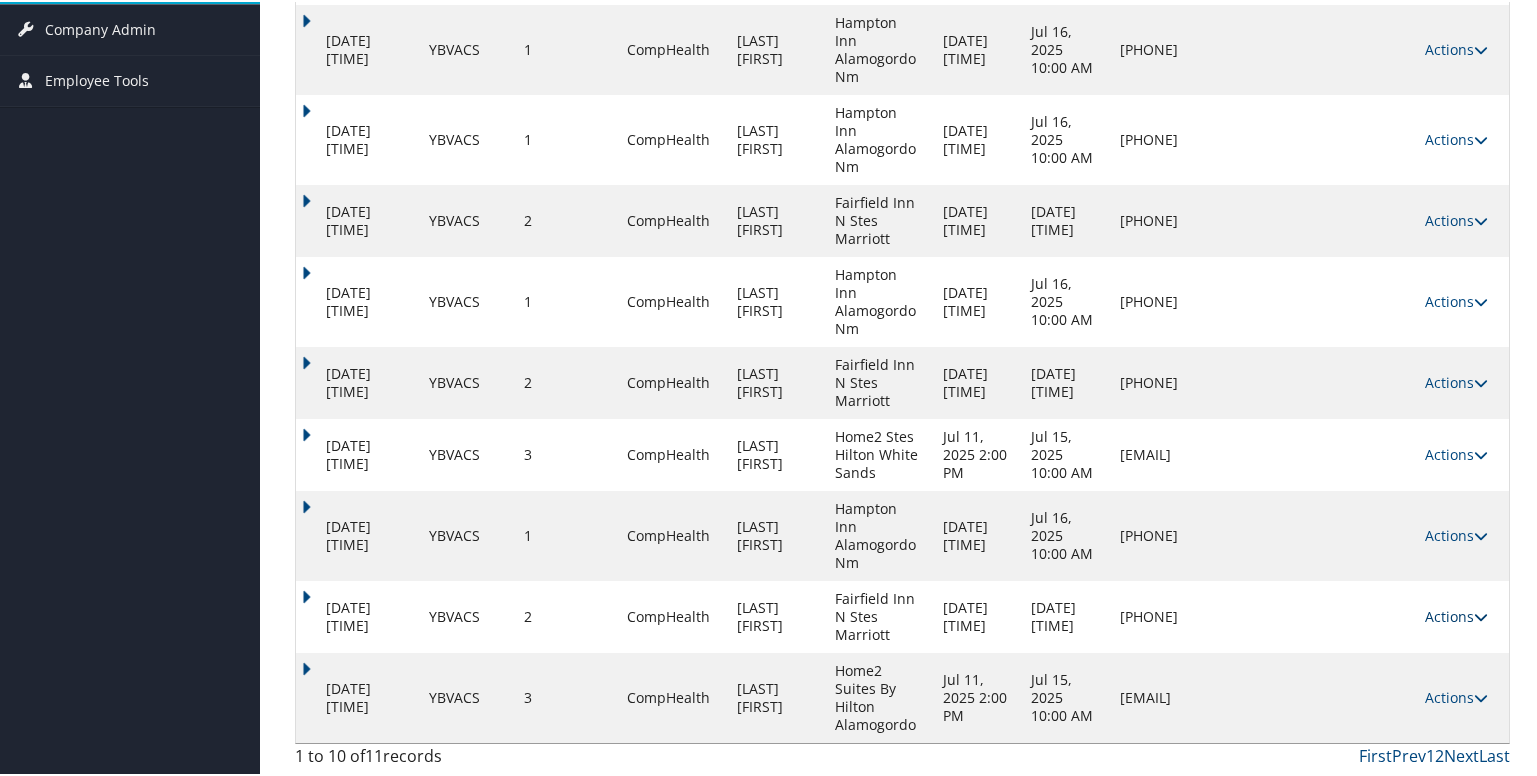 click at bounding box center (1481, 615) 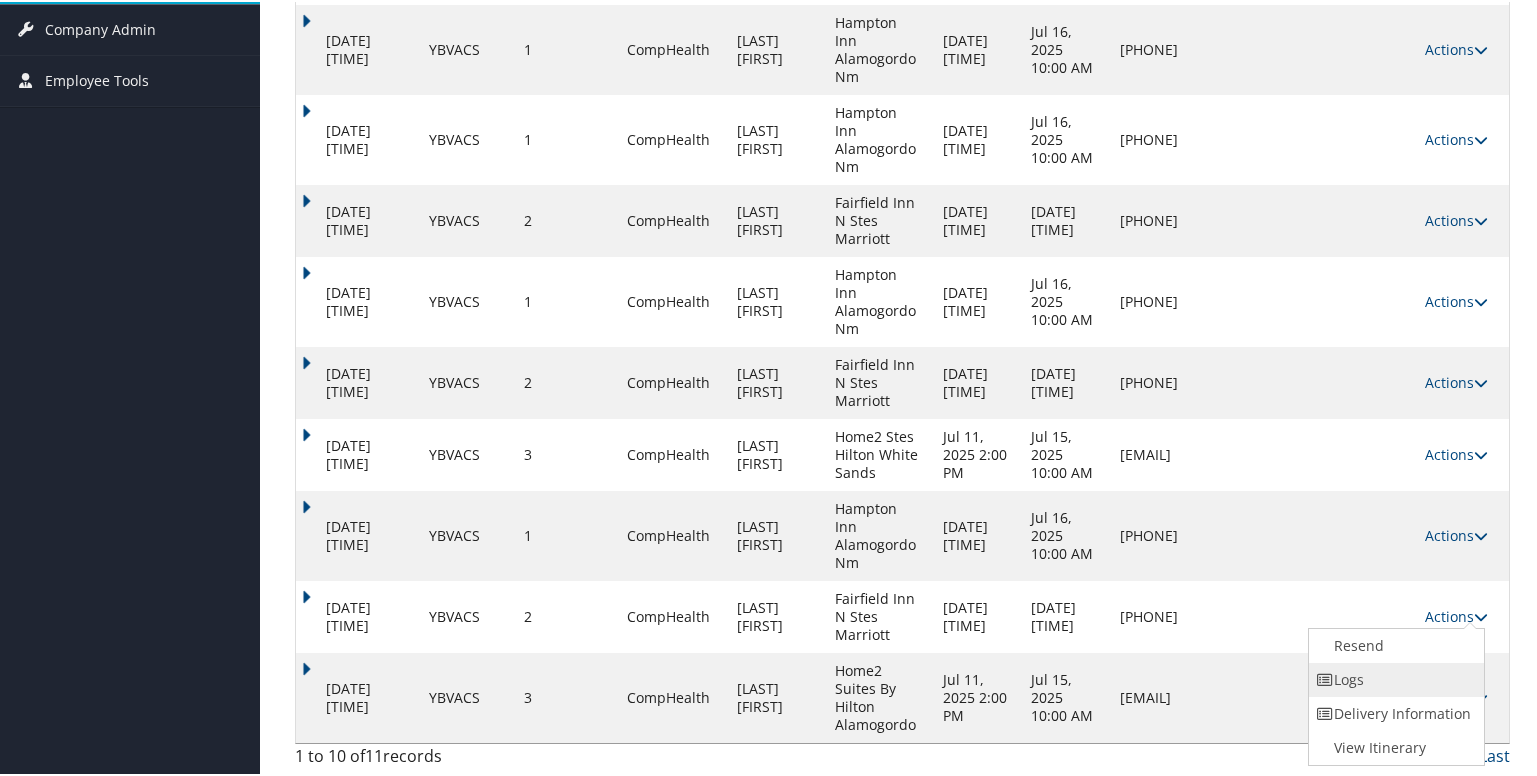 click on "Logs" at bounding box center [1394, 678] 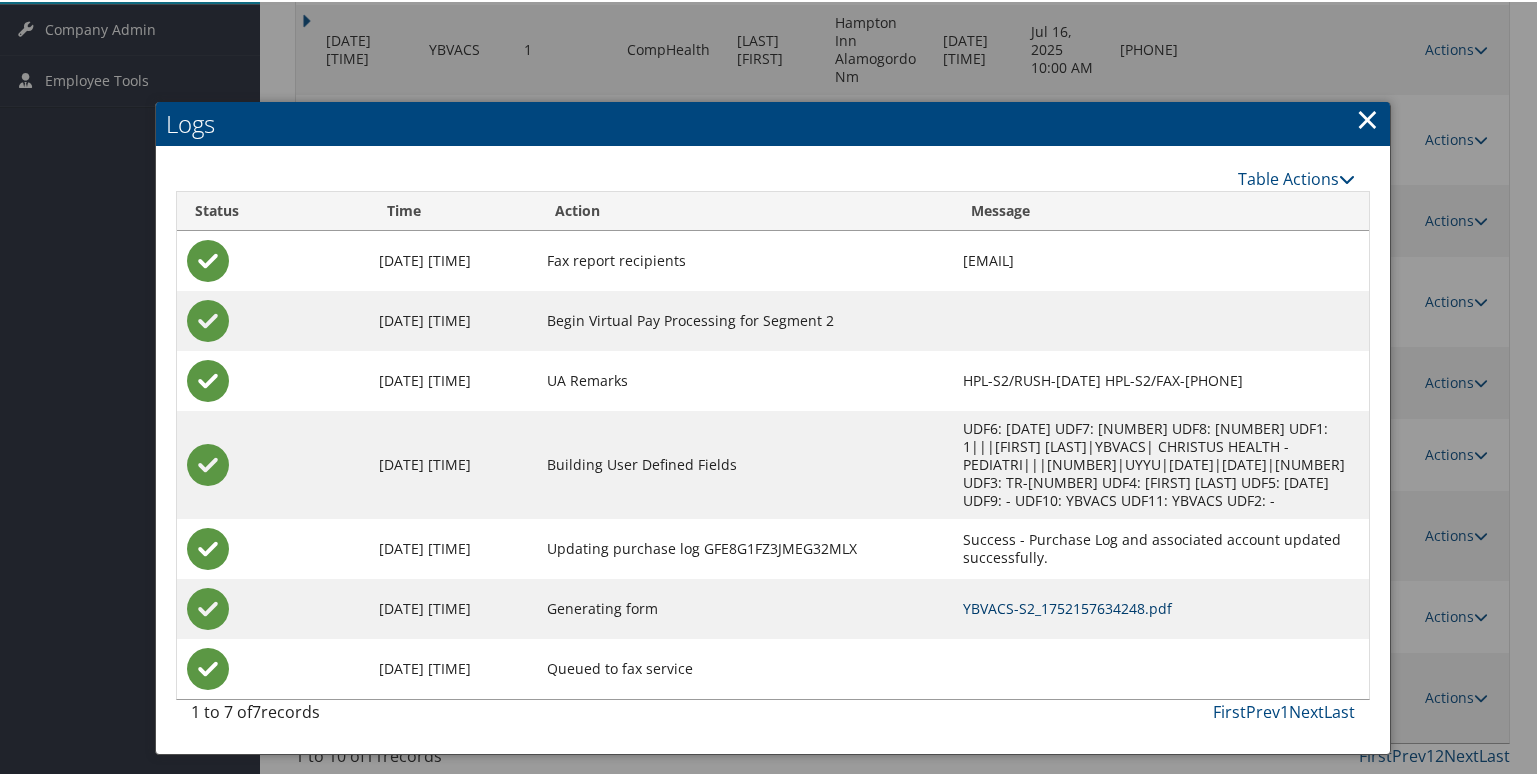 click on "YBVACS-S2_1752157634248.pdf" at bounding box center (1067, 606) 